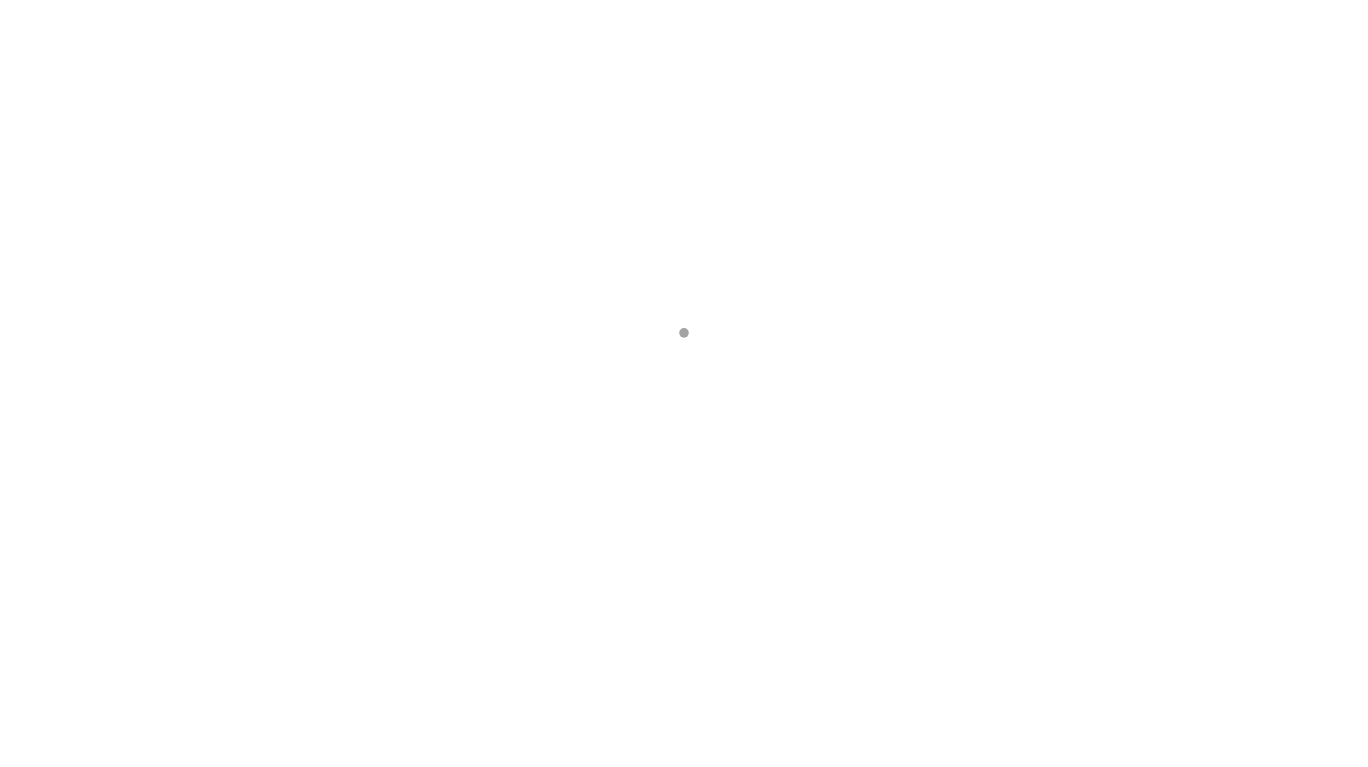 scroll, scrollTop: 0, scrollLeft: 0, axis: both 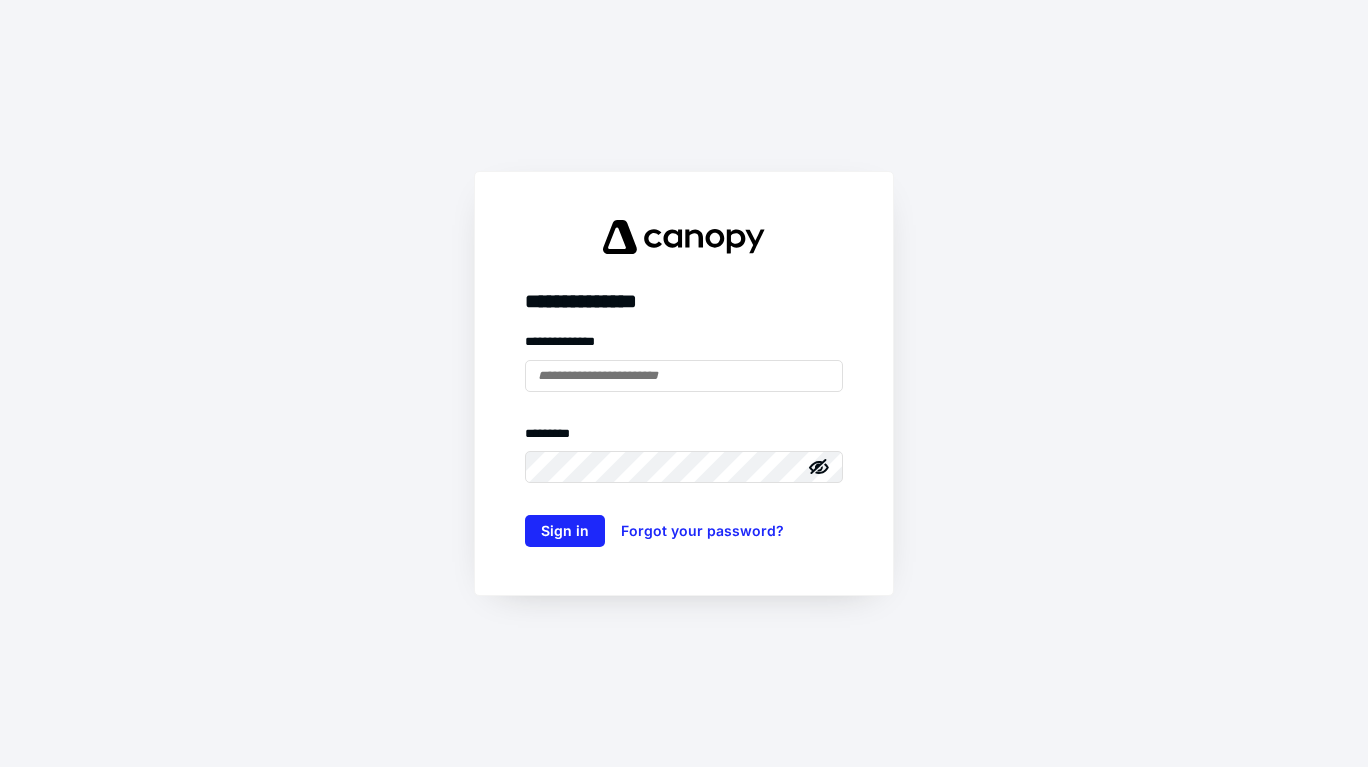 type on "**********" 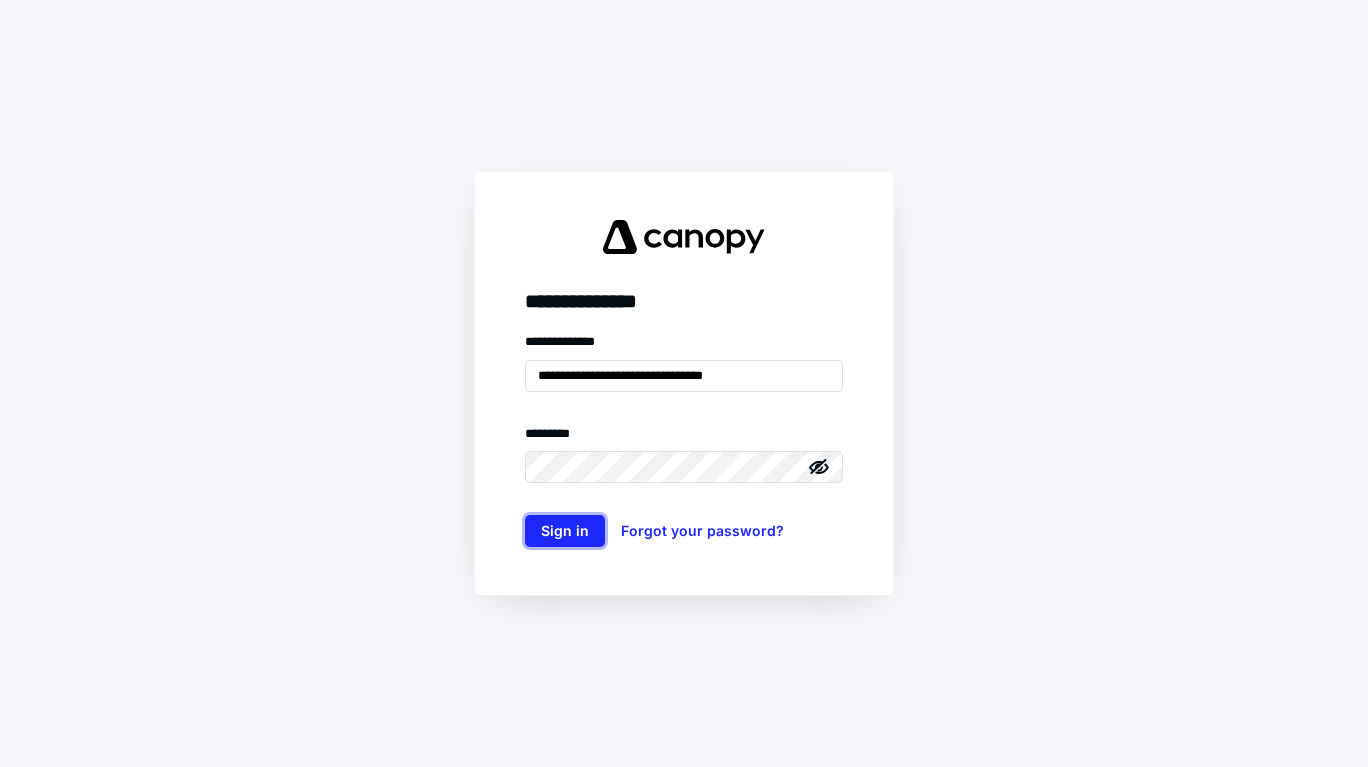 click on "Sign in" at bounding box center [565, 531] 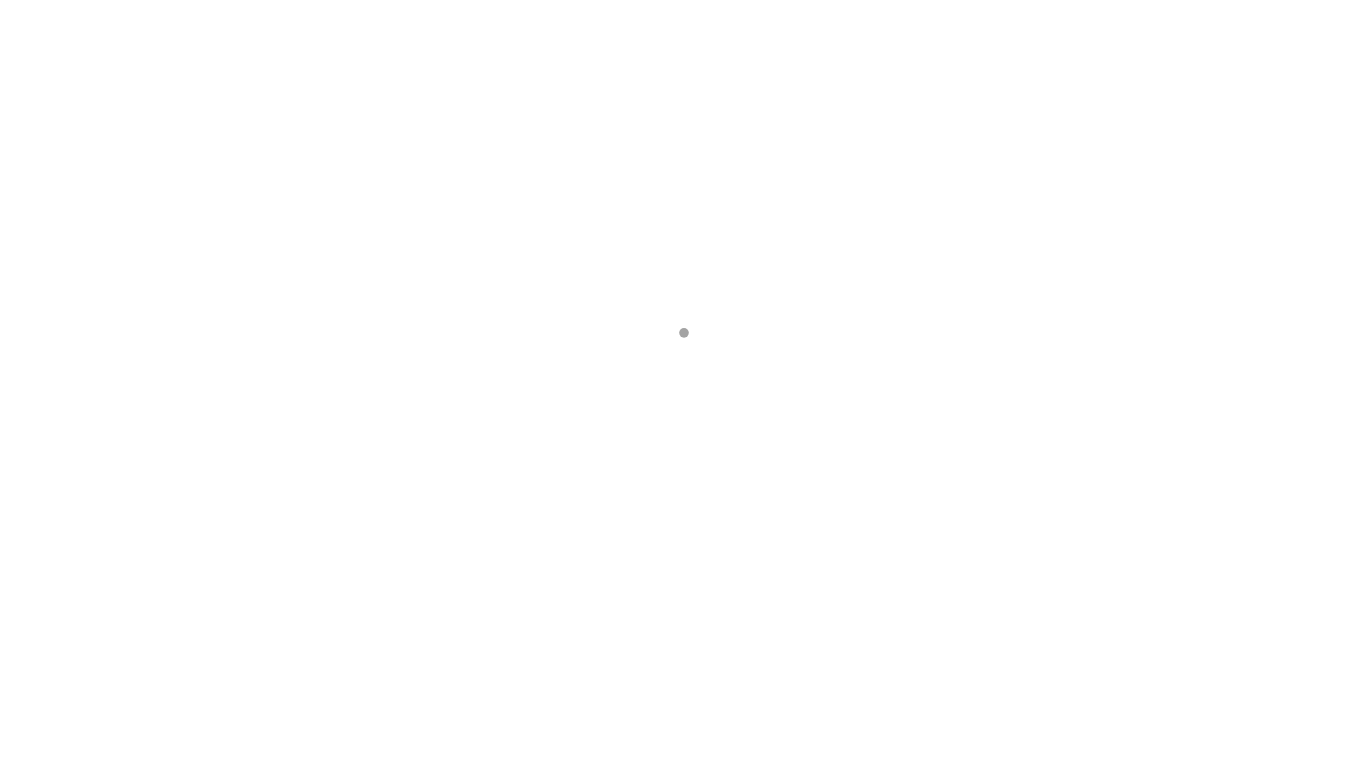 scroll, scrollTop: 0, scrollLeft: 0, axis: both 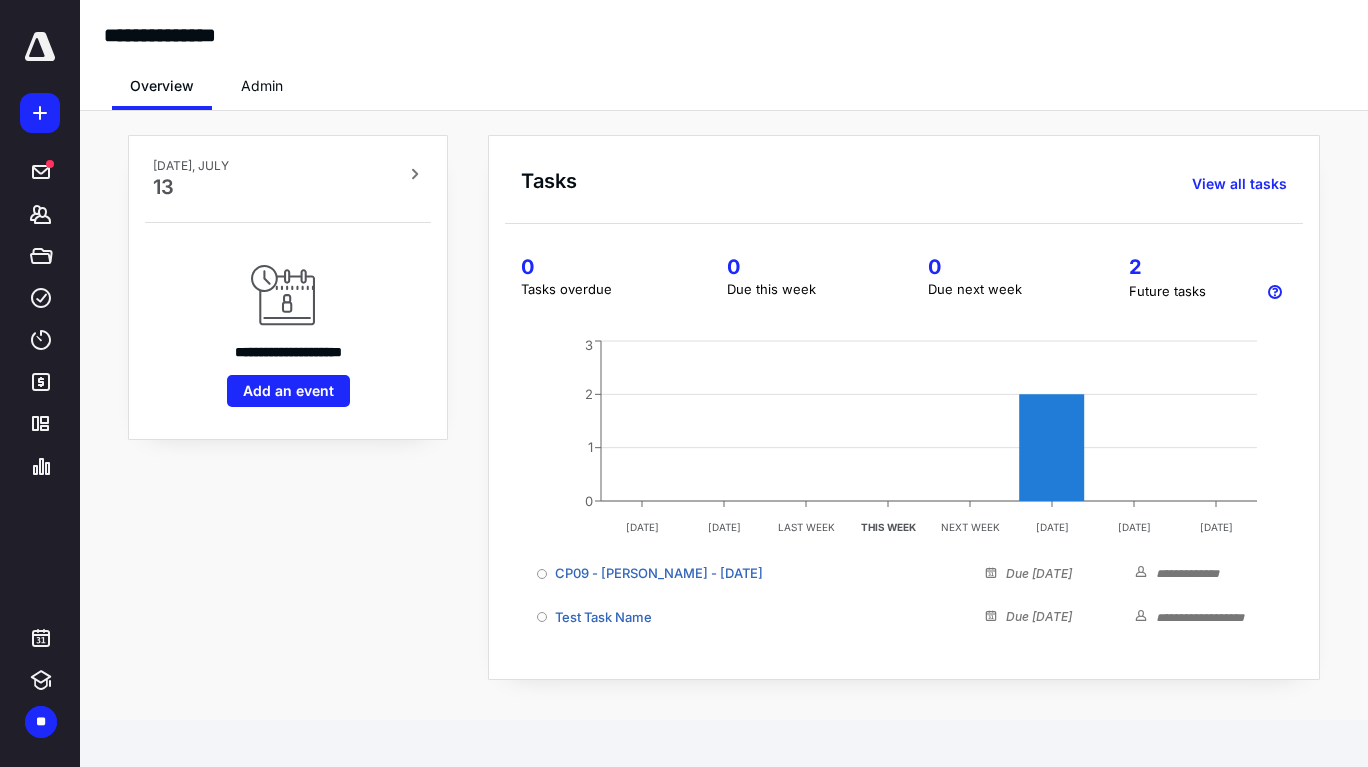 click 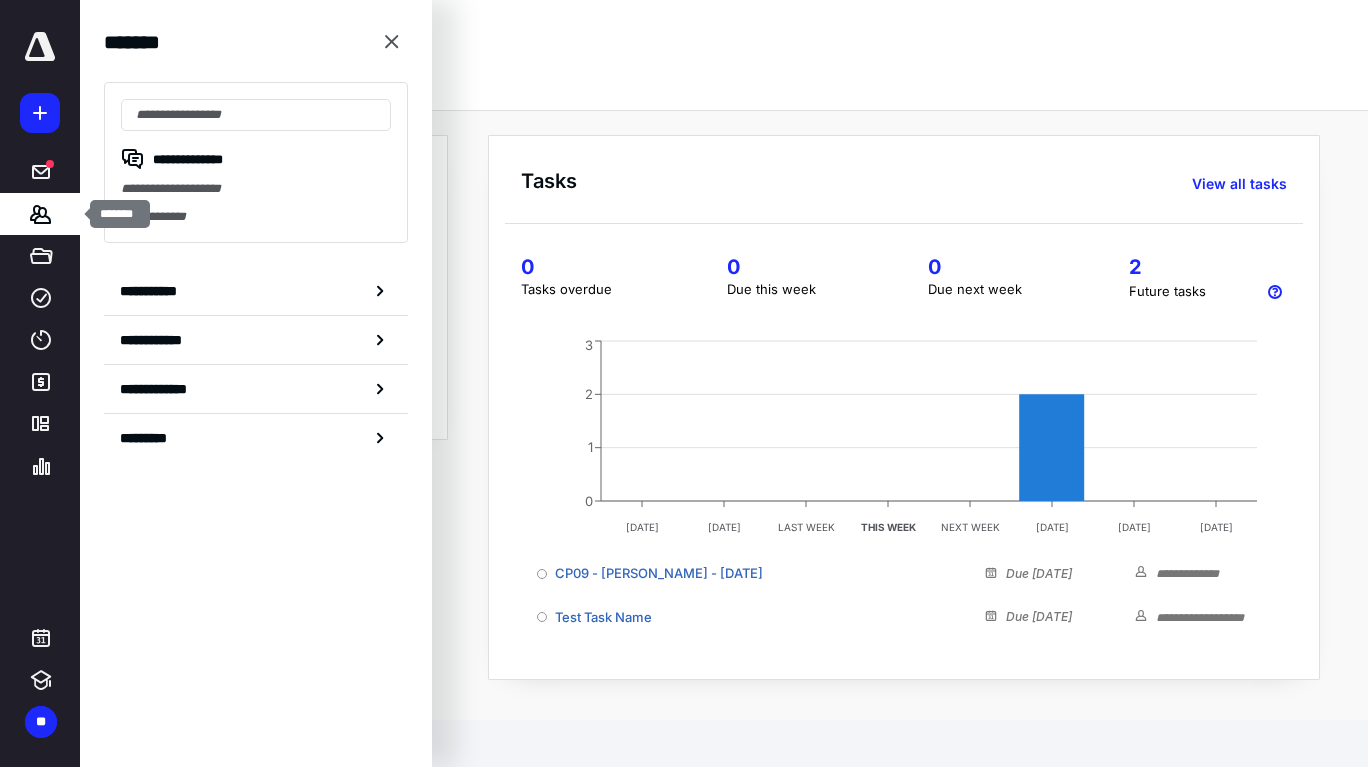 click on "**********" at bounding box center (153, 291) 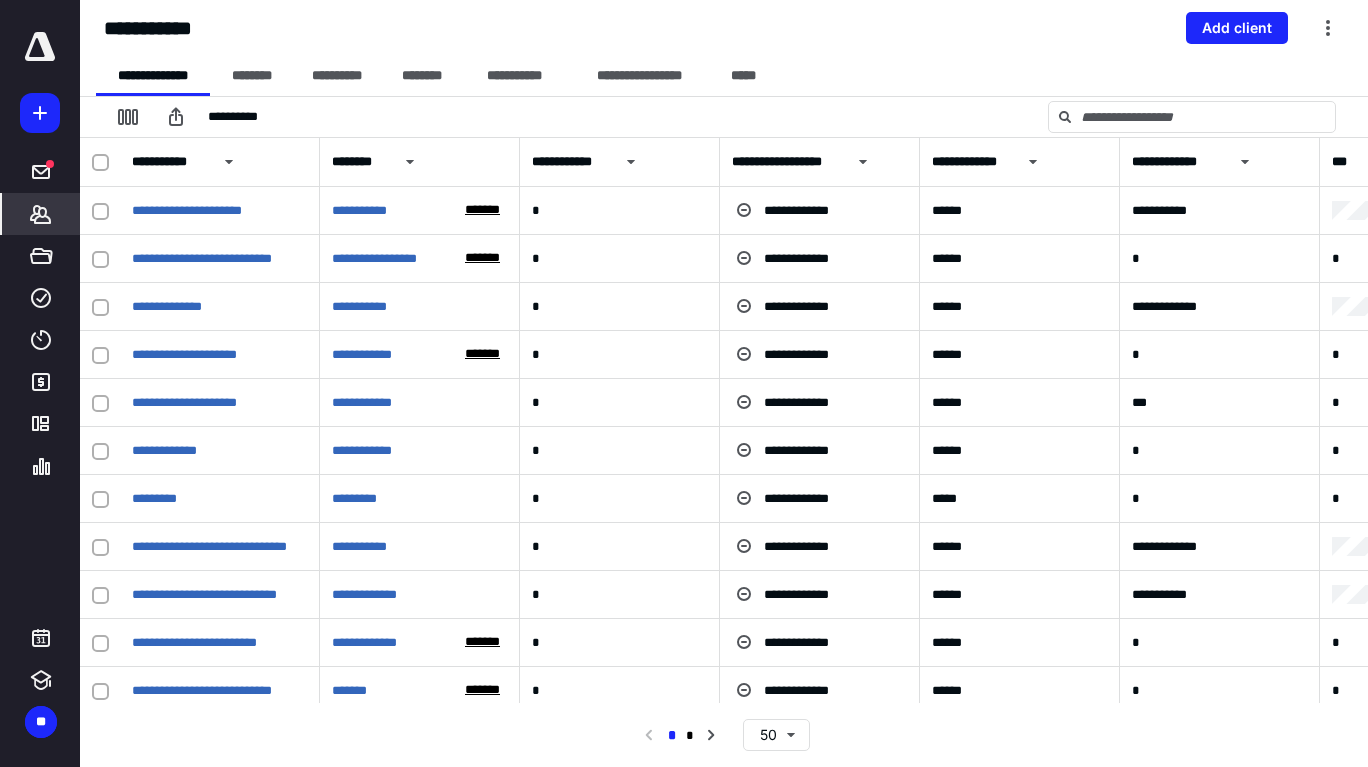 click on "*****" at bounding box center (743, 76) 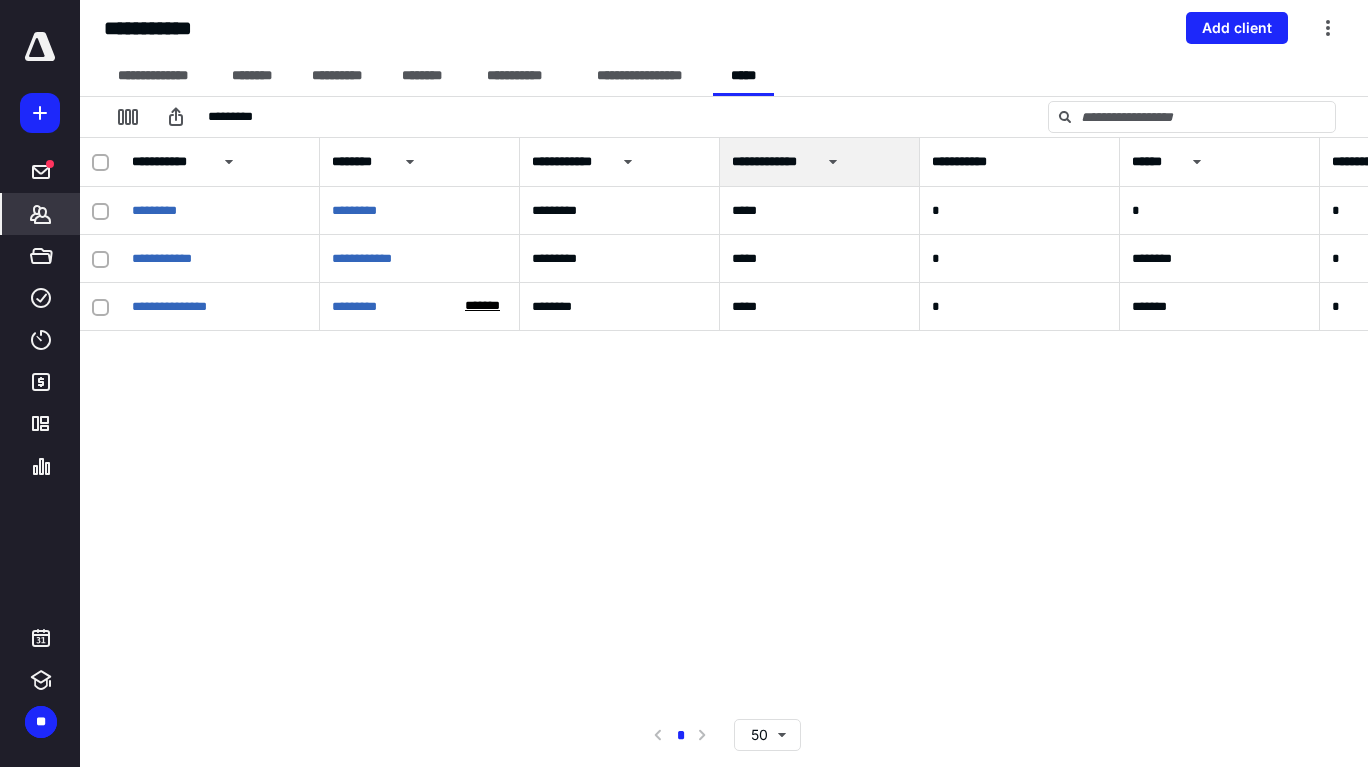 click on "*******" at bounding box center (482, 306) 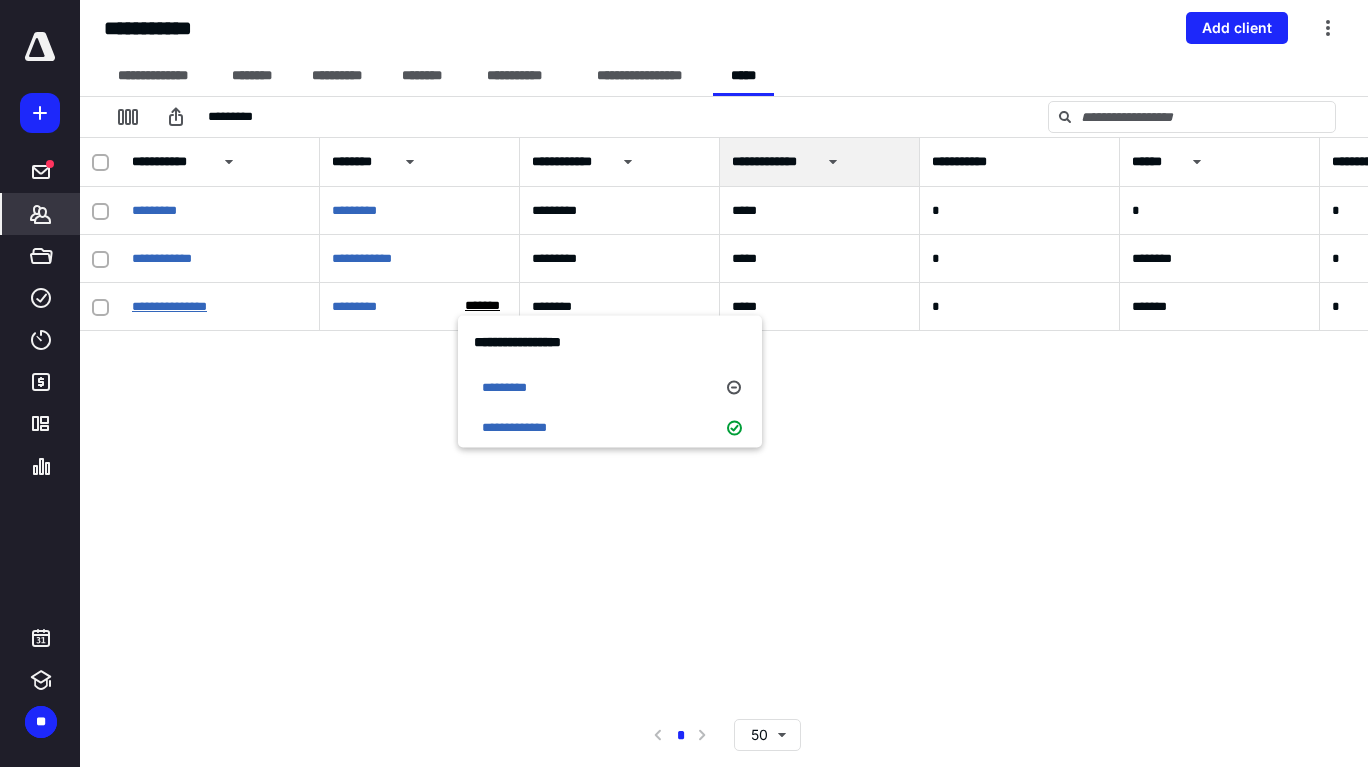 click on "**********" at bounding box center [169, 306] 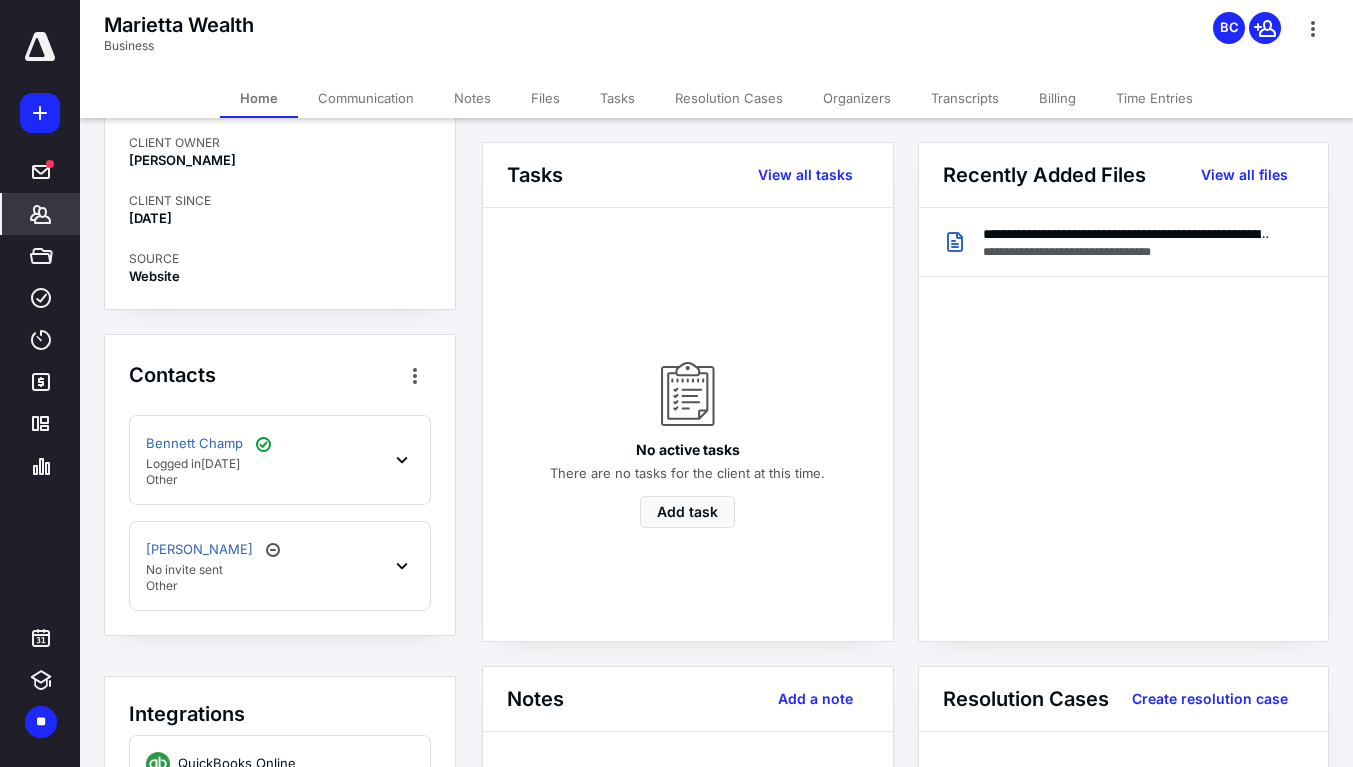 scroll, scrollTop: 213, scrollLeft: 0, axis: vertical 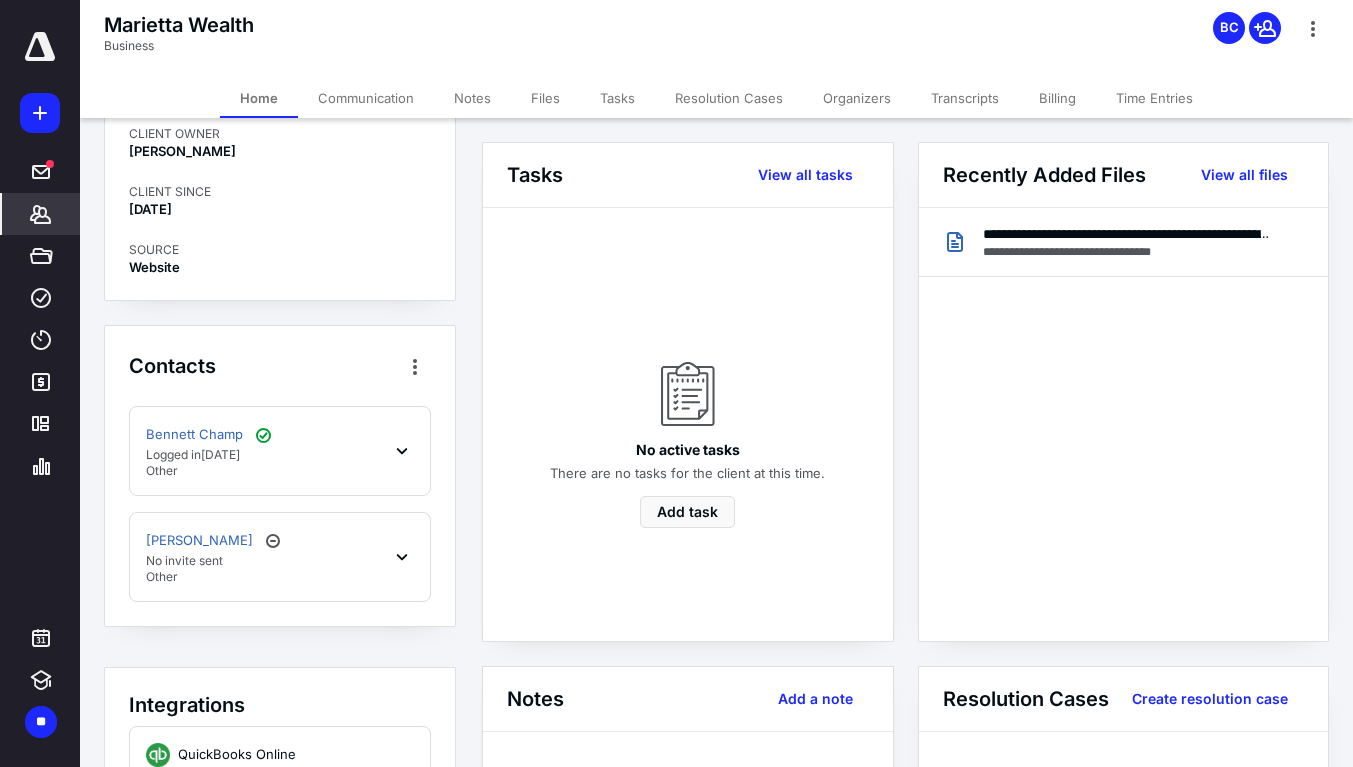 click 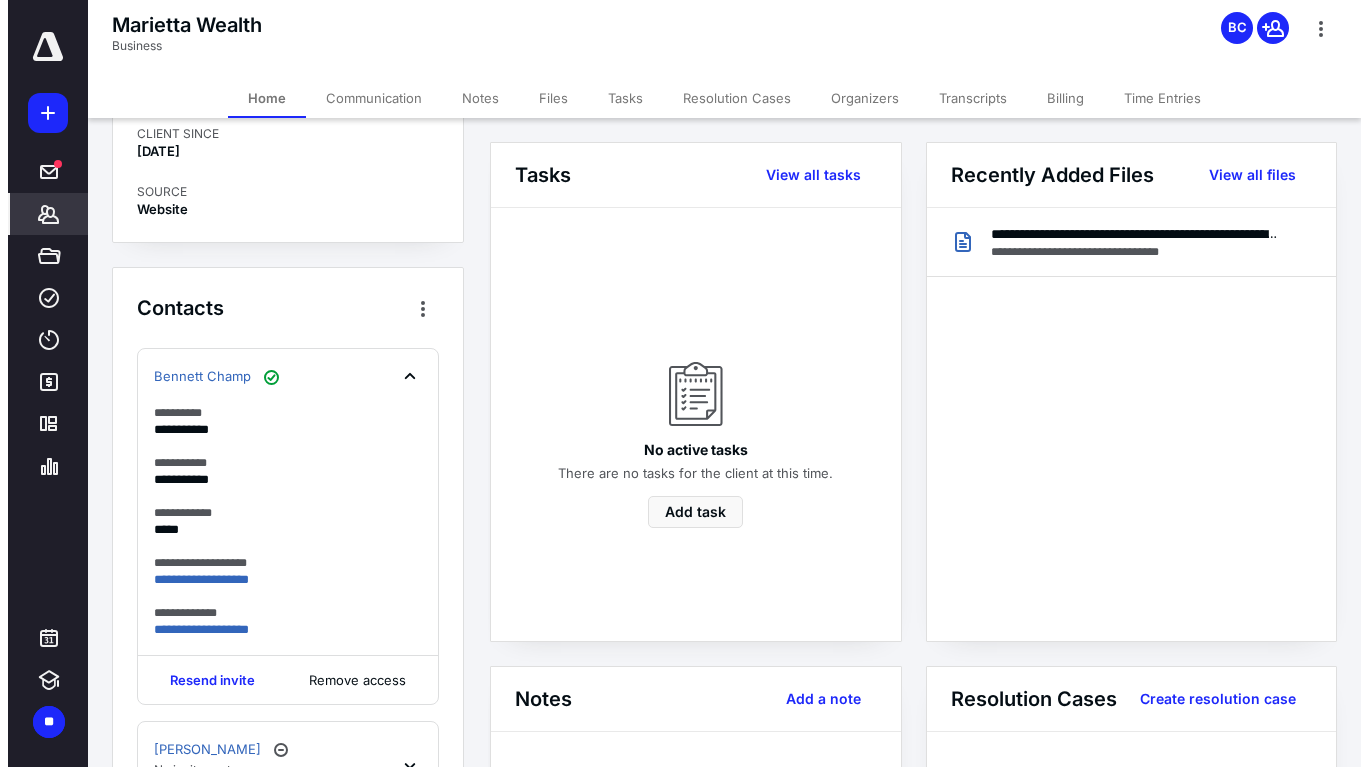 scroll, scrollTop: 351, scrollLeft: 0, axis: vertical 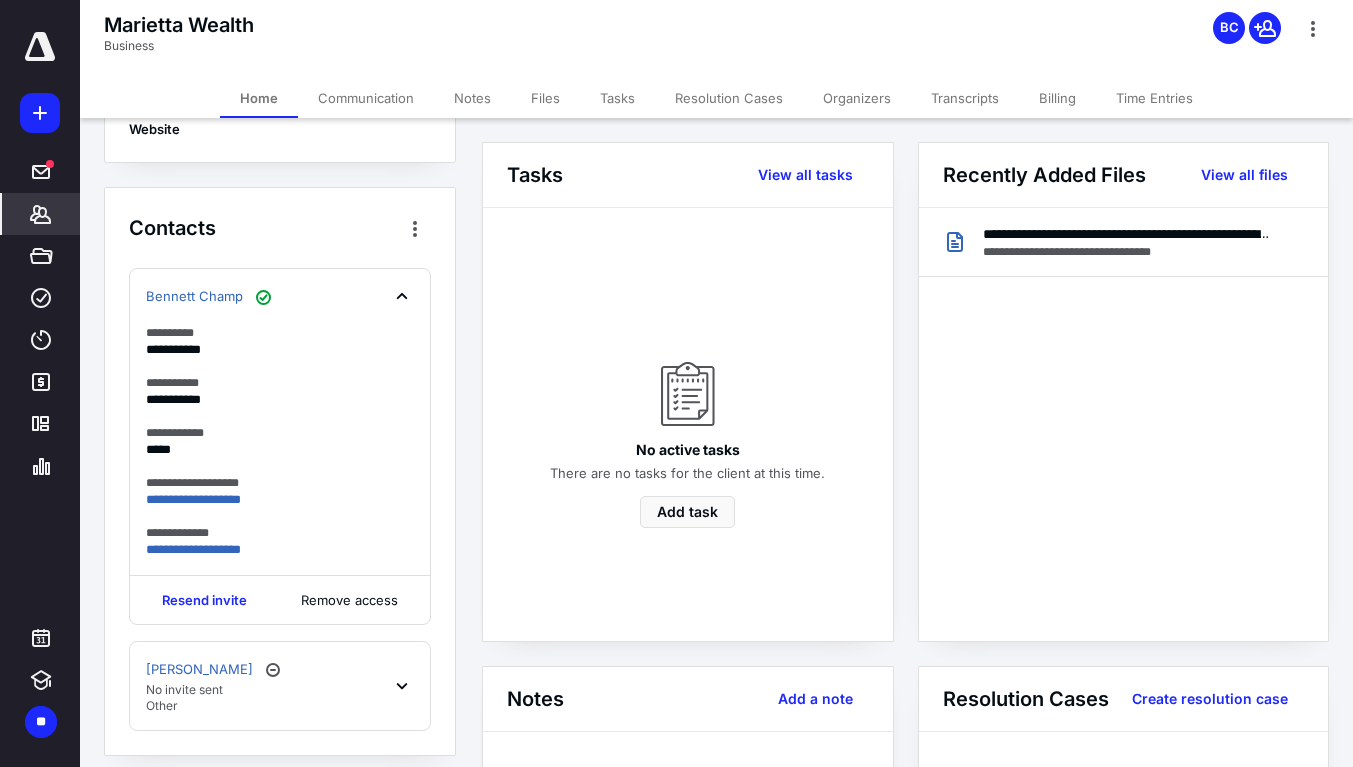 click on "Remove access" at bounding box center (349, 600) 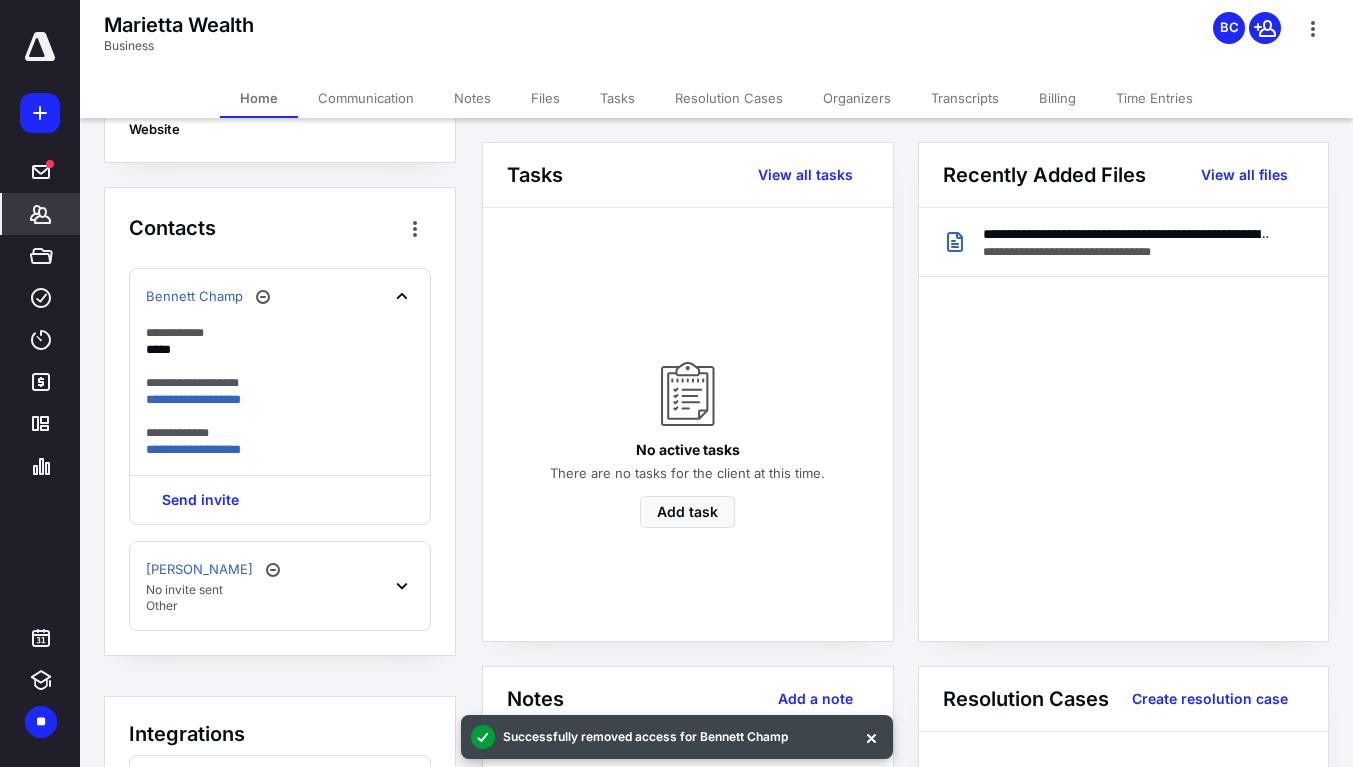 click at bounding box center [415, 228] 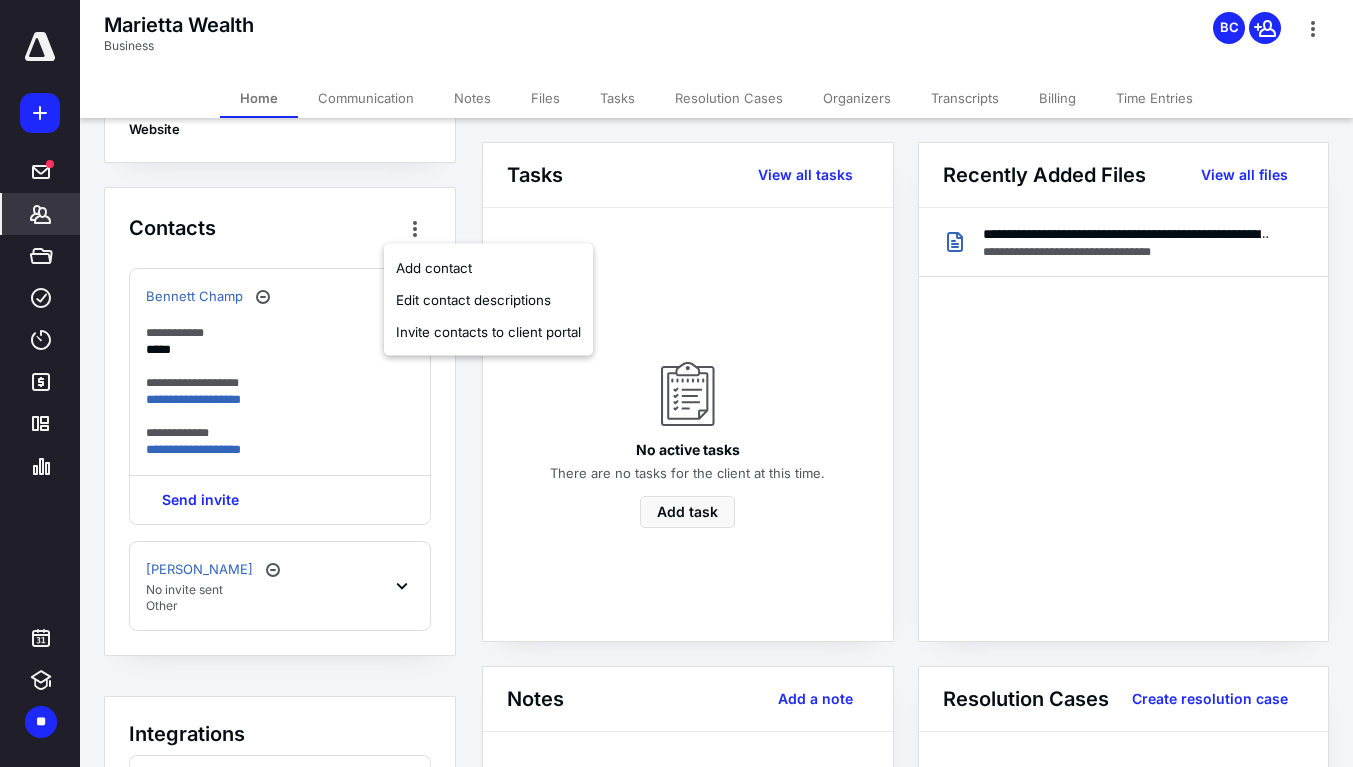 click on "Bennett Champ" at bounding box center [194, 297] 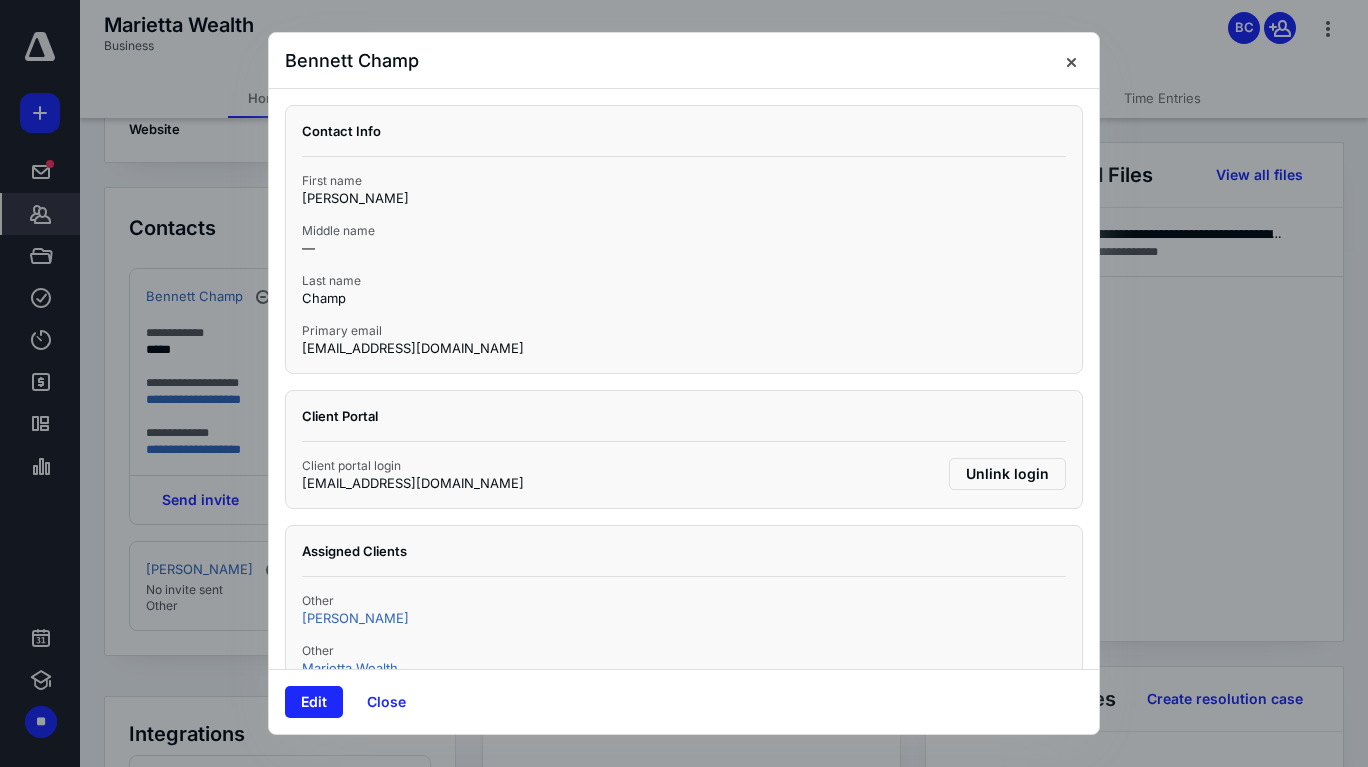 scroll, scrollTop: 41, scrollLeft: 0, axis: vertical 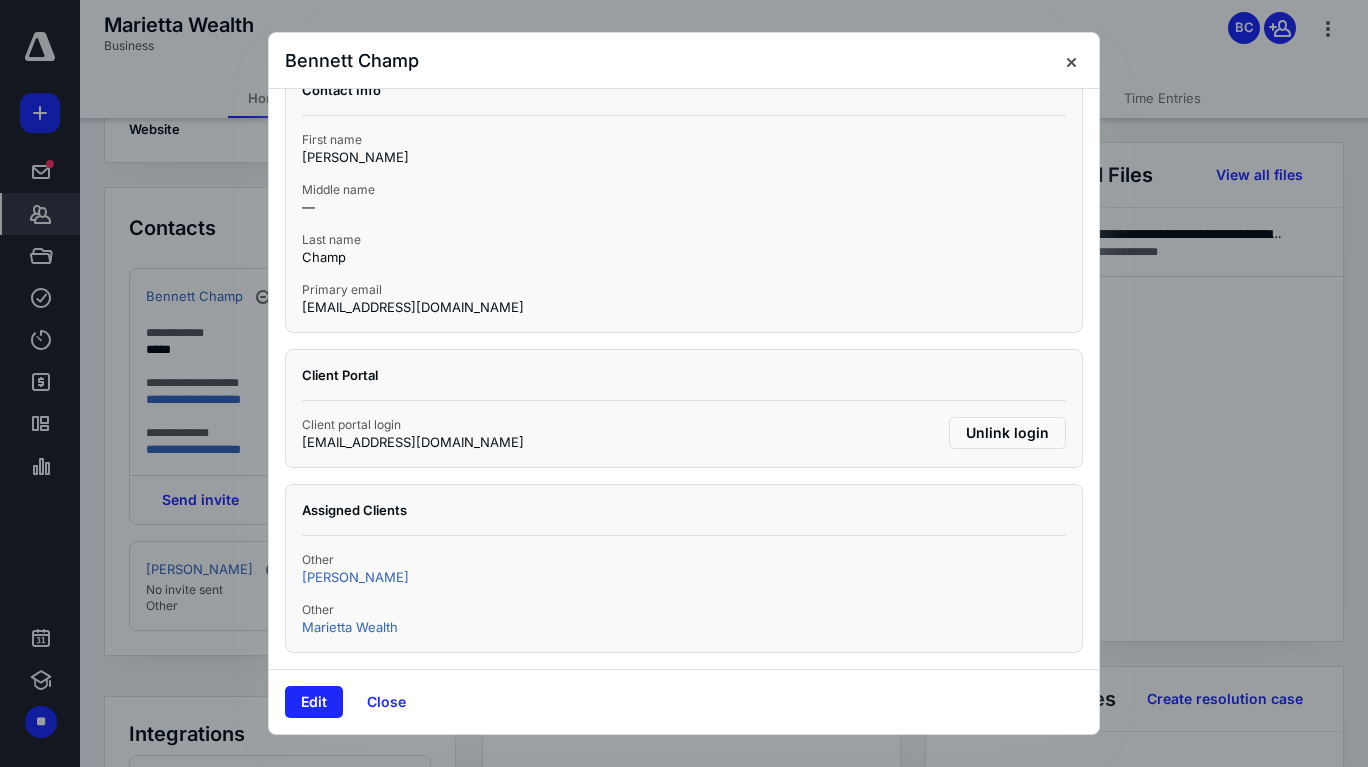 click on "Edit" at bounding box center (314, 702) 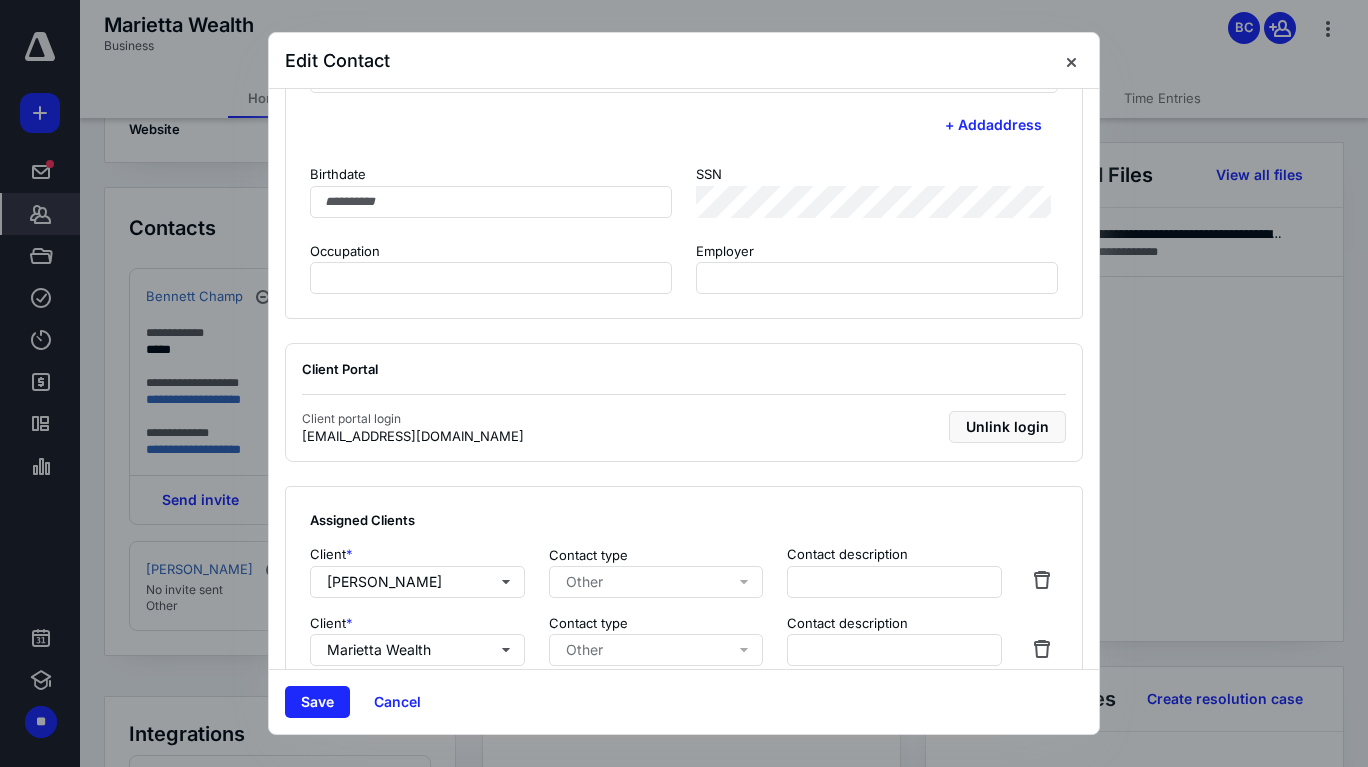scroll, scrollTop: 750, scrollLeft: 0, axis: vertical 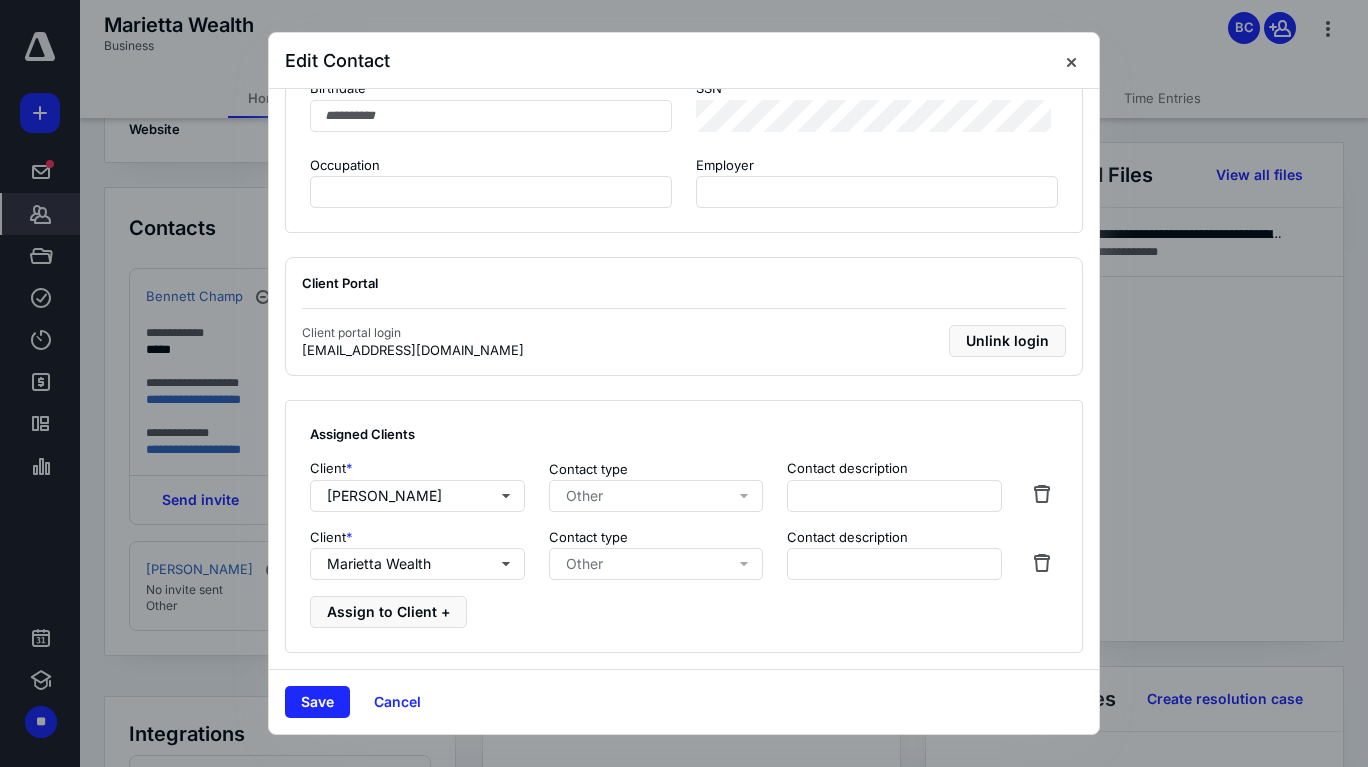 click at bounding box center (1042, 562) 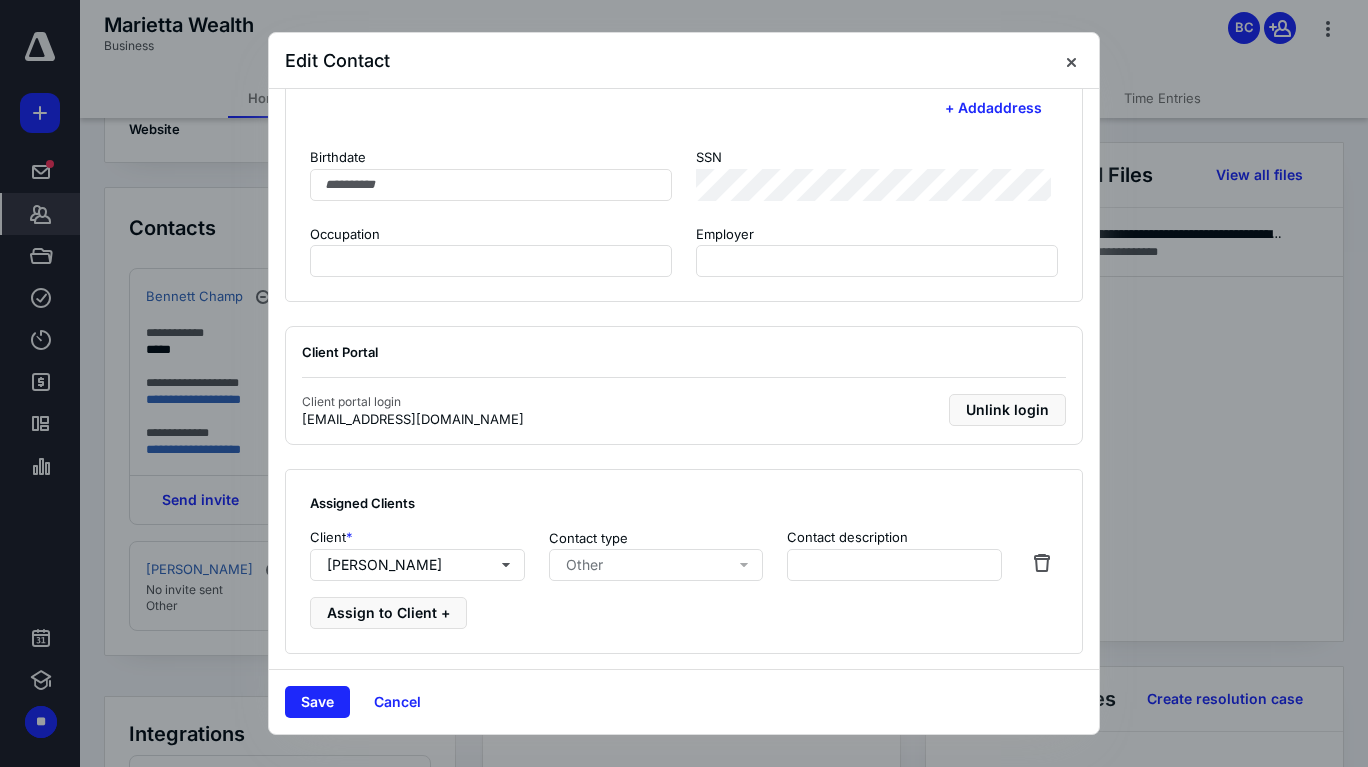 click at bounding box center [1042, 562] 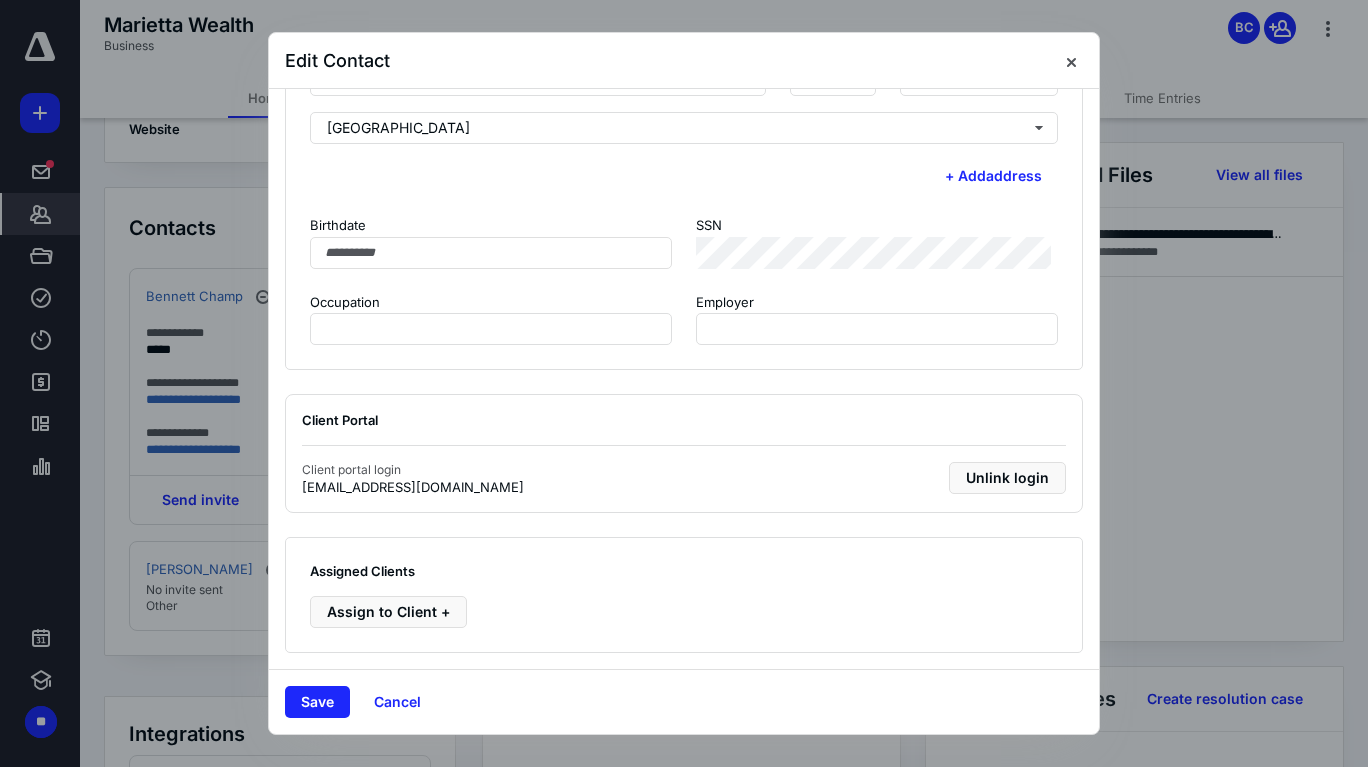 scroll, scrollTop: 613, scrollLeft: 0, axis: vertical 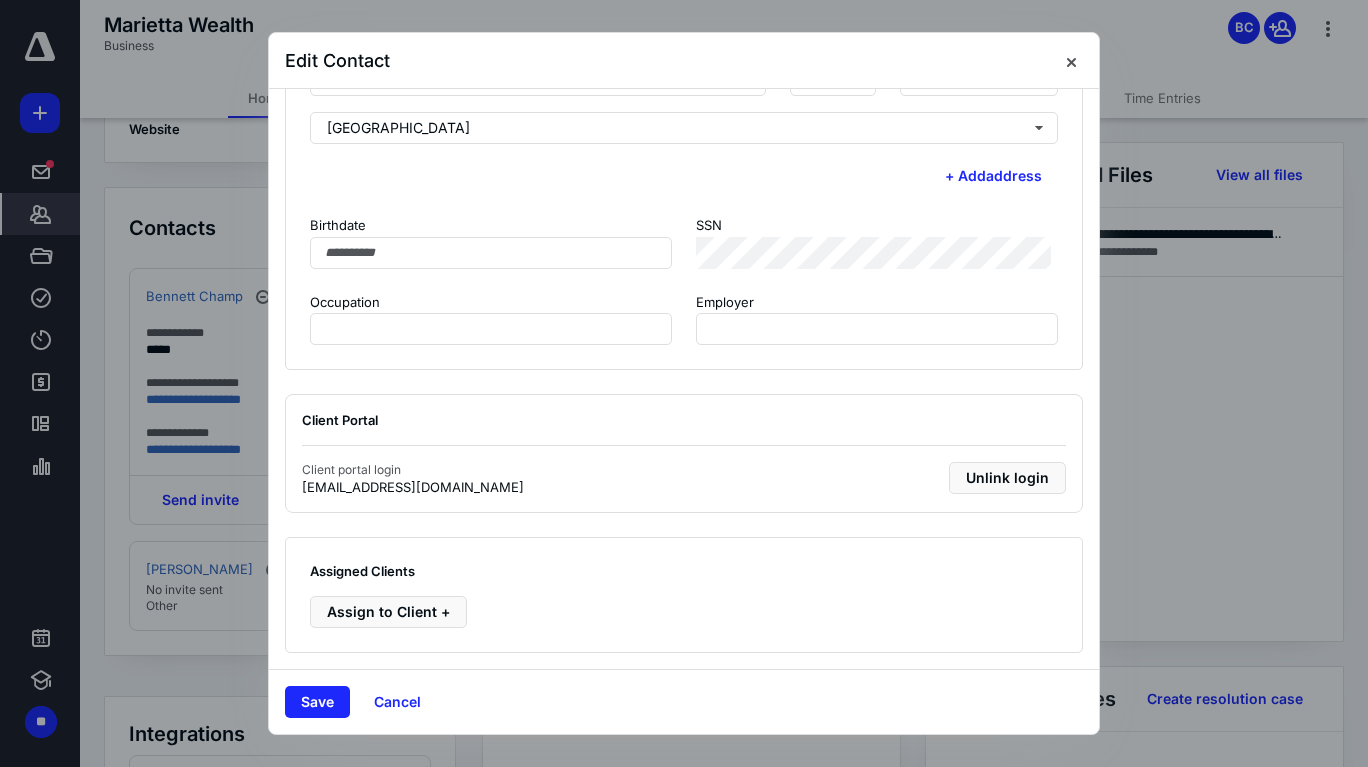click on "Save" at bounding box center (317, 702) 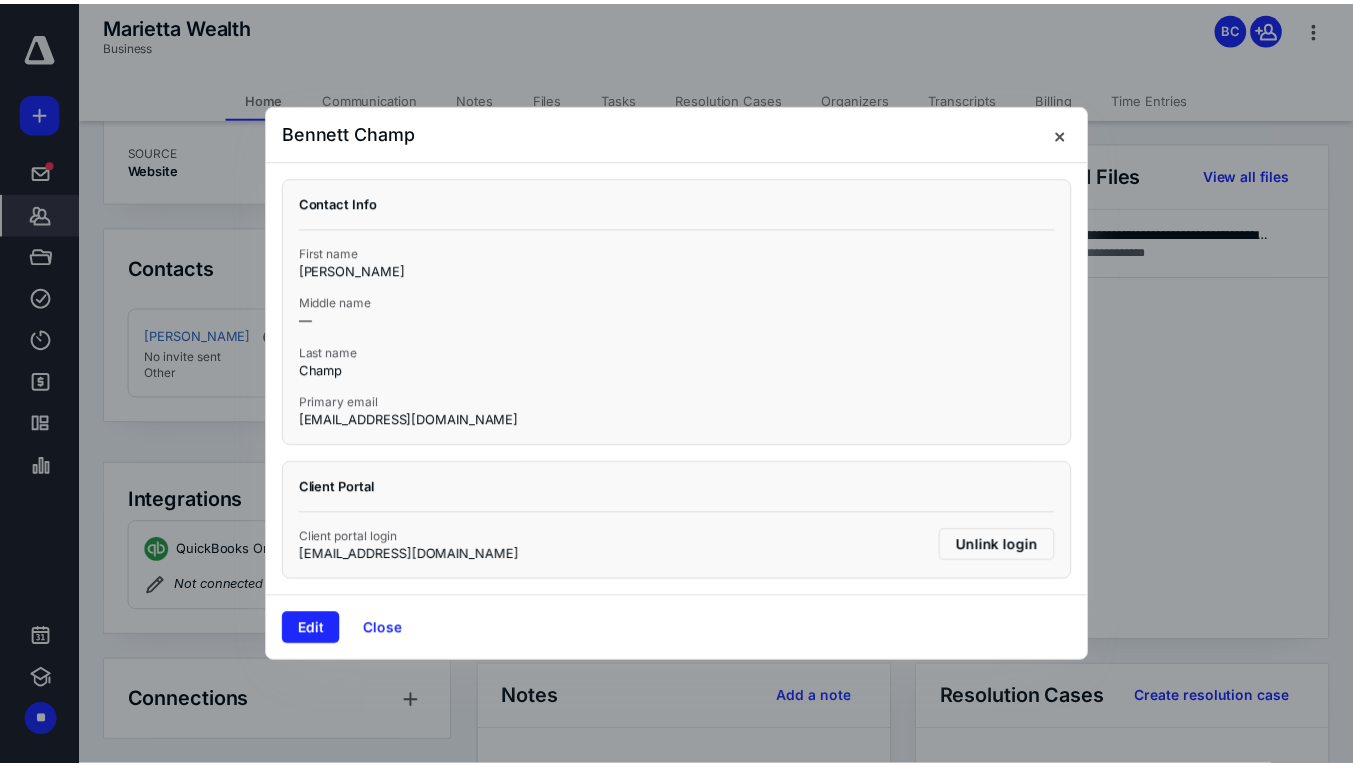 scroll, scrollTop: 311, scrollLeft: 0, axis: vertical 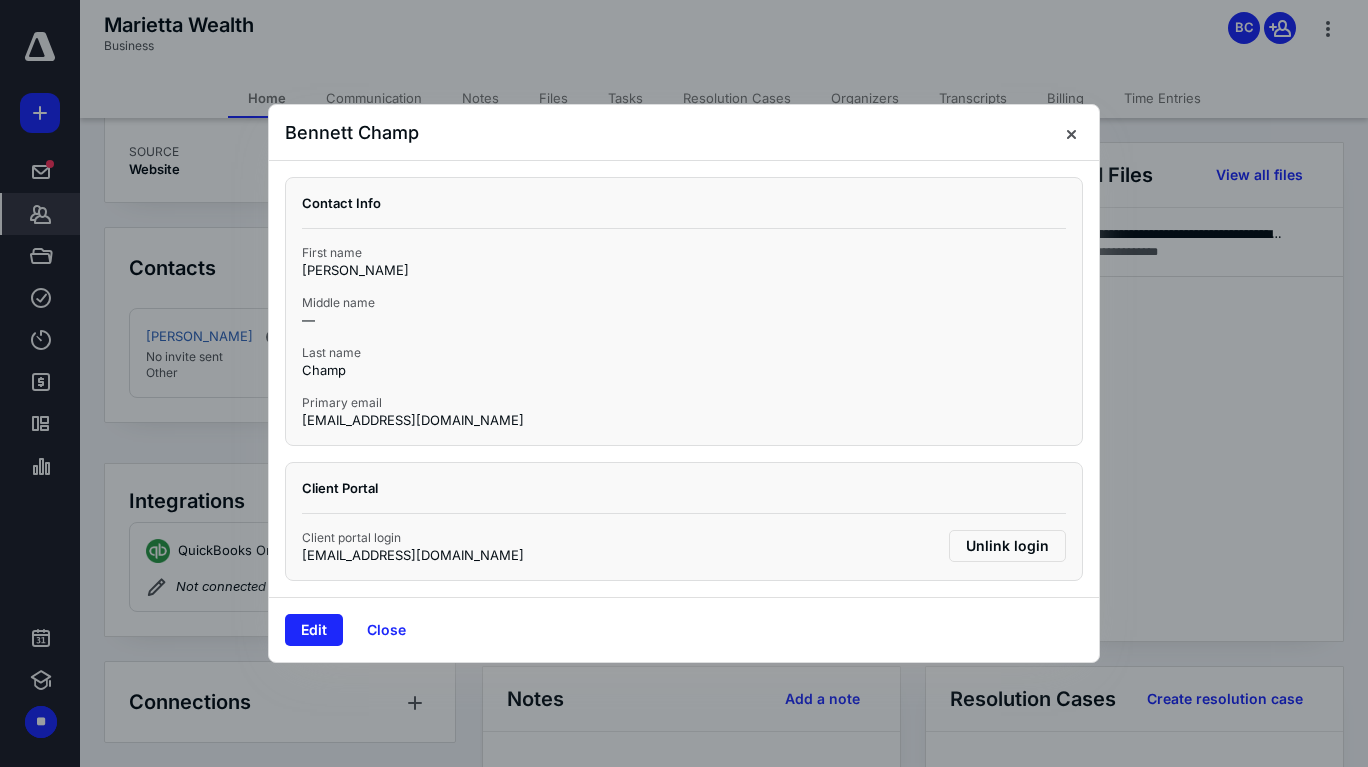 click on "Close" at bounding box center (386, 630) 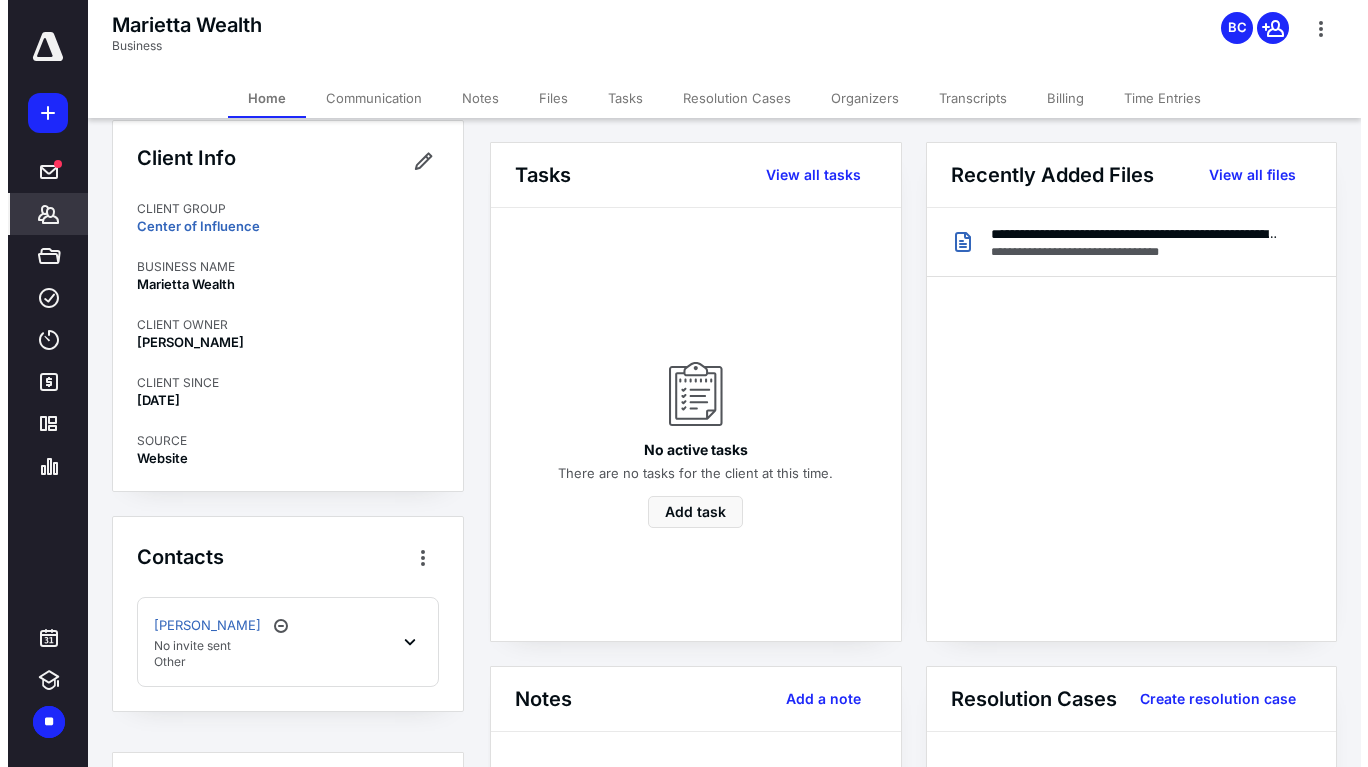 scroll, scrollTop: 0, scrollLeft: 0, axis: both 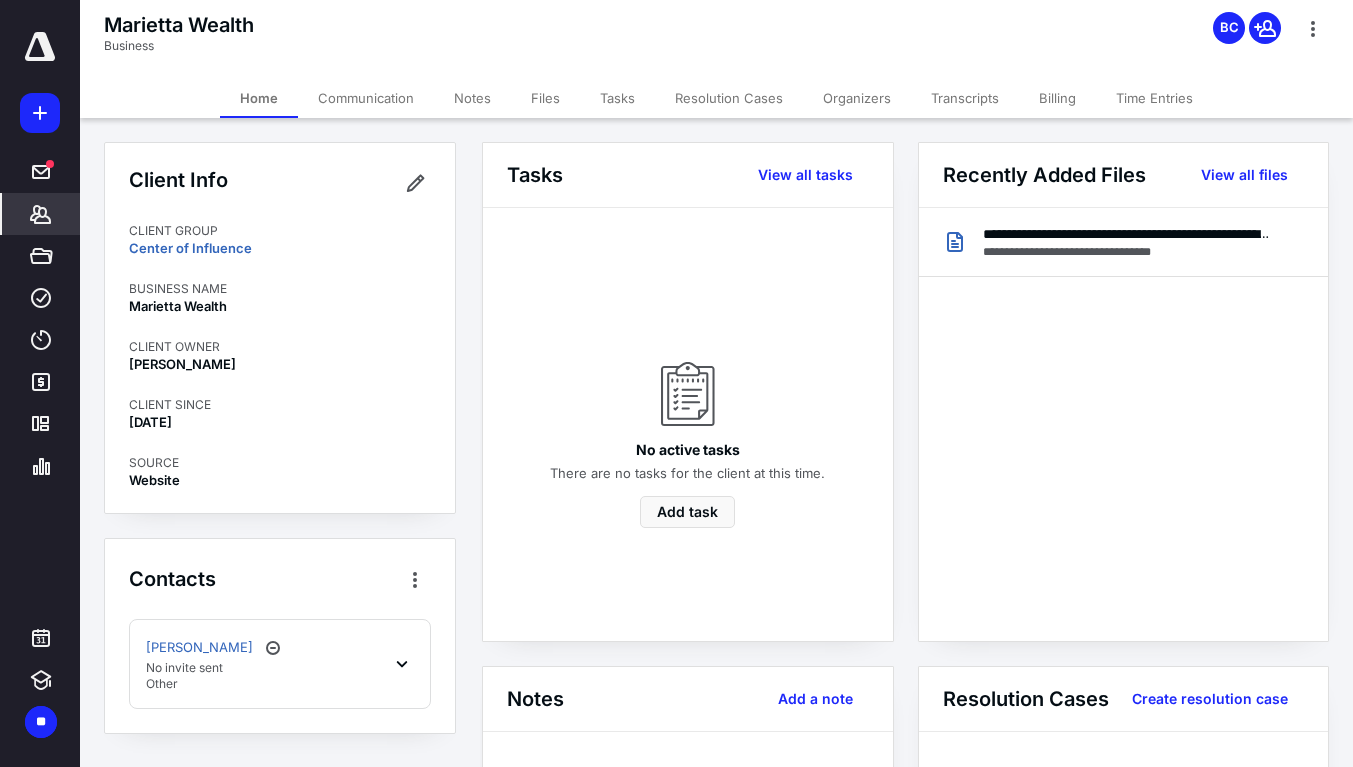 click on "Client Info CLIENT GROUP Center of Influence BUSINESS NAME Marietta Wealth CLIENT OWNER Brian Champ CLIENT SINCE Jul 1, 2025 SOURCE Website Contacts Ben Crowe No invite sent Other Integrations QuickBooks Online Not connected Connections" at bounding box center (280, 598) 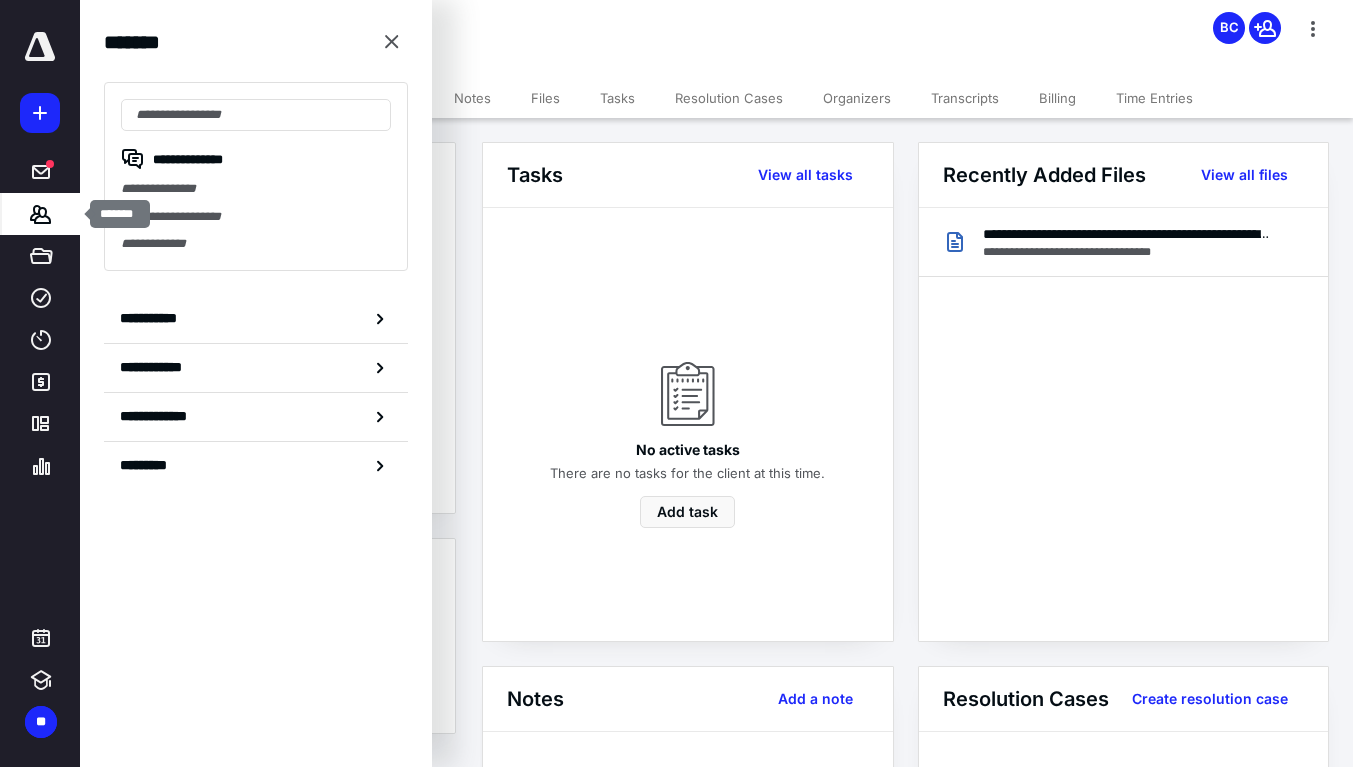 click on "**********" at bounding box center [256, 368] 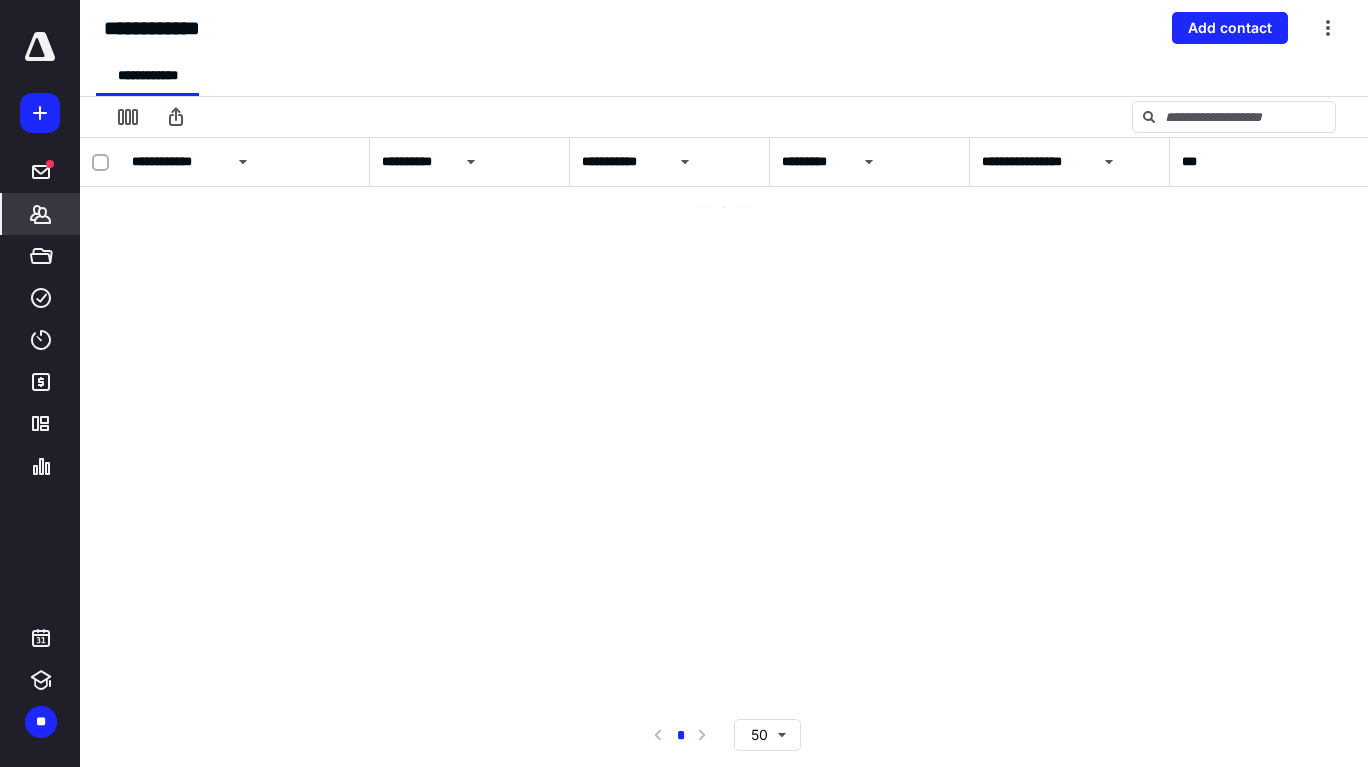 scroll, scrollTop: 0, scrollLeft: 0, axis: both 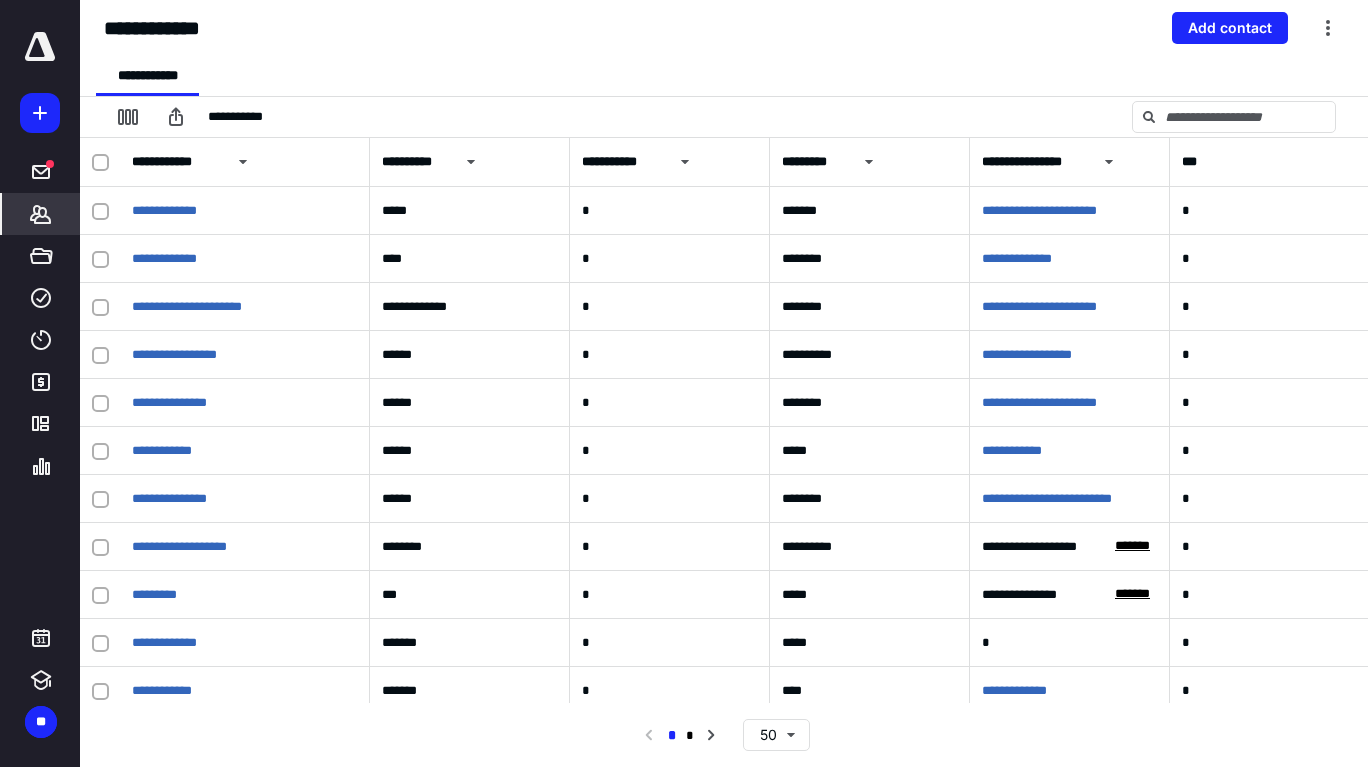 click 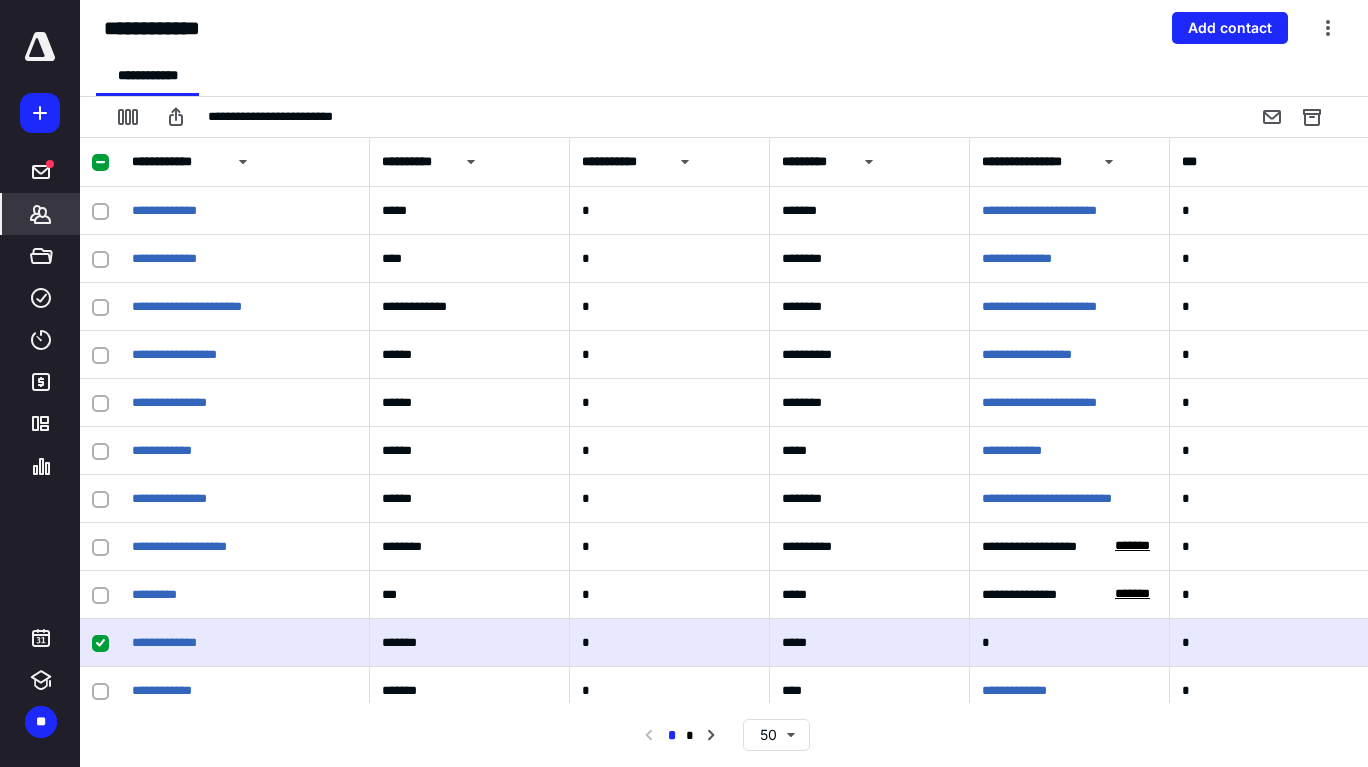 click at bounding box center (1328, 28) 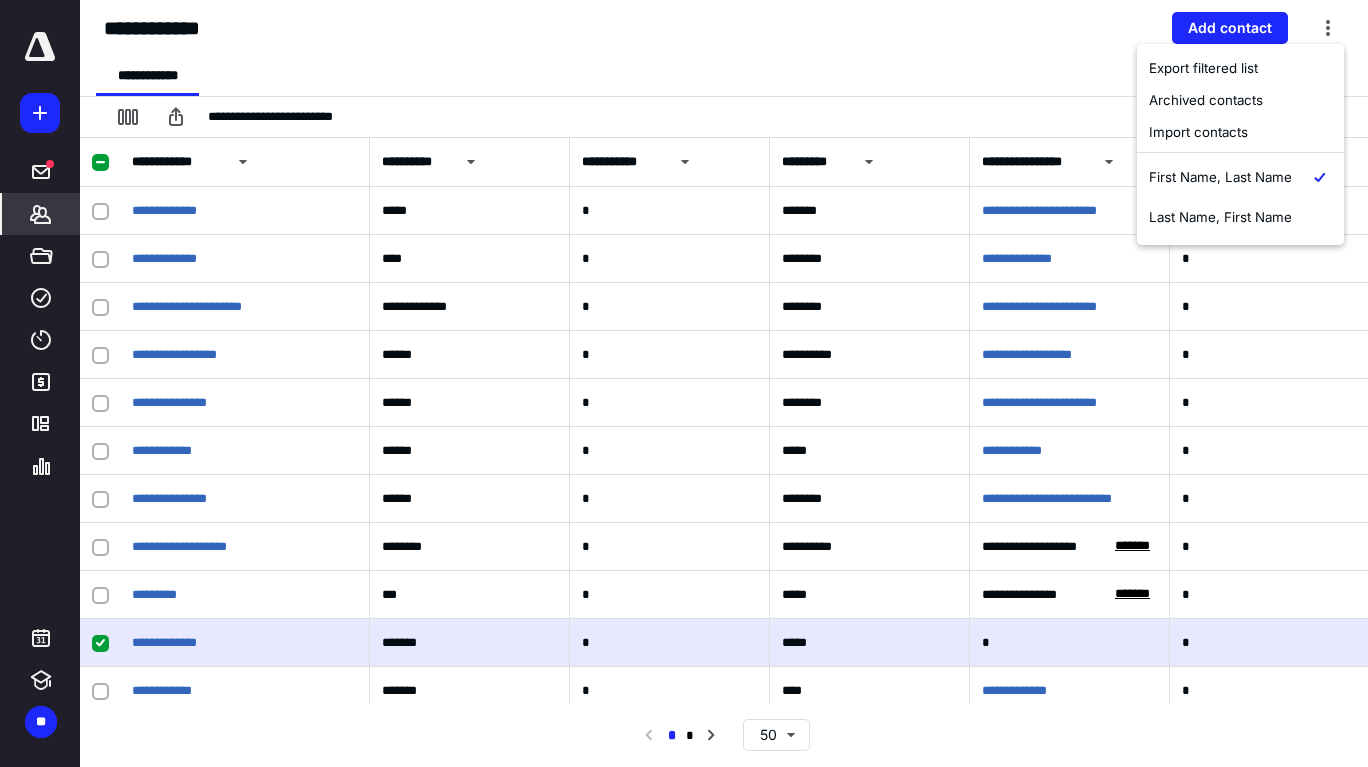 click on "**********" at bounding box center (732, 76) 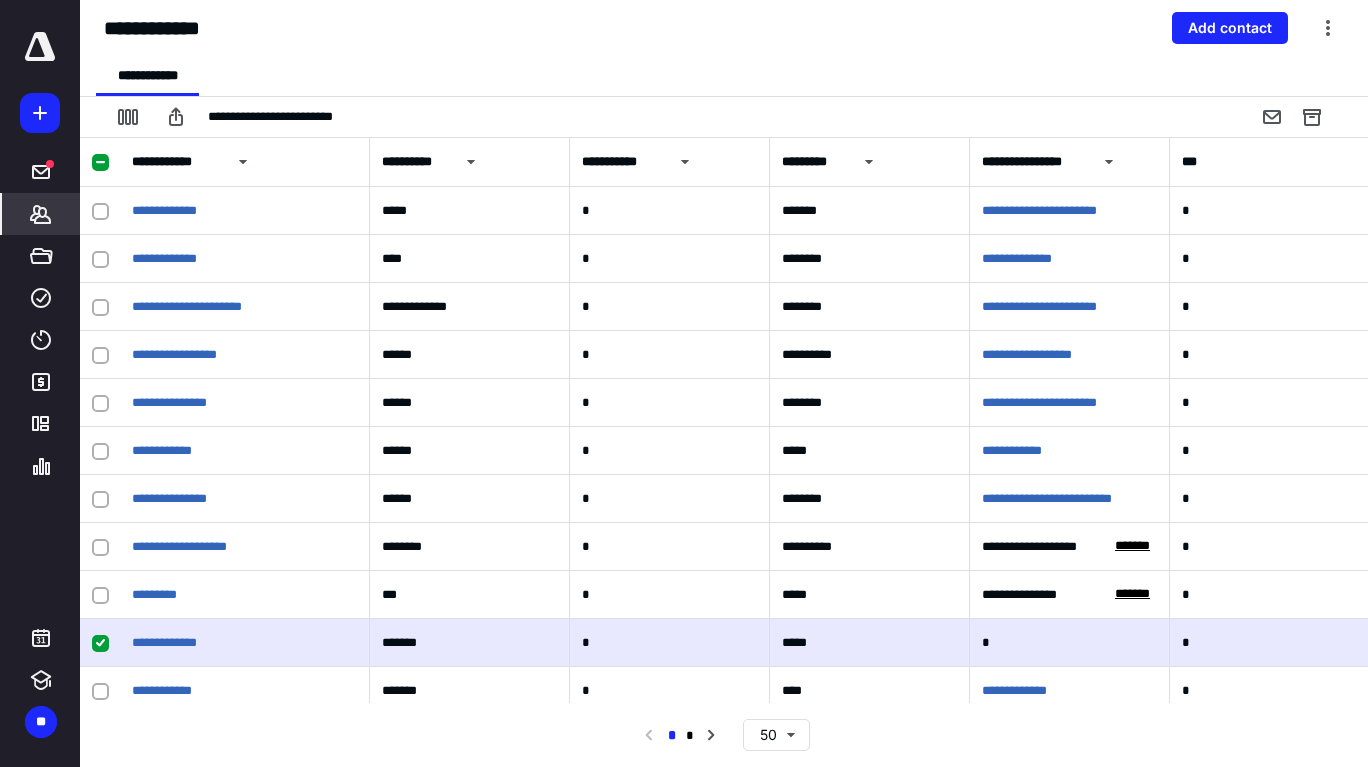 click at bounding box center (1312, 117) 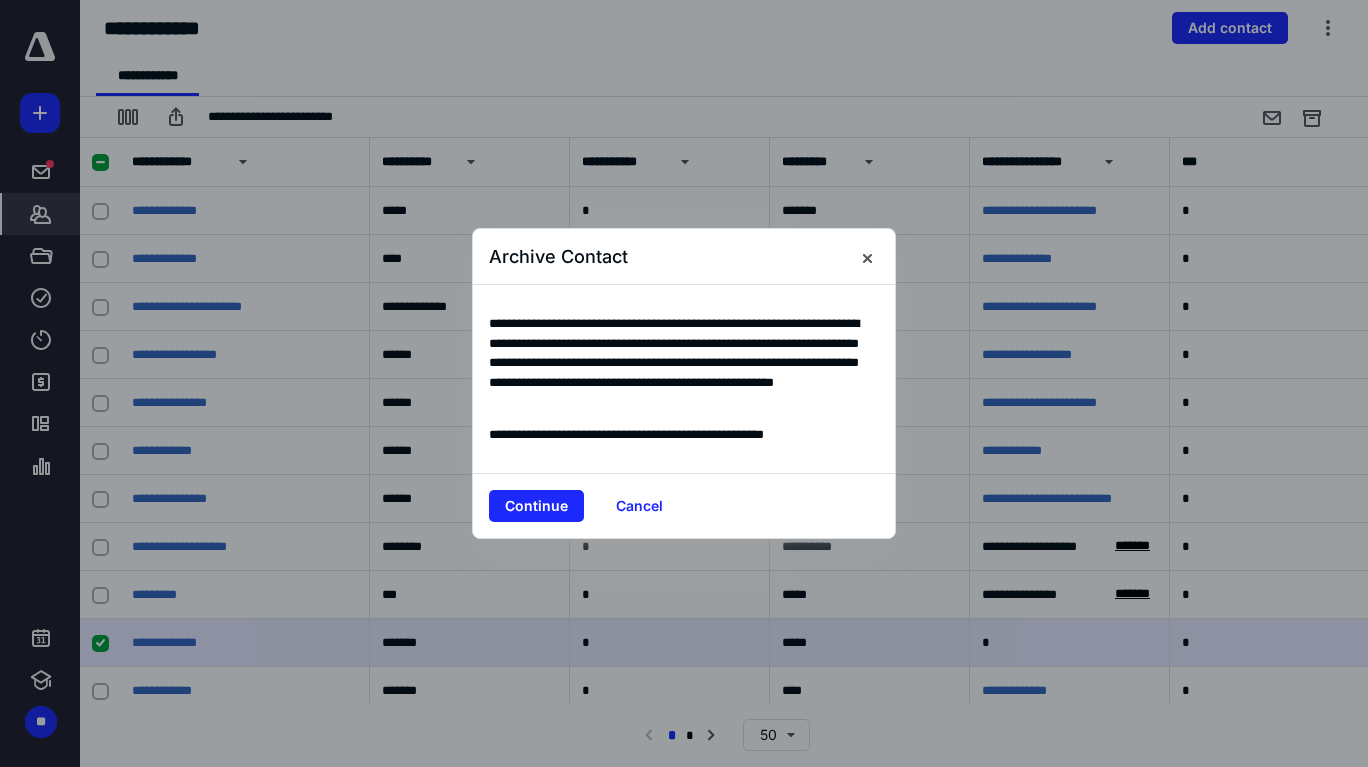 click on "Continue" at bounding box center [536, 506] 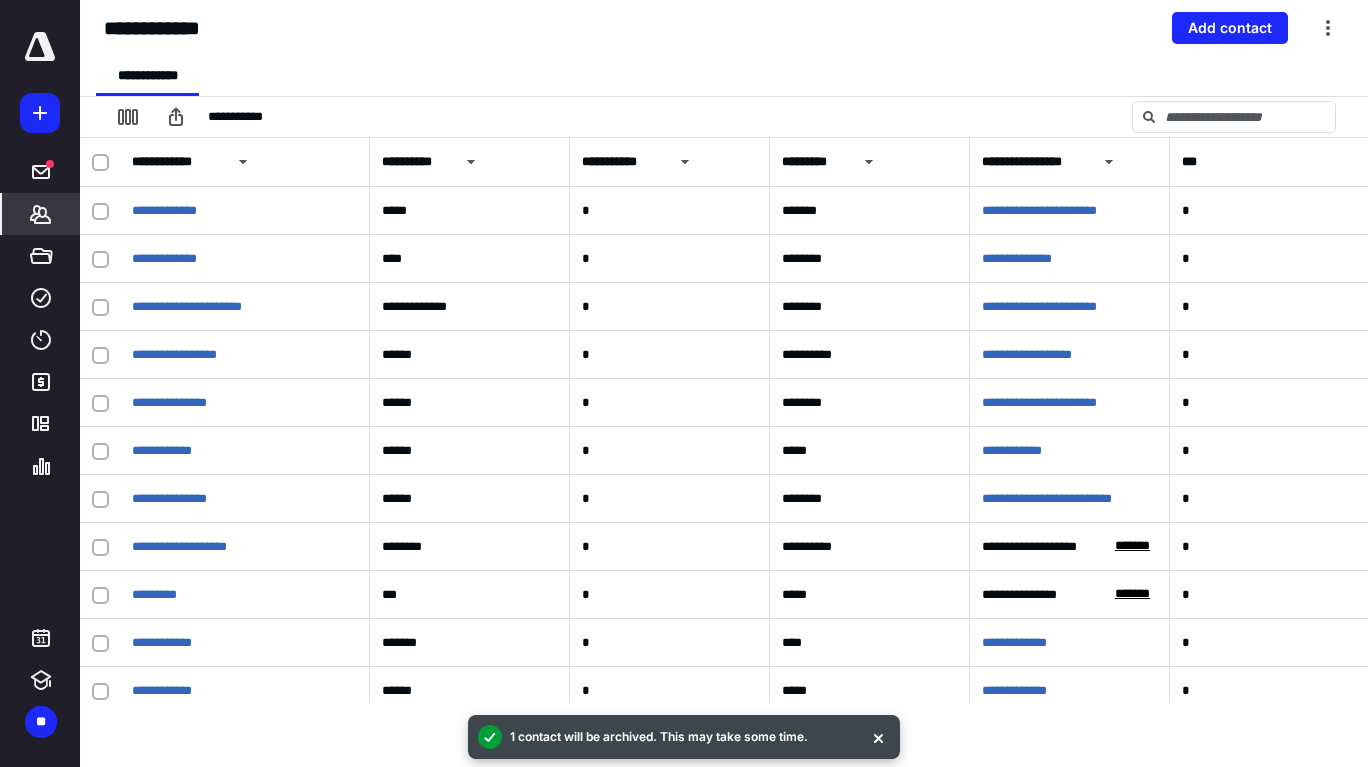 click at bounding box center (1328, 28) 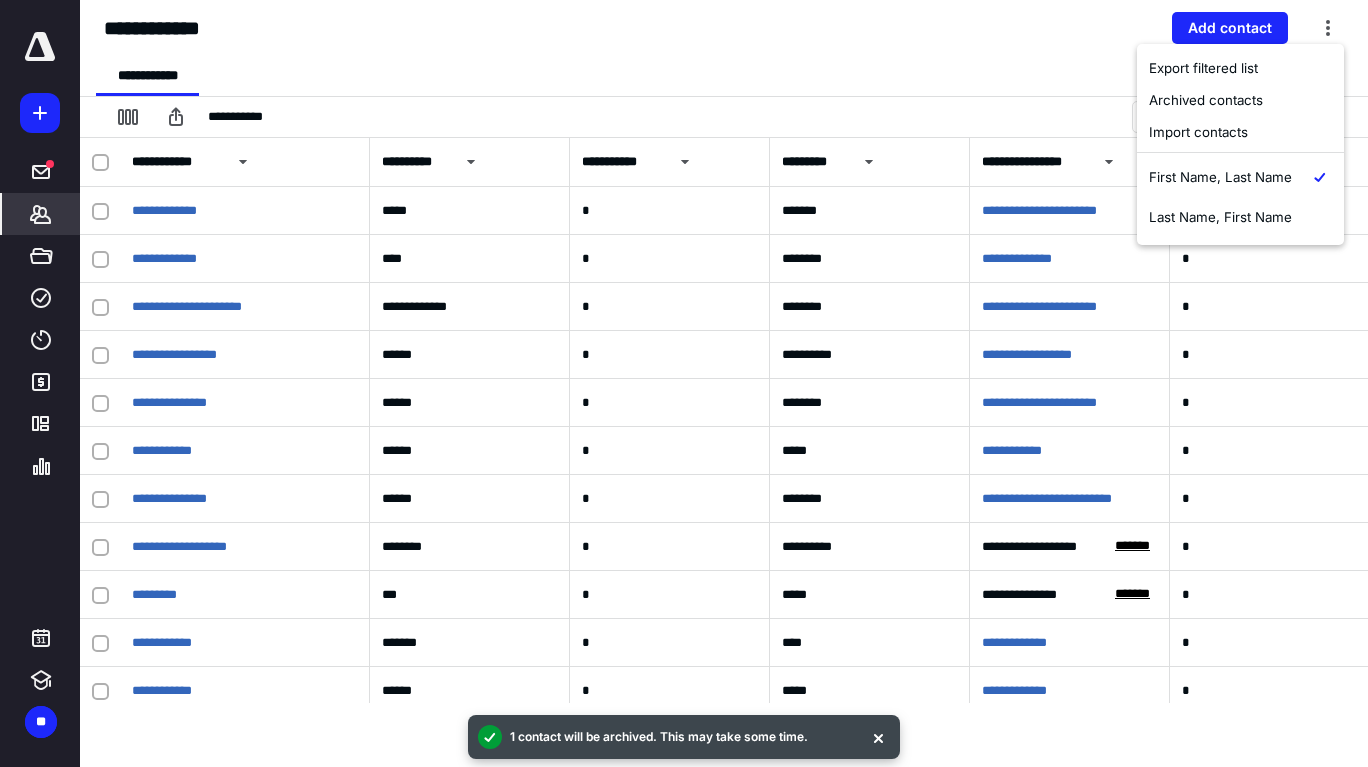 click on "Last Name, First Name" at bounding box center (1220, 217) 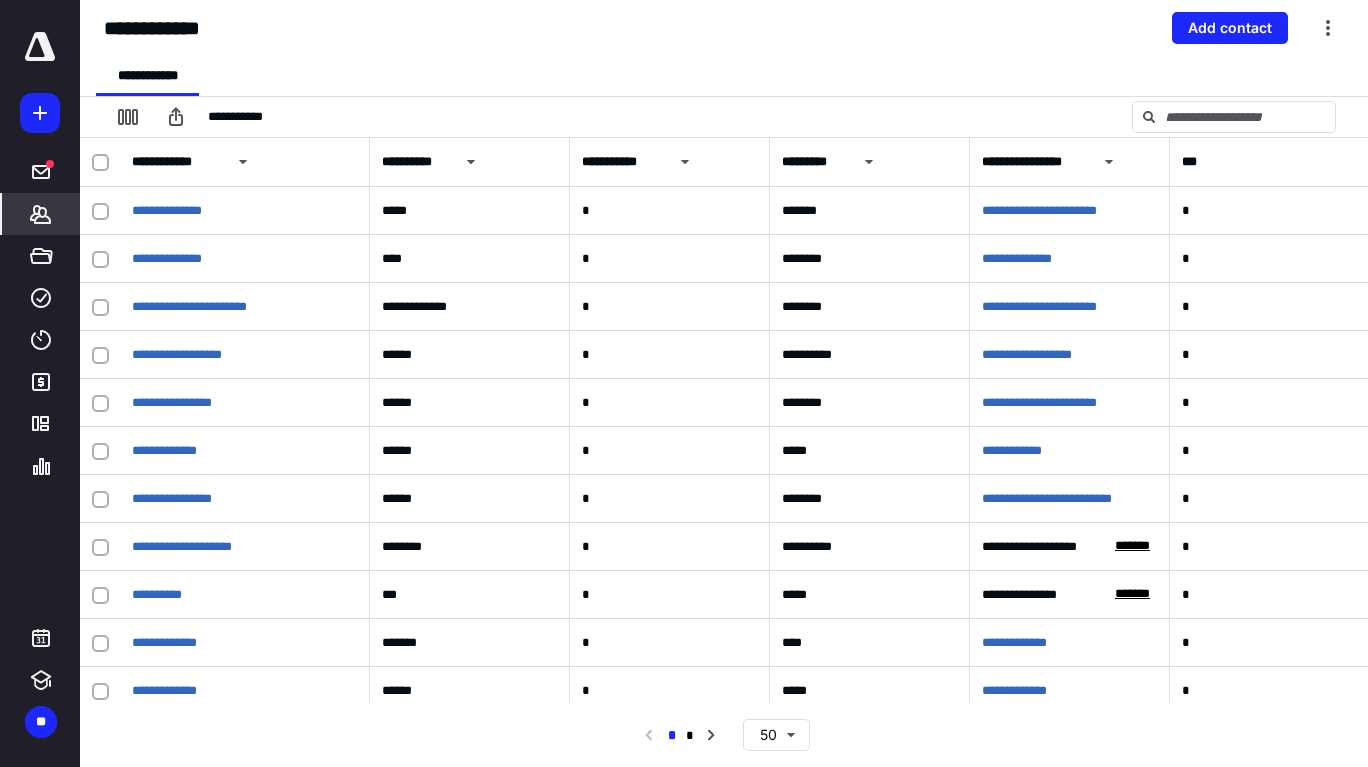click at bounding box center (128, 117) 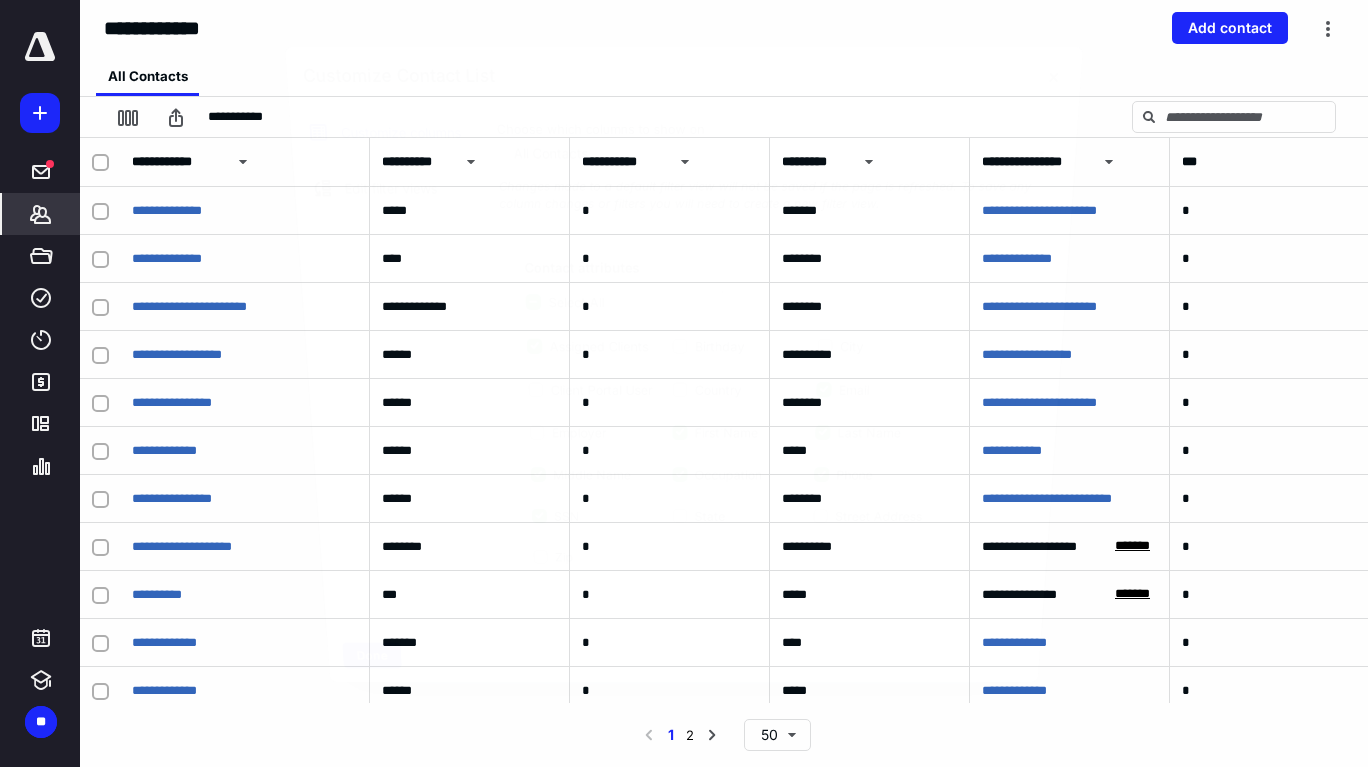 scroll, scrollTop: 0, scrollLeft: 0, axis: both 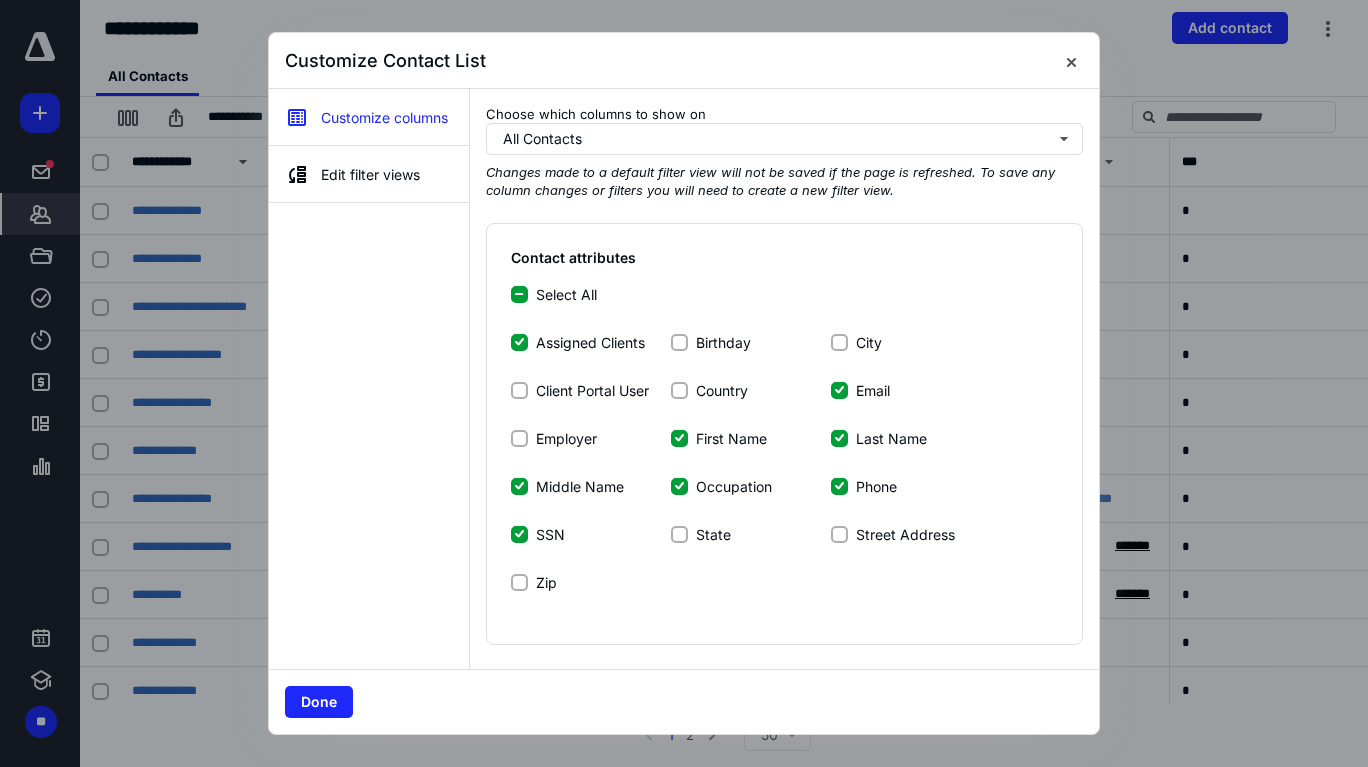 click 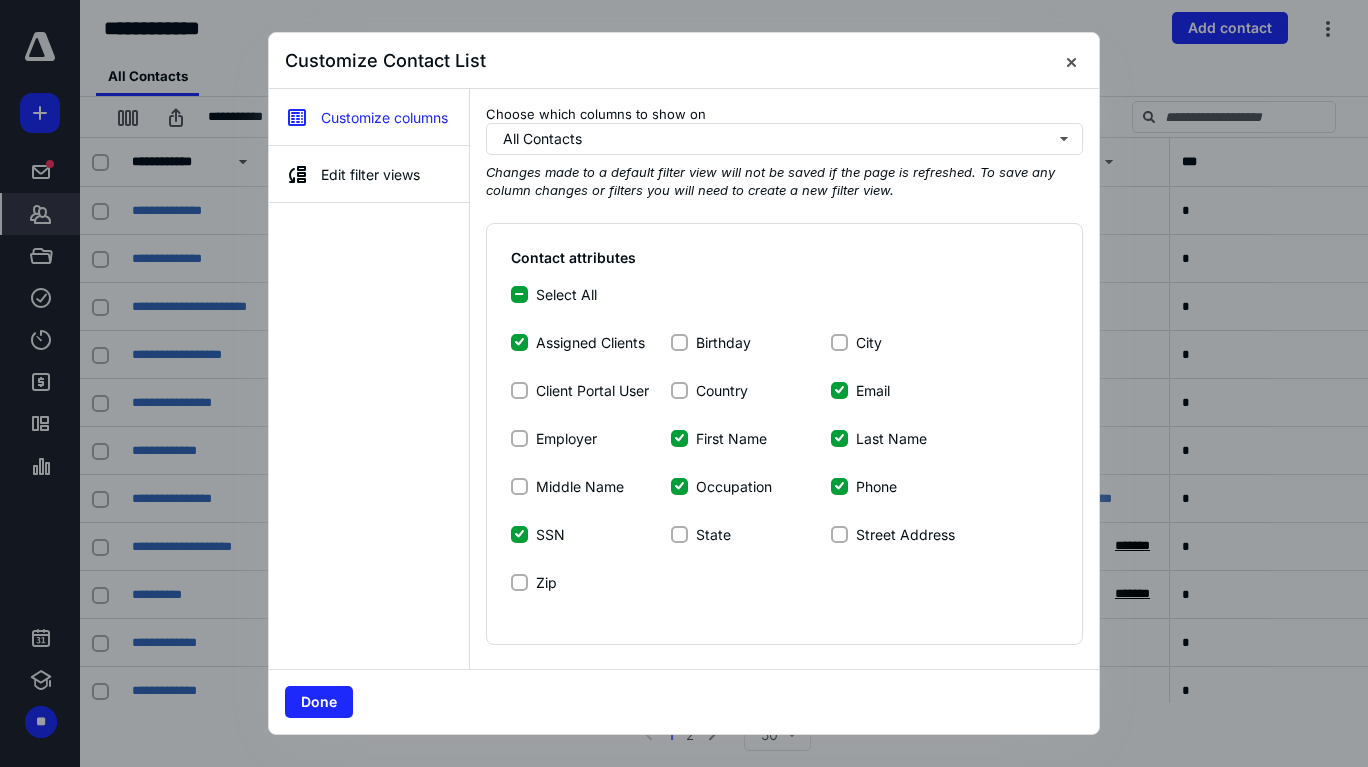 click 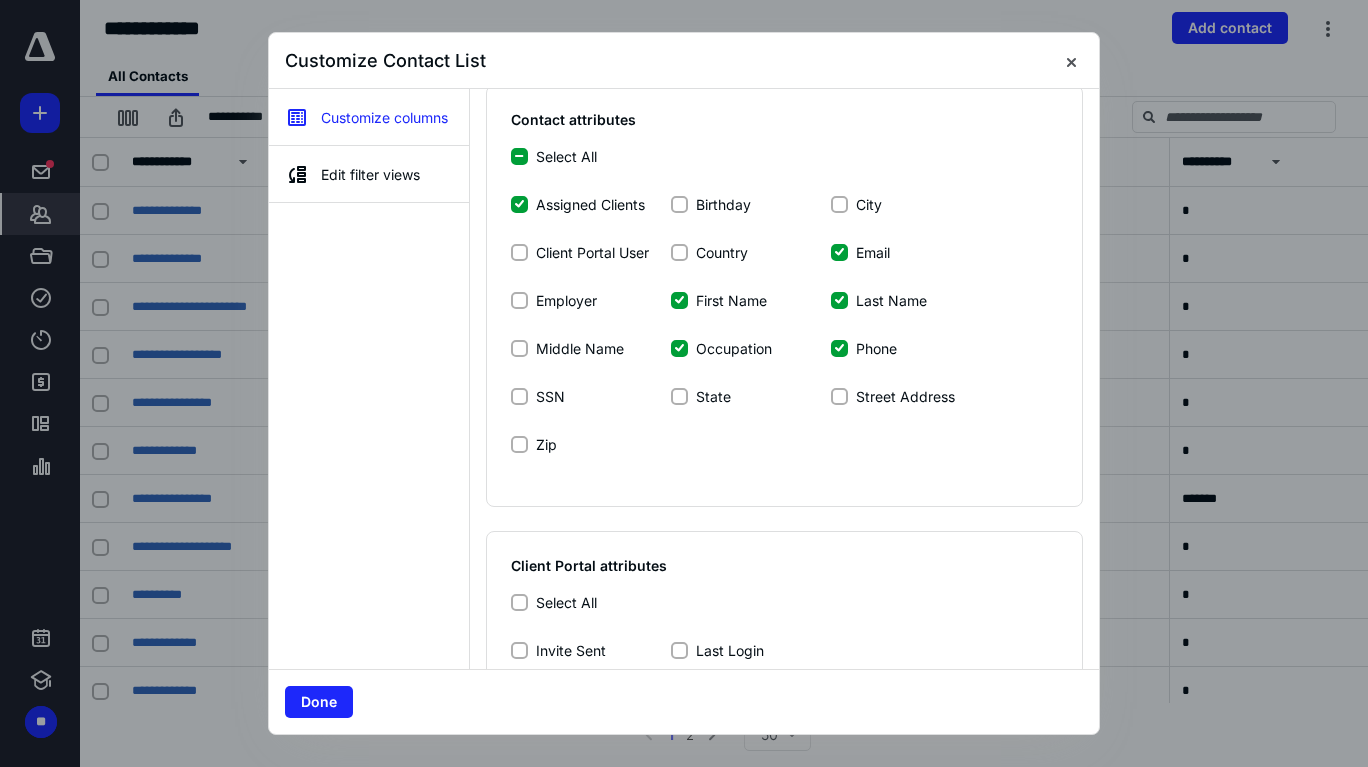 scroll, scrollTop: 139, scrollLeft: 0, axis: vertical 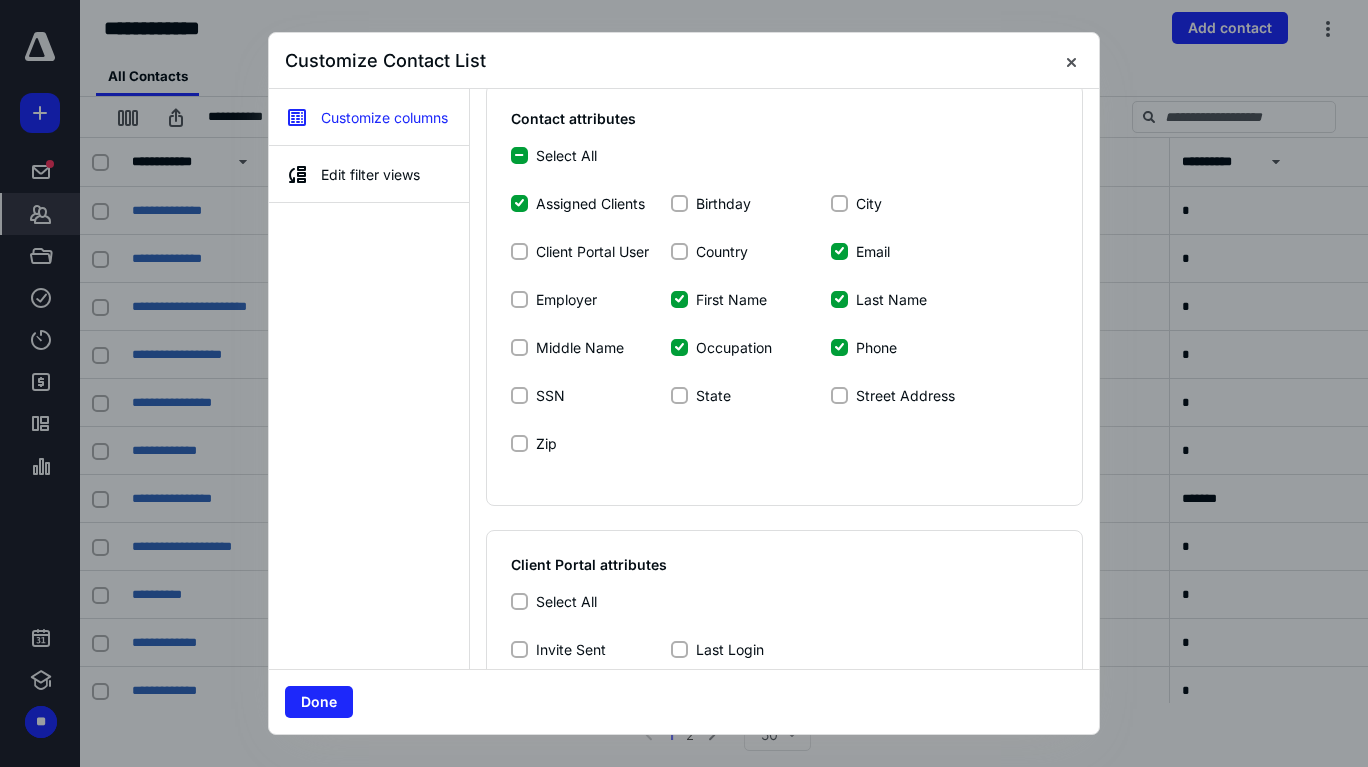 click 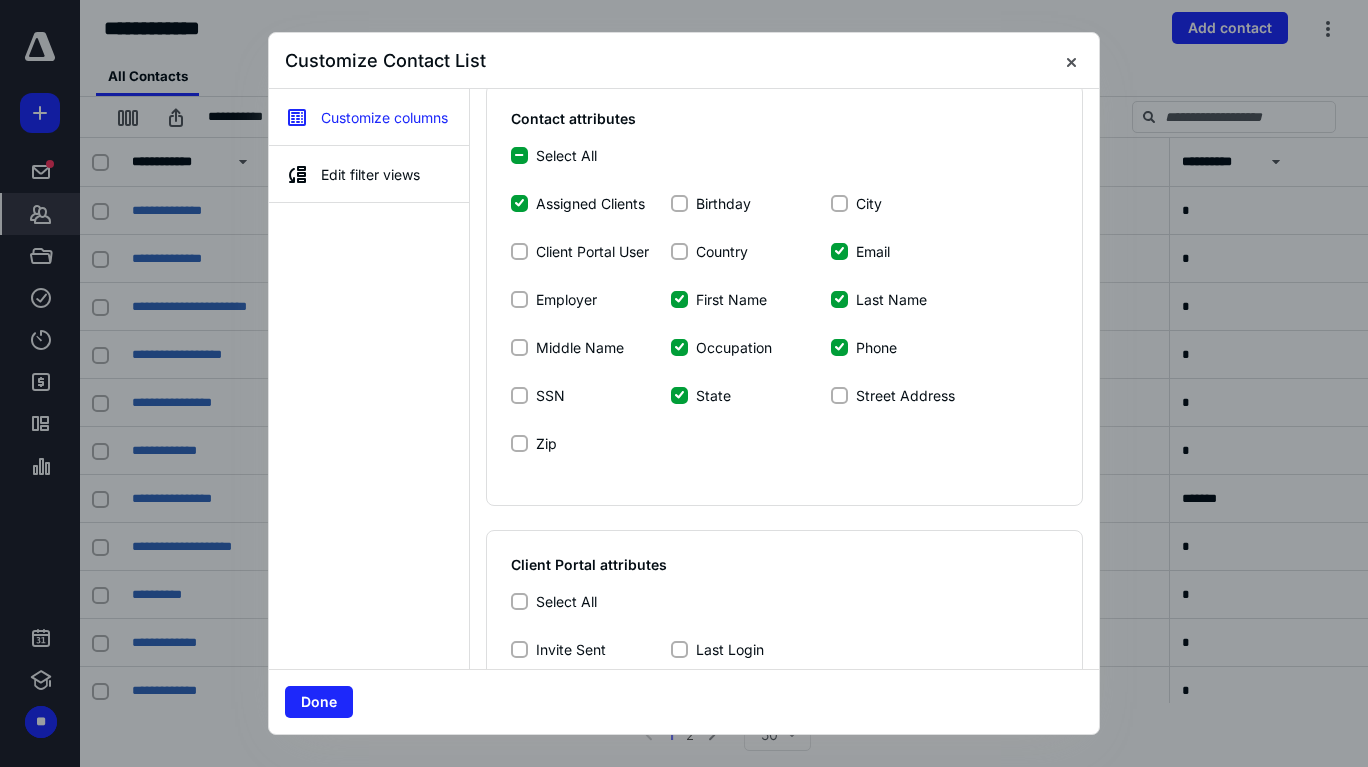 click on "Client Portal attributes Select All Invite Sent Last Login" at bounding box center [784, 621] 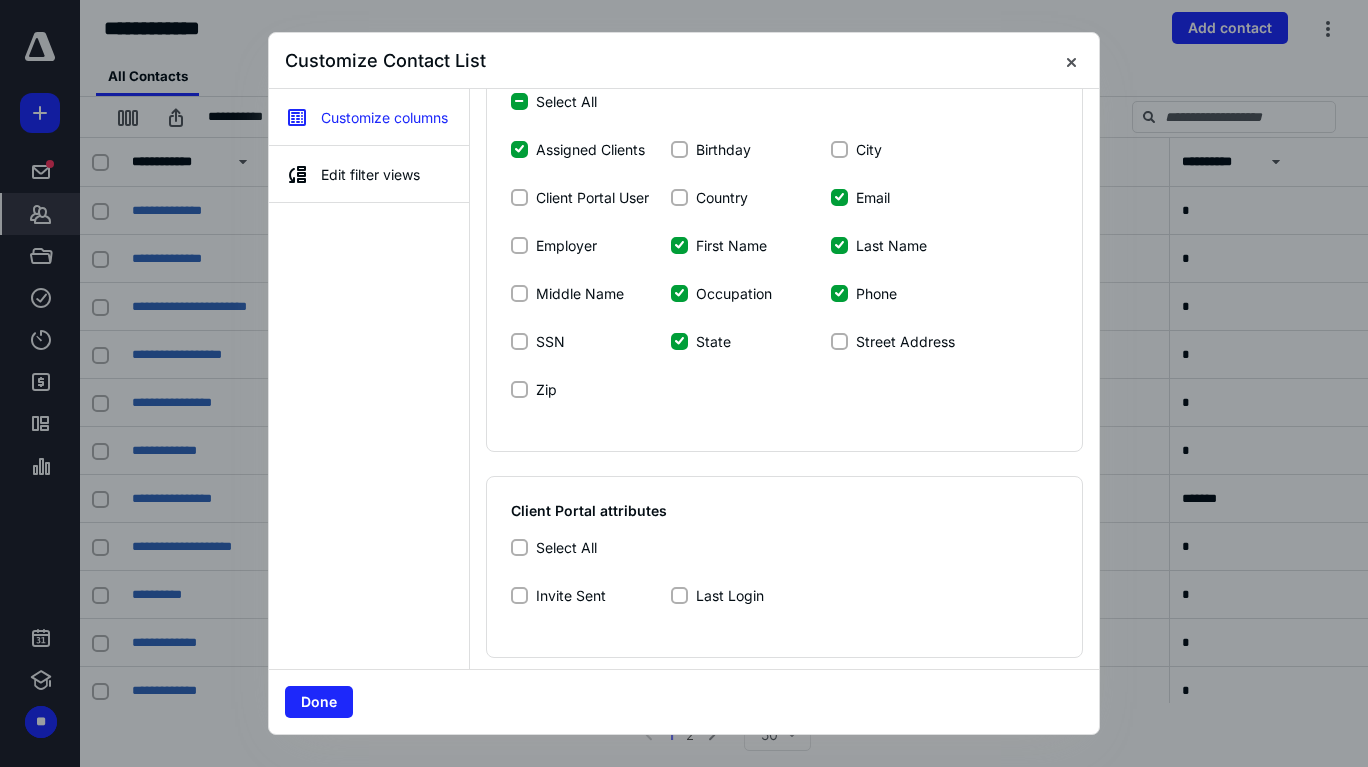 scroll, scrollTop: 198, scrollLeft: 0, axis: vertical 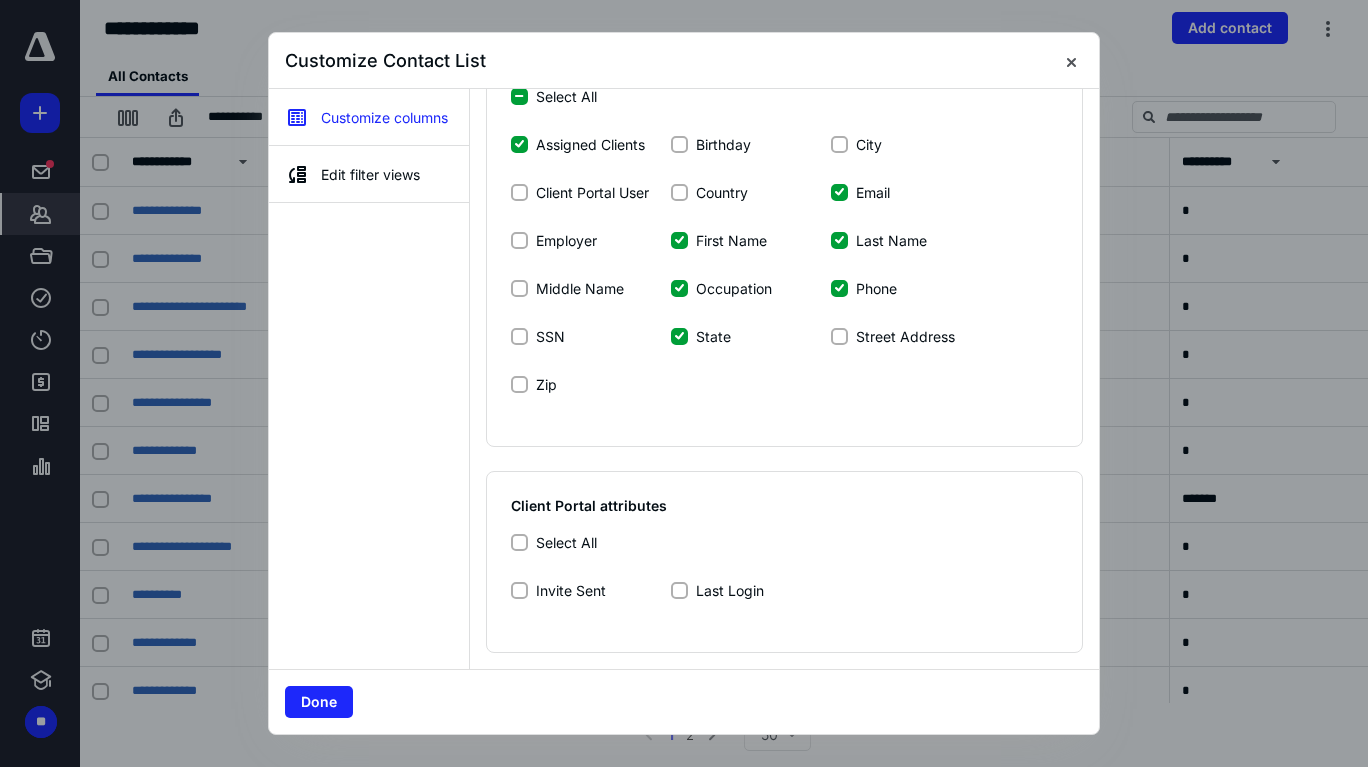 click on "Select All" at bounding box center (566, 542) 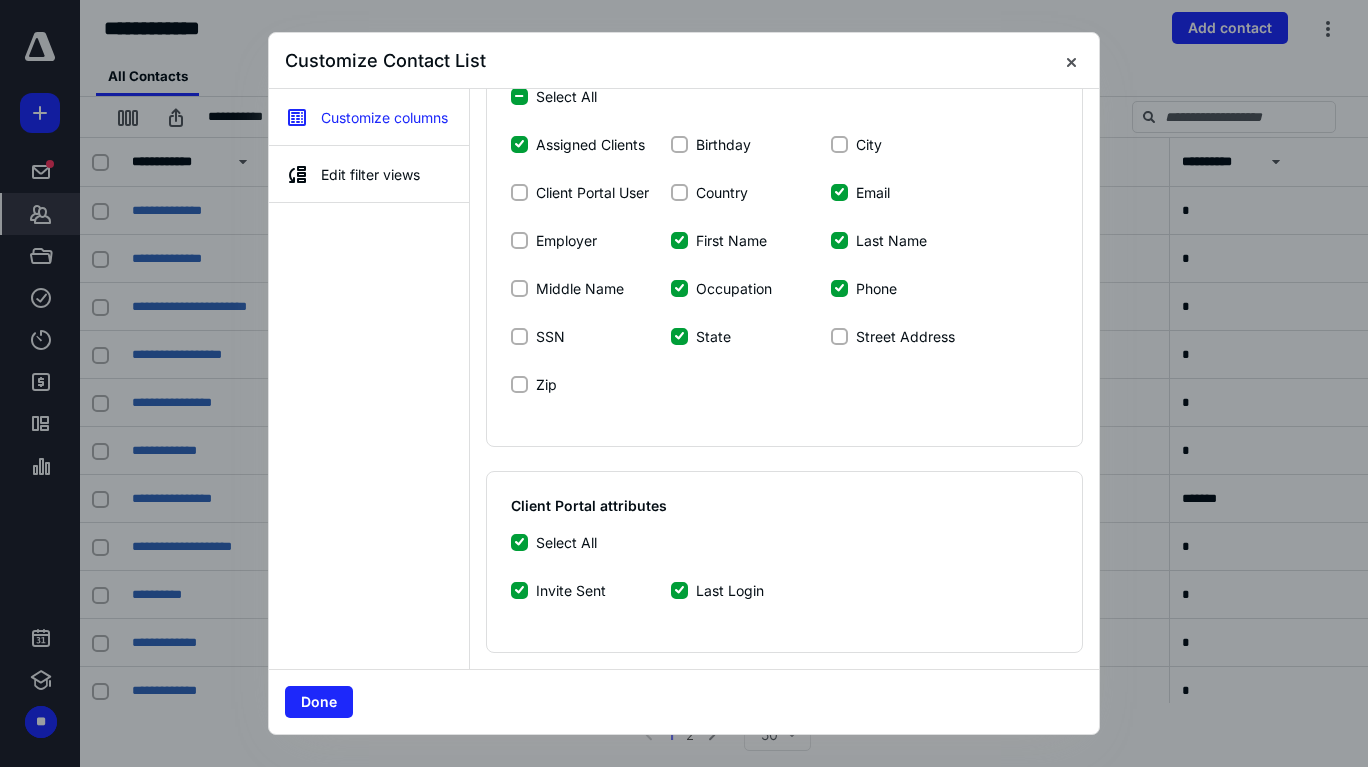click on "Done" at bounding box center (319, 702) 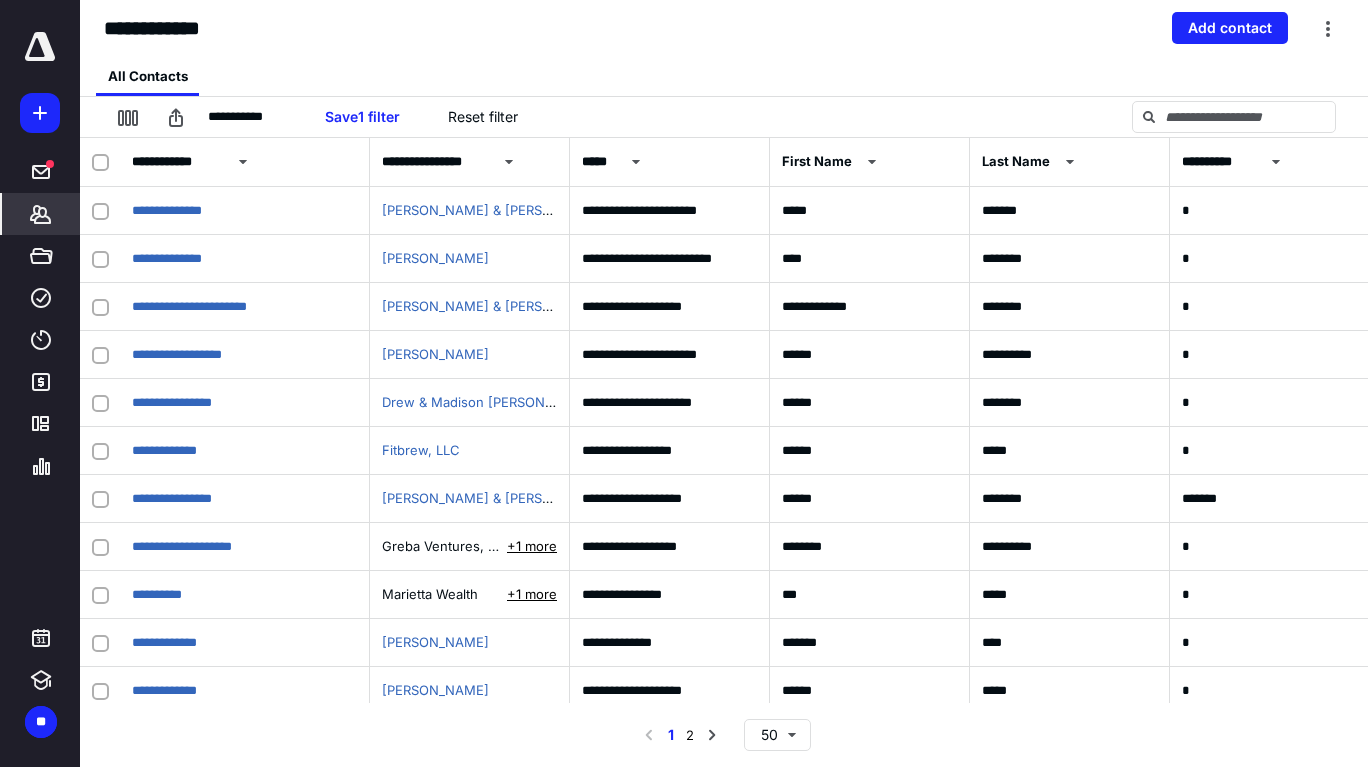 click at bounding box center (128, 117) 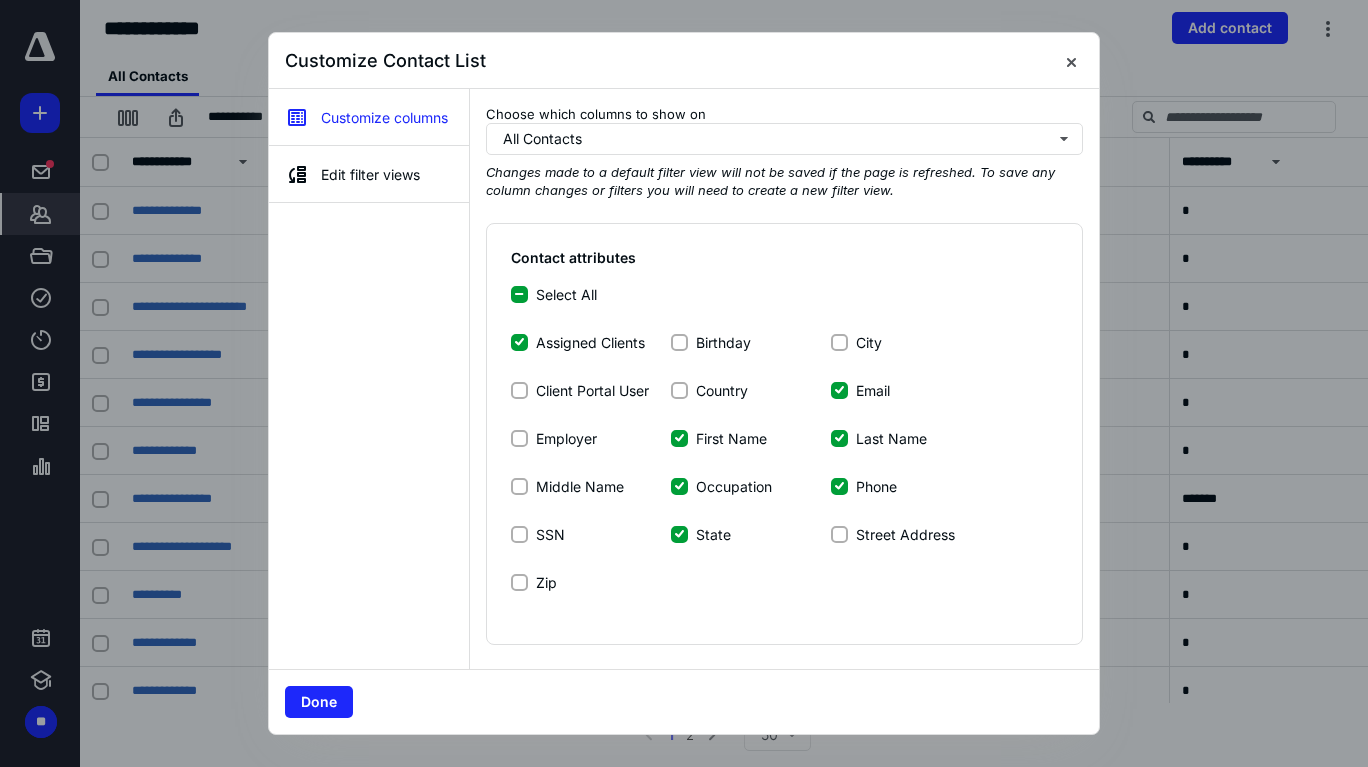 click 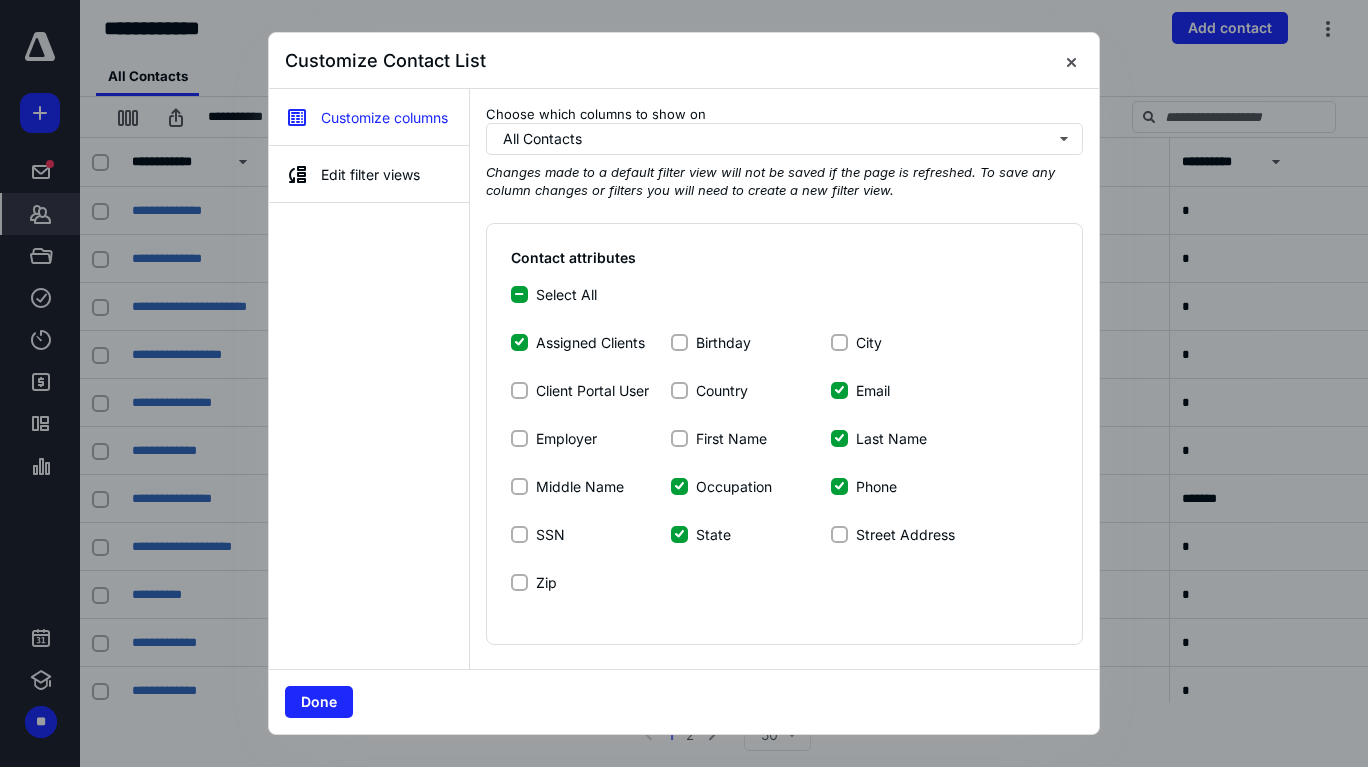 click on "Last Name" at bounding box center (839, 438) 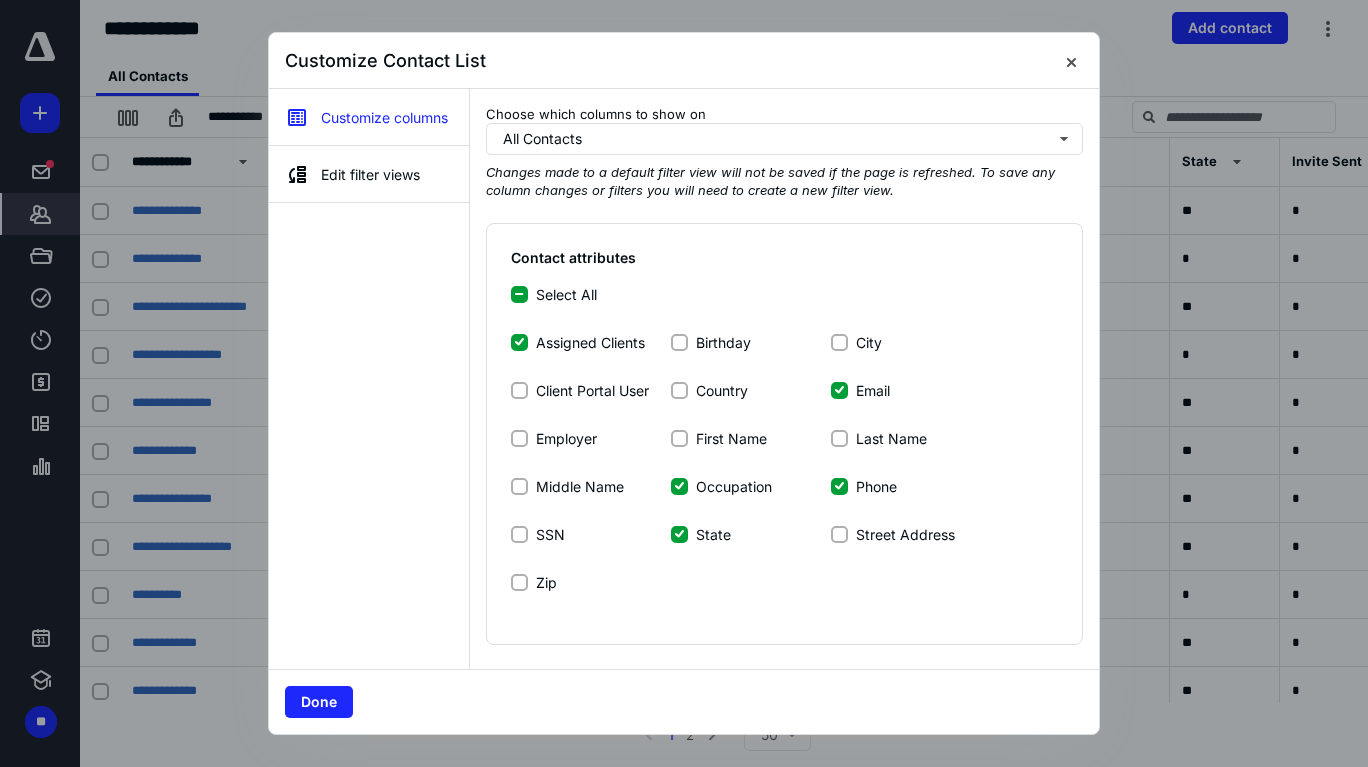 click on "Done" at bounding box center (319, 702) 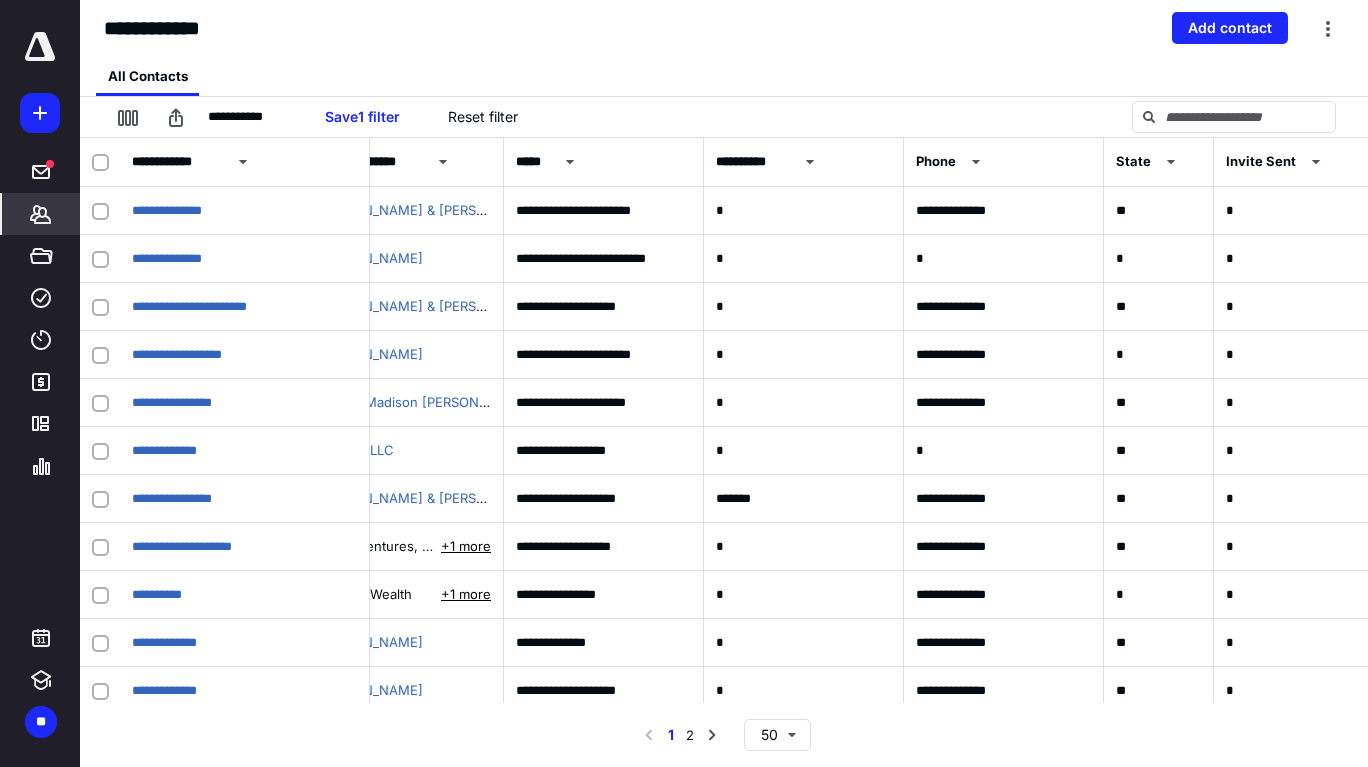 scroll, scrollTop: 0, scrollLeft: 0, axis: both 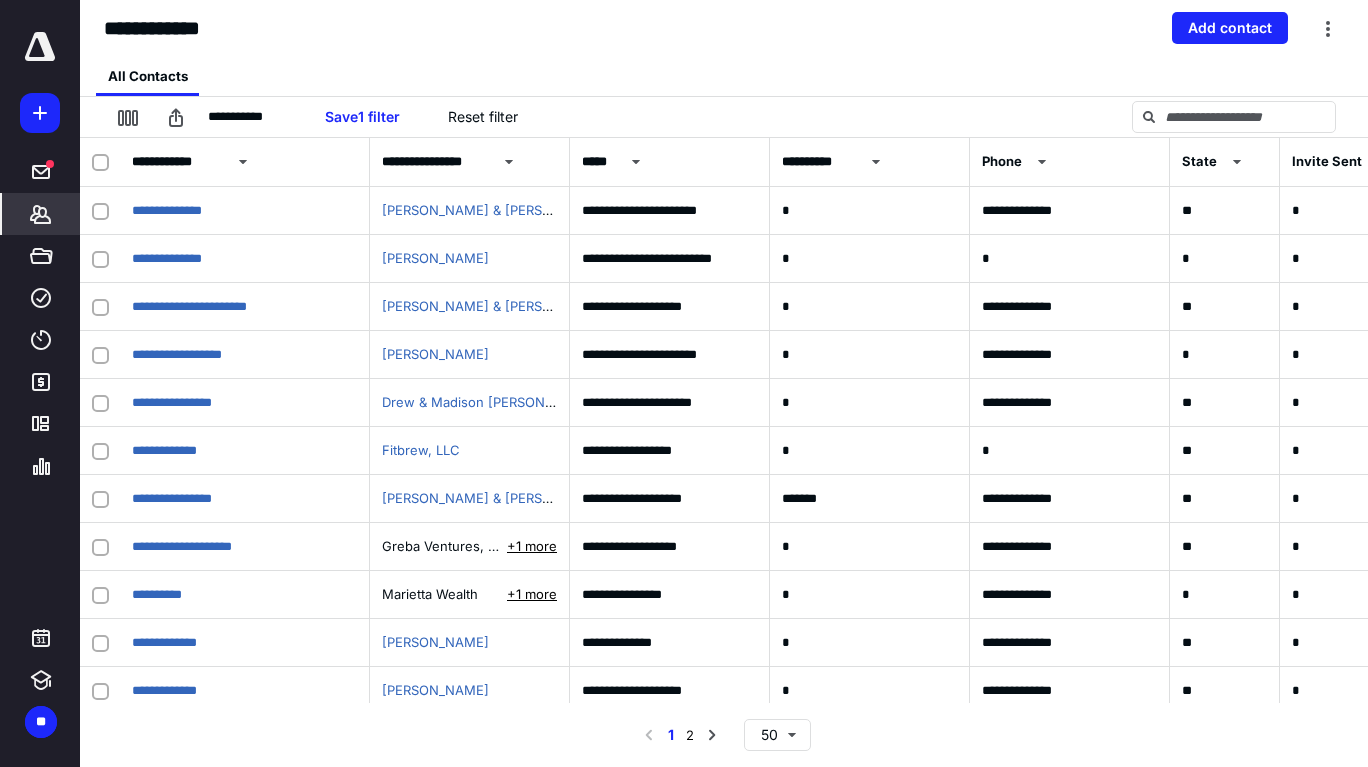click 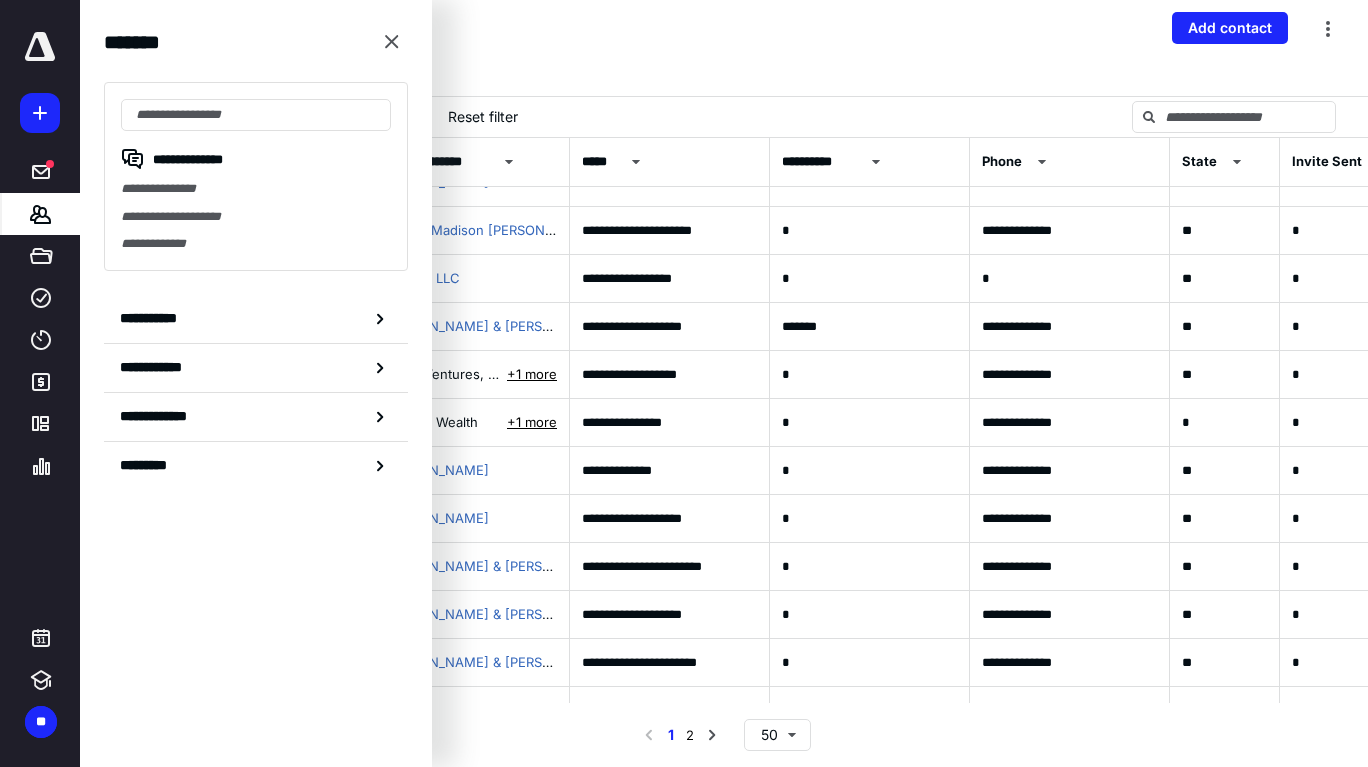 scroll, scrollTop: 166, scrollLeft: 0, axis: vertical 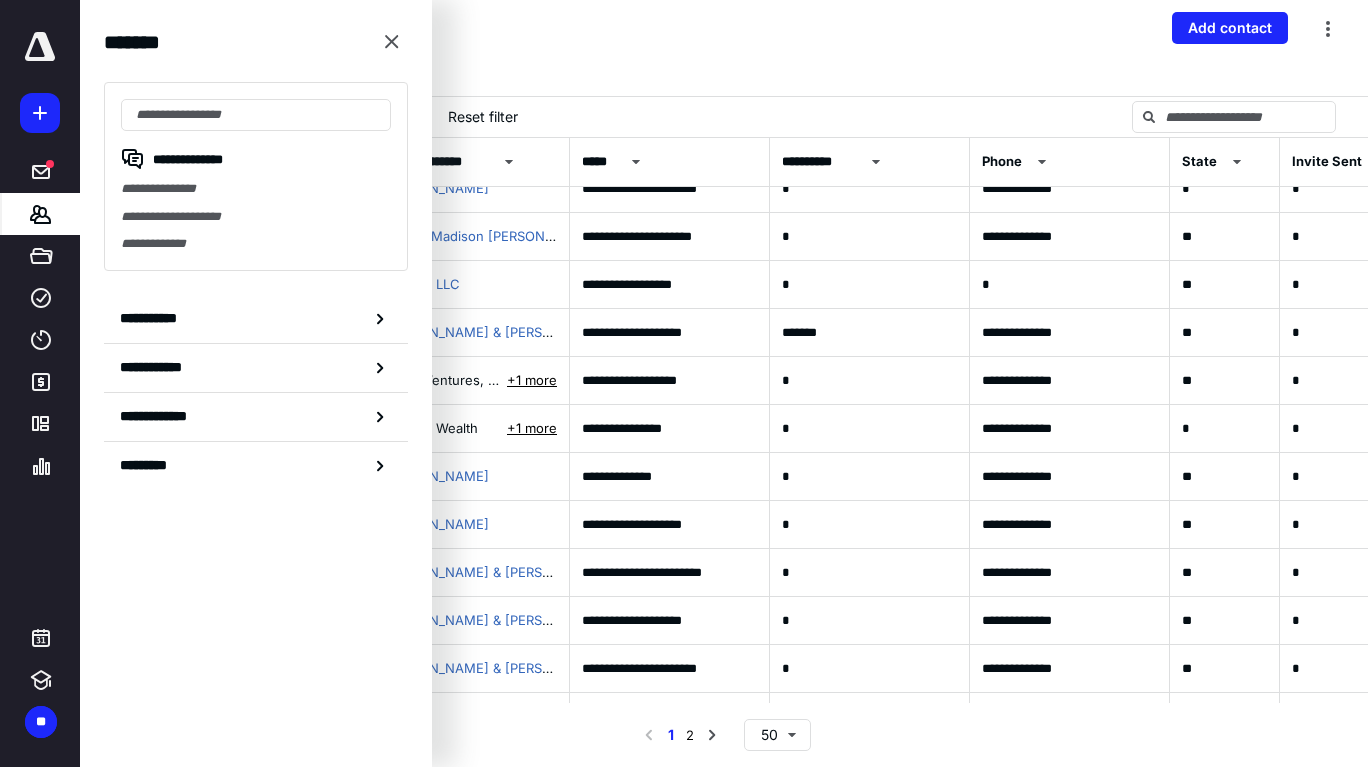 click at bounding box center [392, 42] 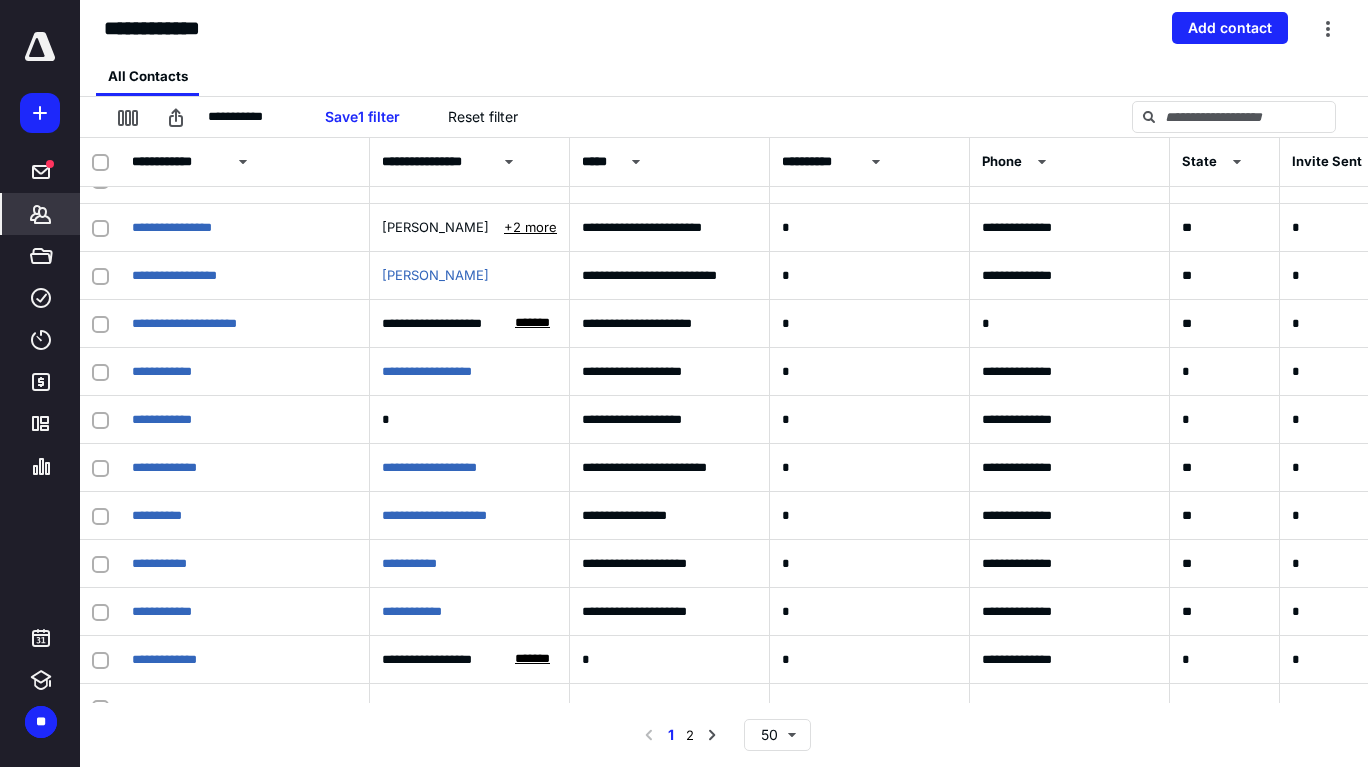 scroll, scrollTop: 1424, scrollLeft: 0, axis: vertical 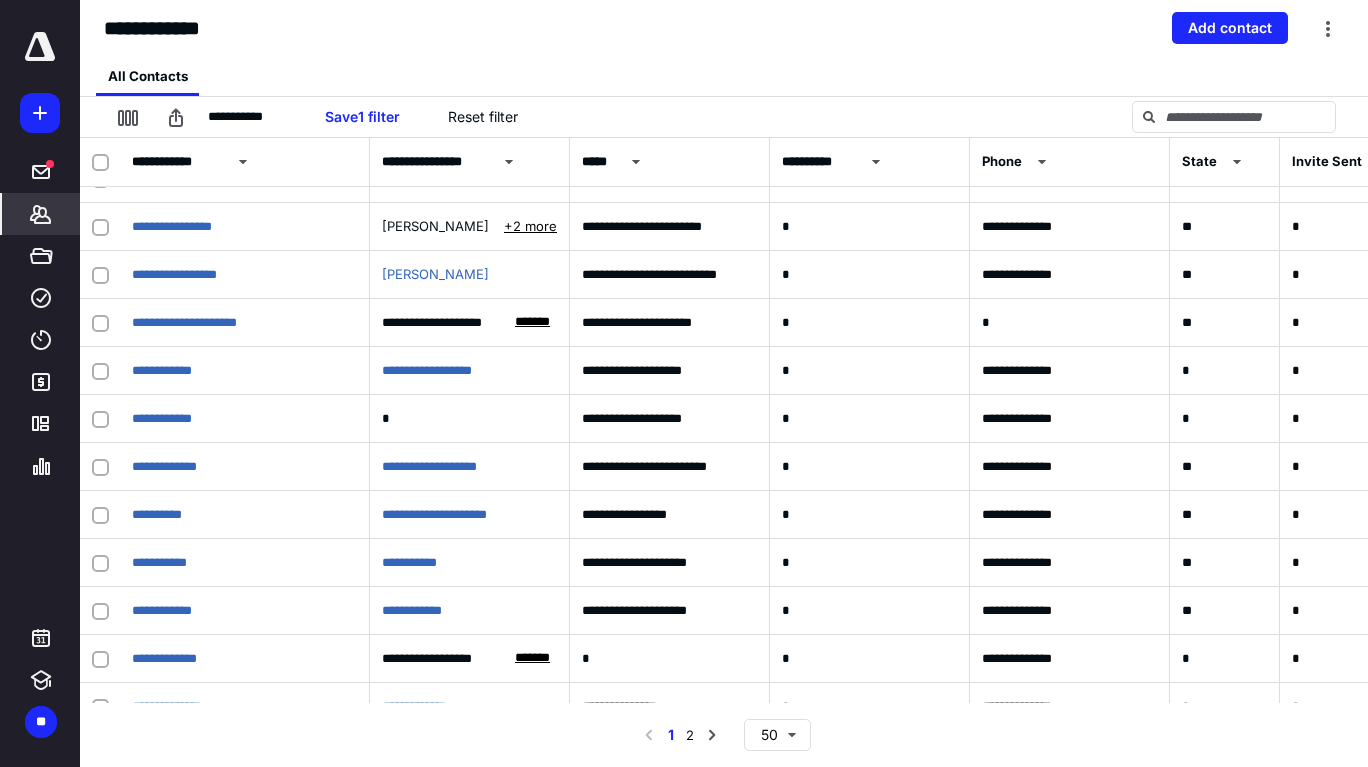 click on "**********" at bounding box center (162, 418) 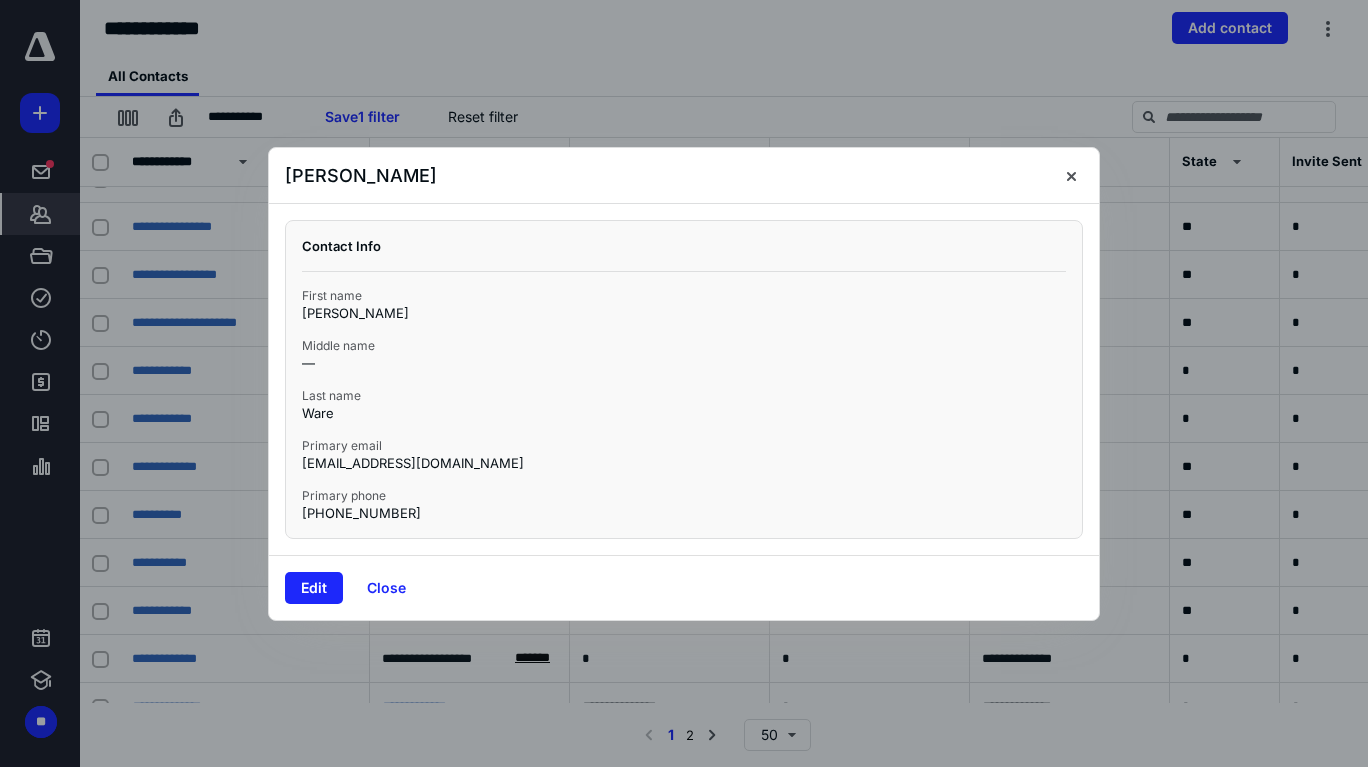 click on "Close" at bounding box center (386, 588) 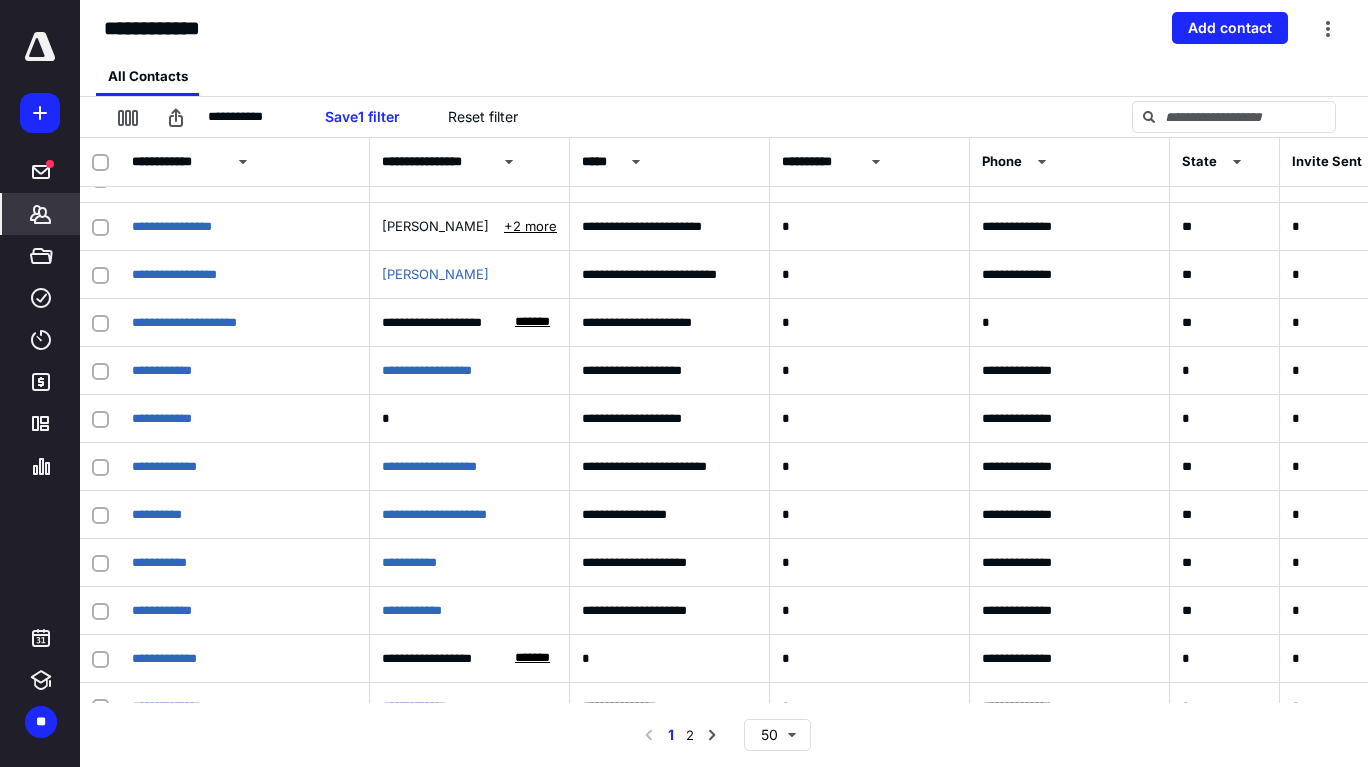 click at bounding box center [100, 419] 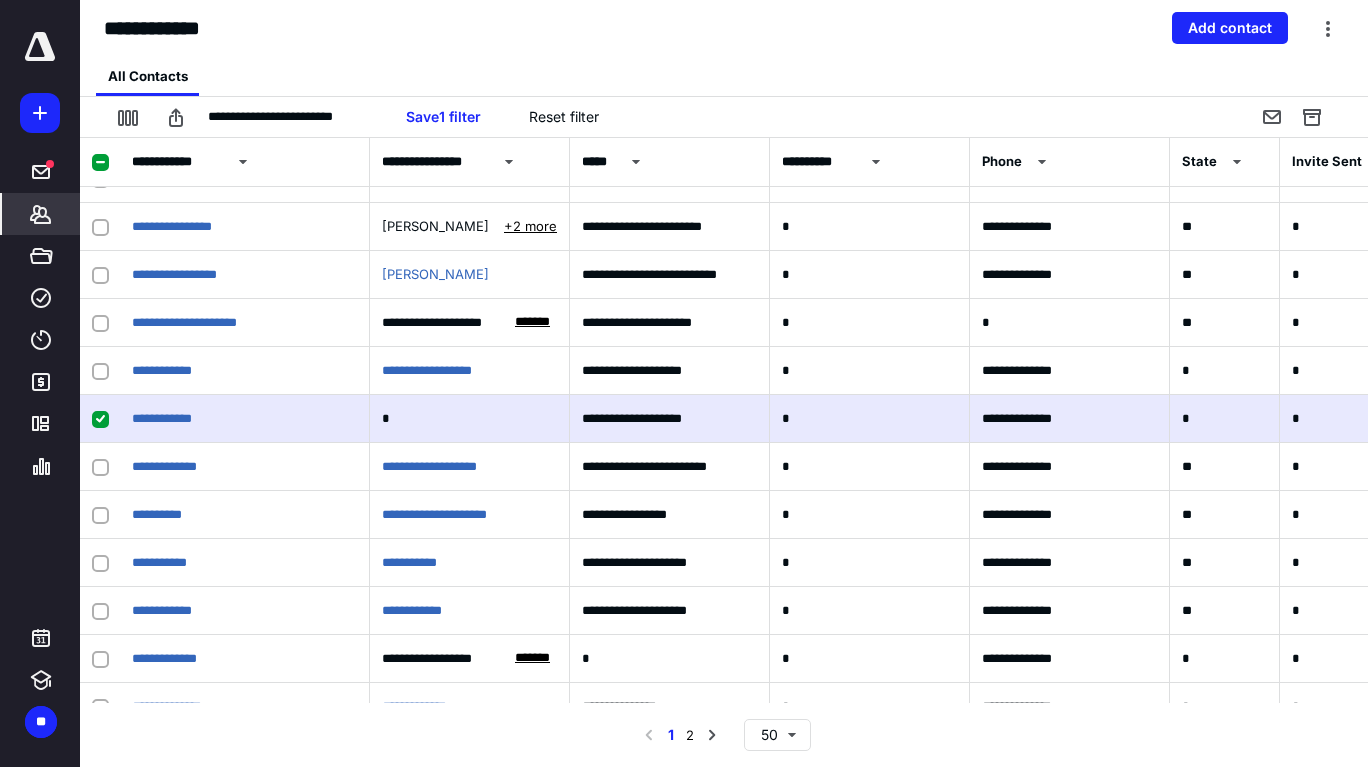click at bounding box center (1312, 117) 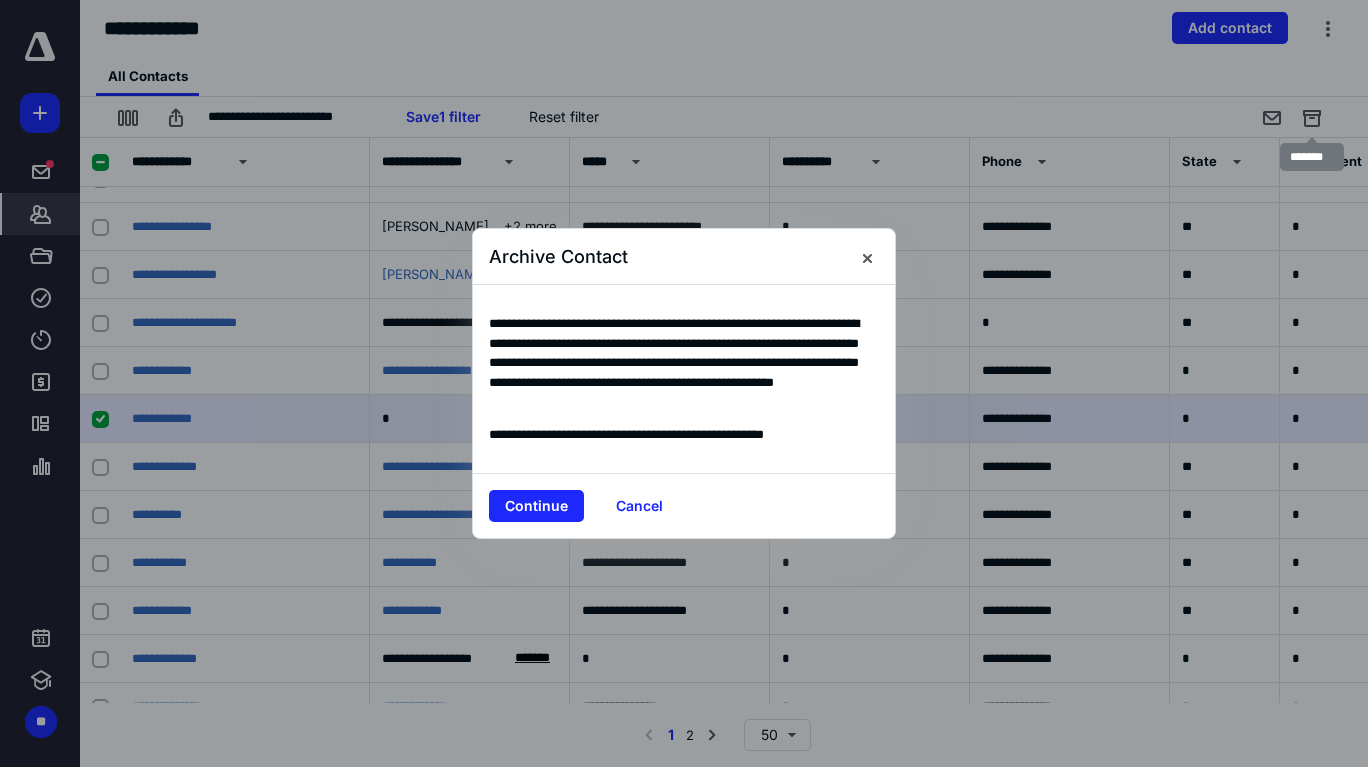 click on "Continue" at bounding box center [536, 506] 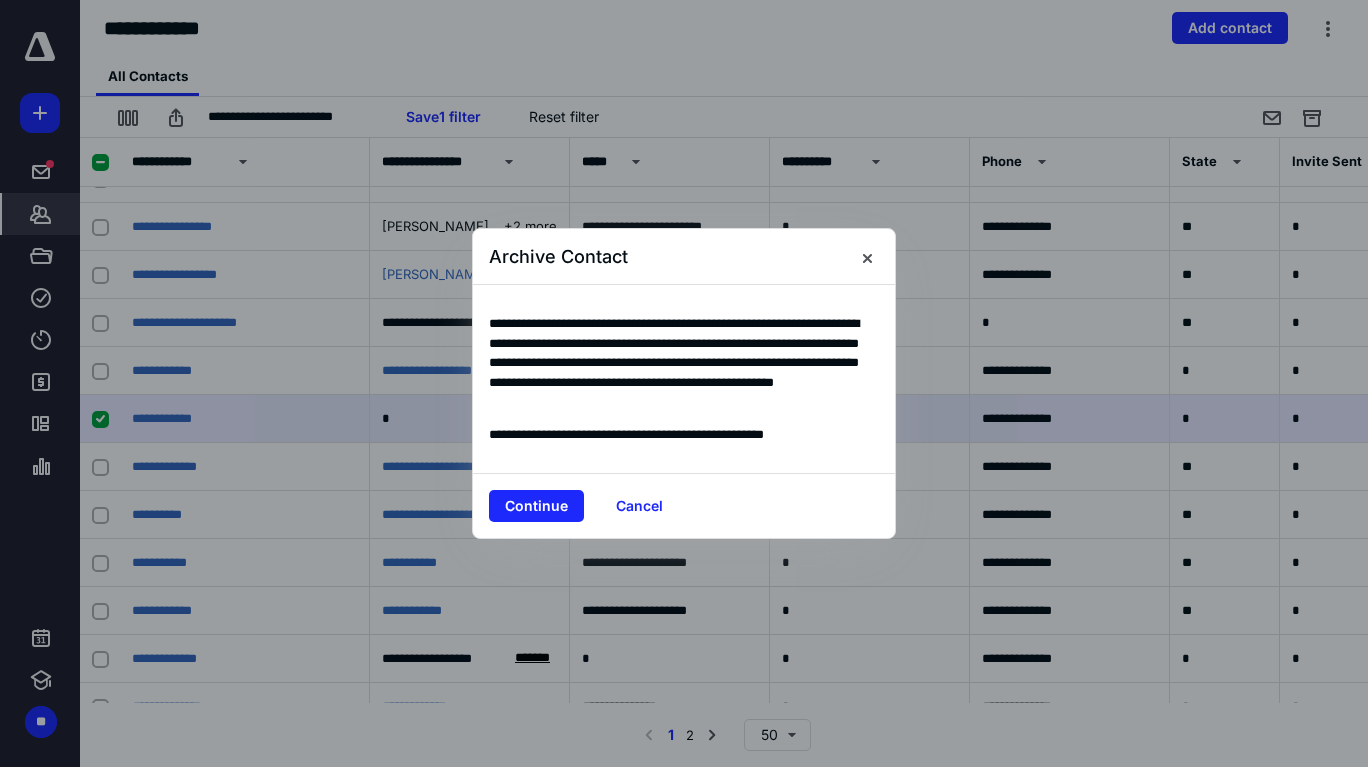 checkbox on "false" 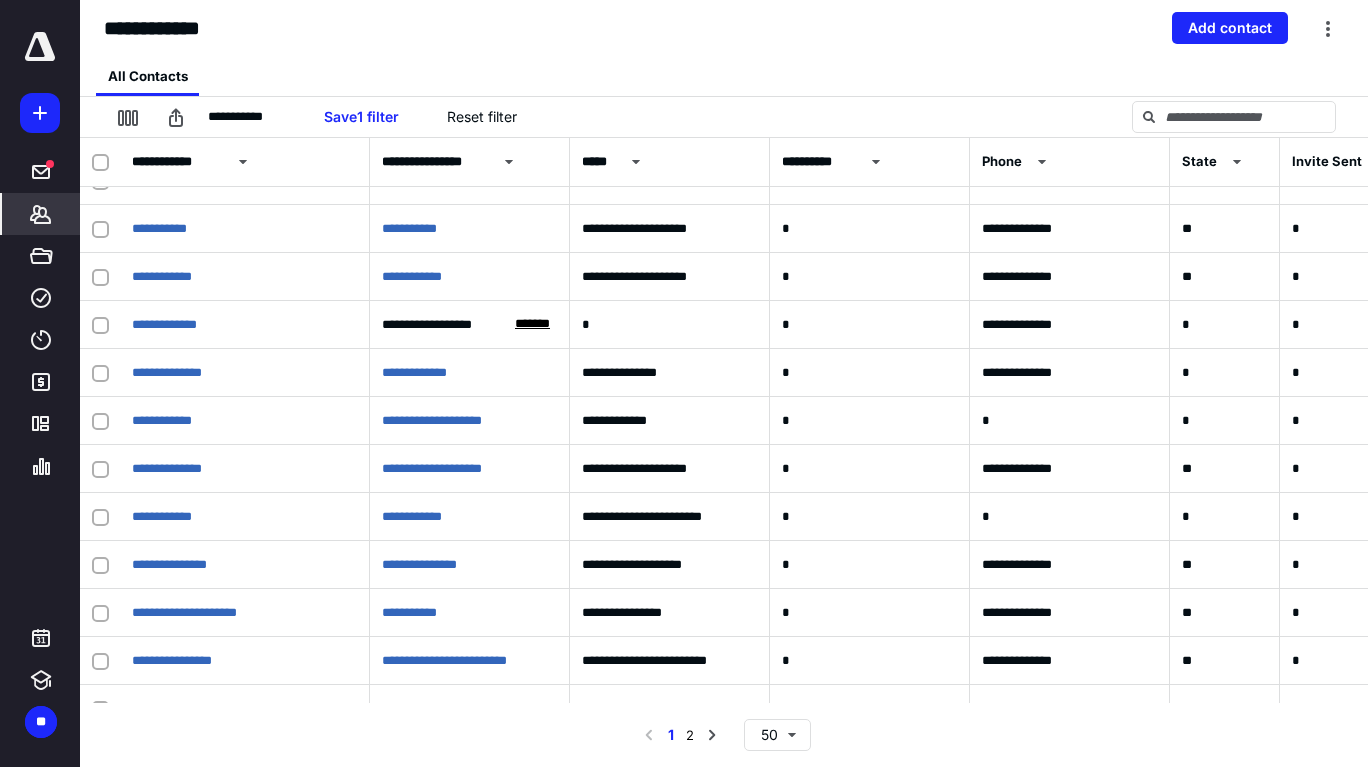 scroll, scrollTop: 1714, scrollLeft: 0, axis: vertical 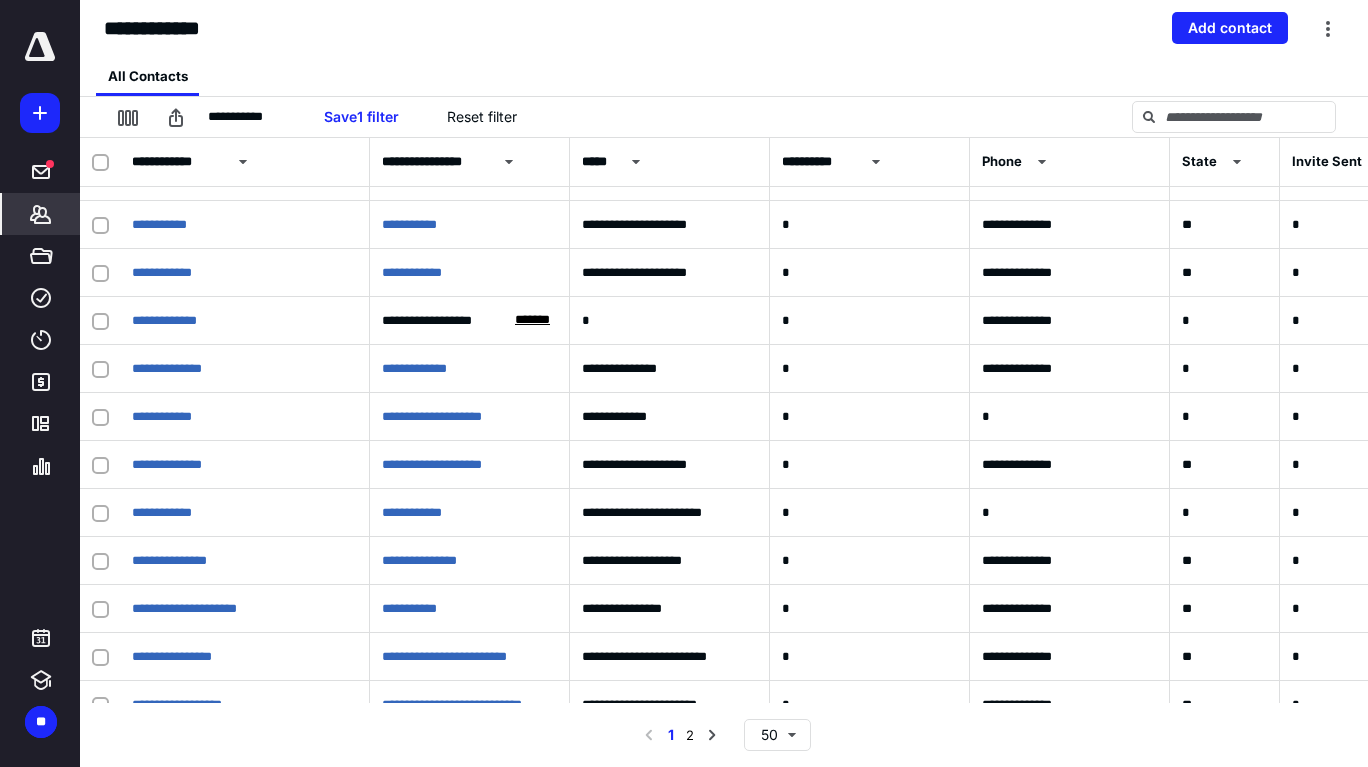 click on "*******" at bounding box center [532, 320] 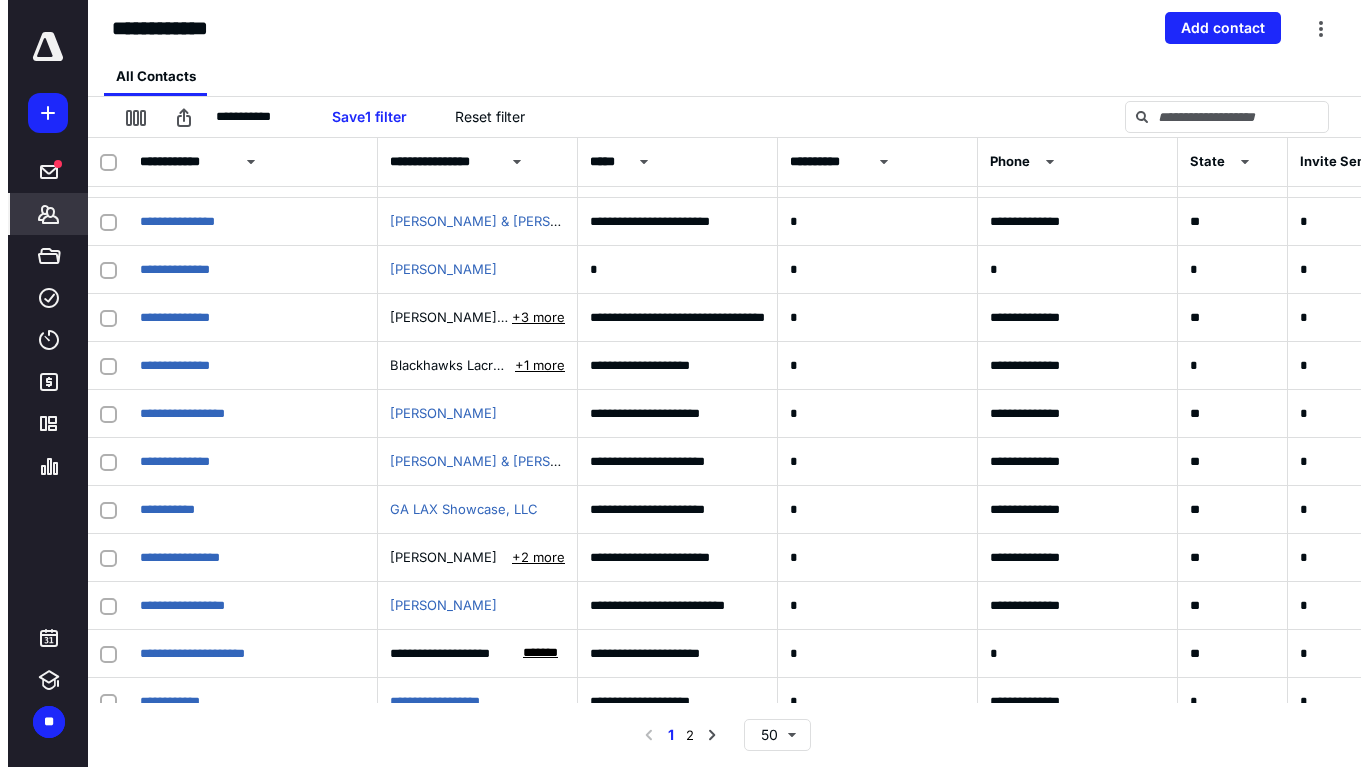 scroll, scrollTop: 1093, scrollLeft: 0, axis: vertical 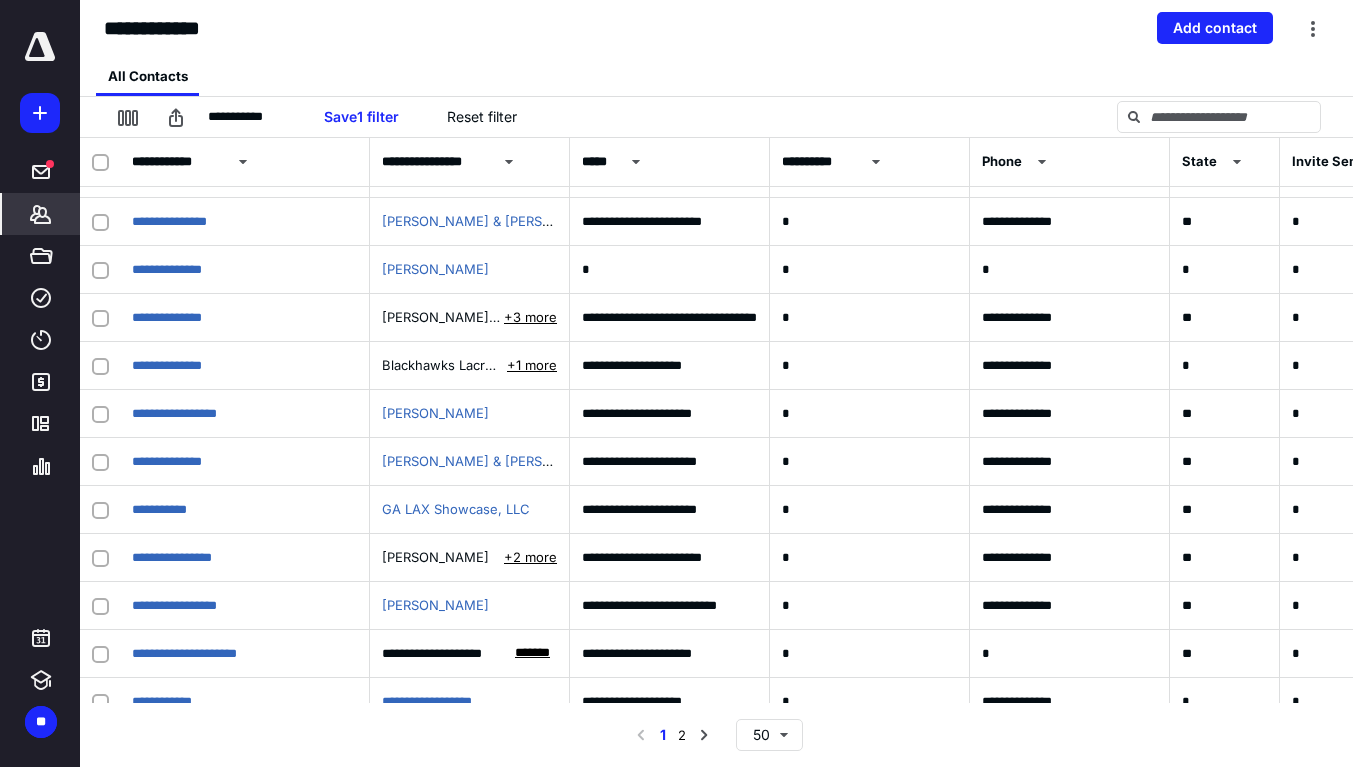 click on "*****" at bounding box center [41, 256] 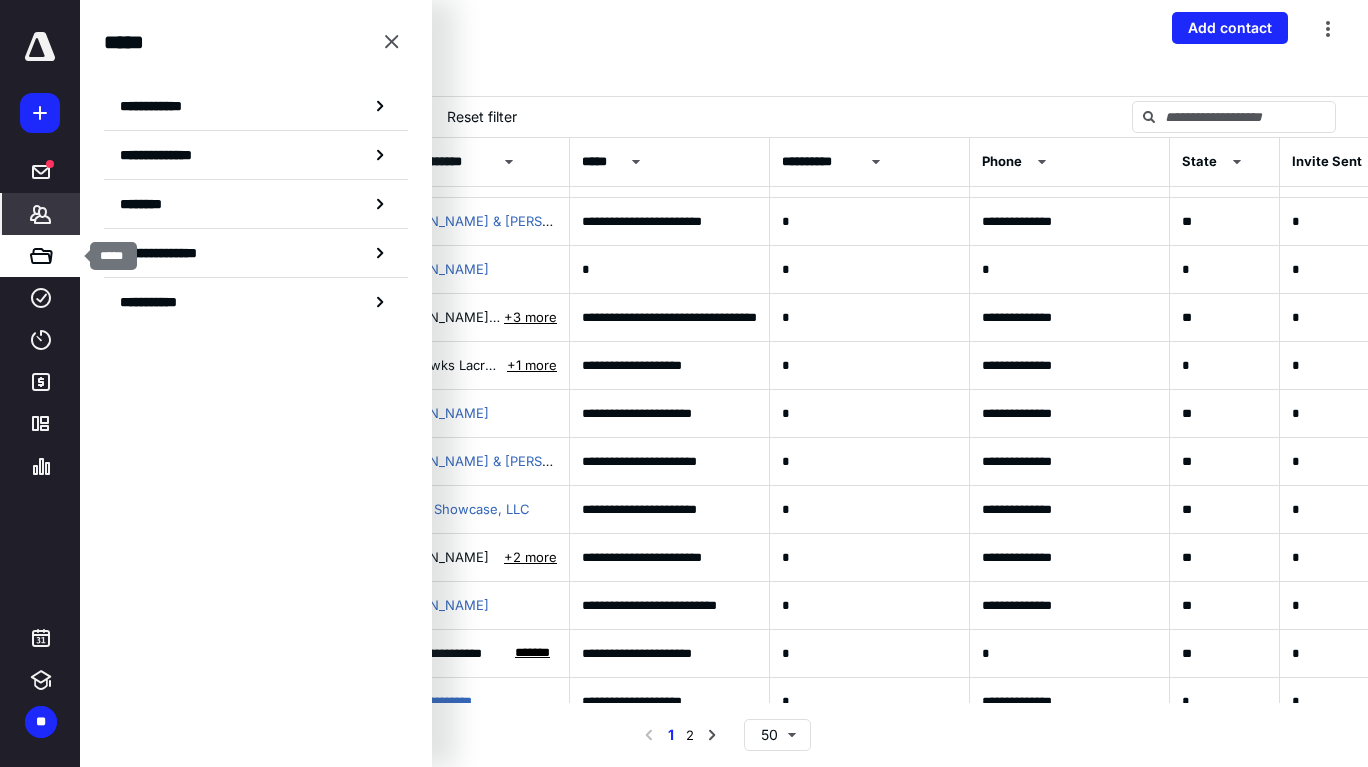 click on "********" at bounding box center (41, 466) 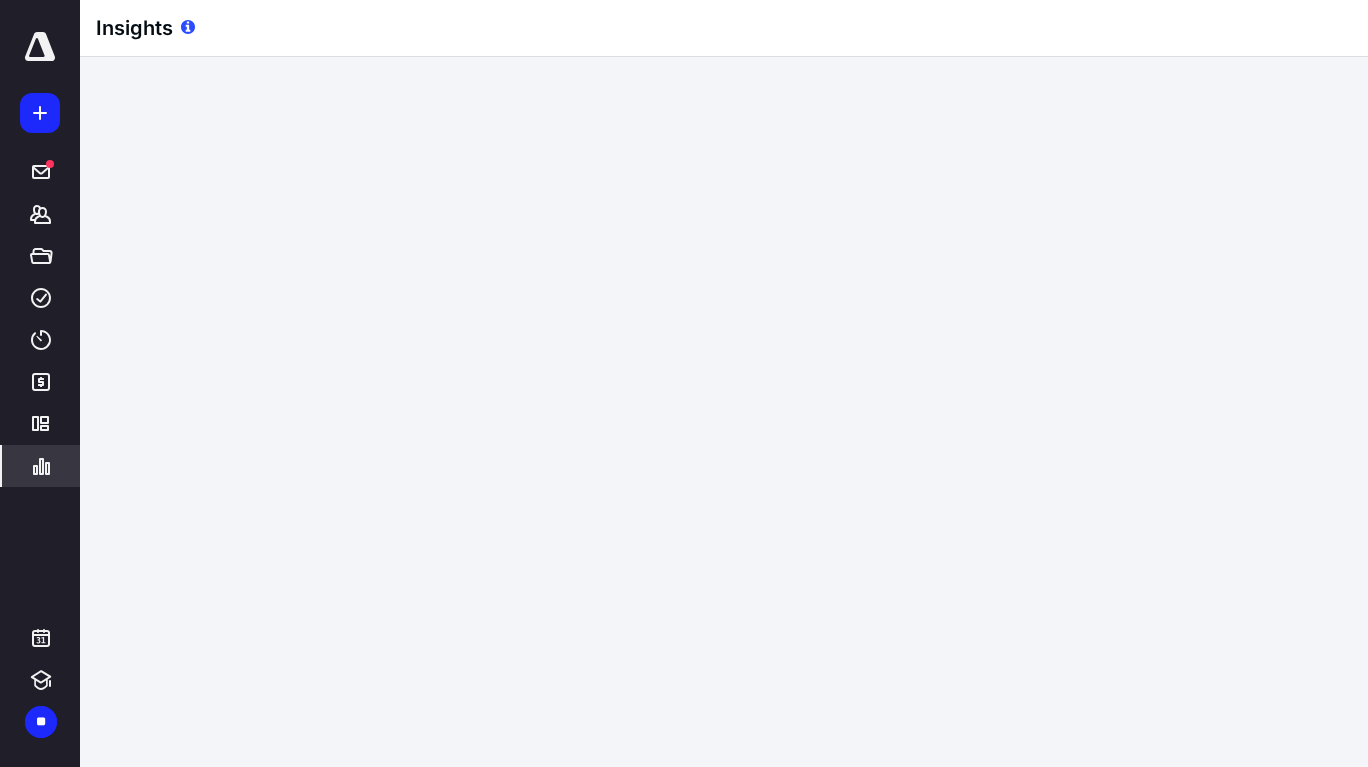 click on "**" at bounding box center [41, 722] 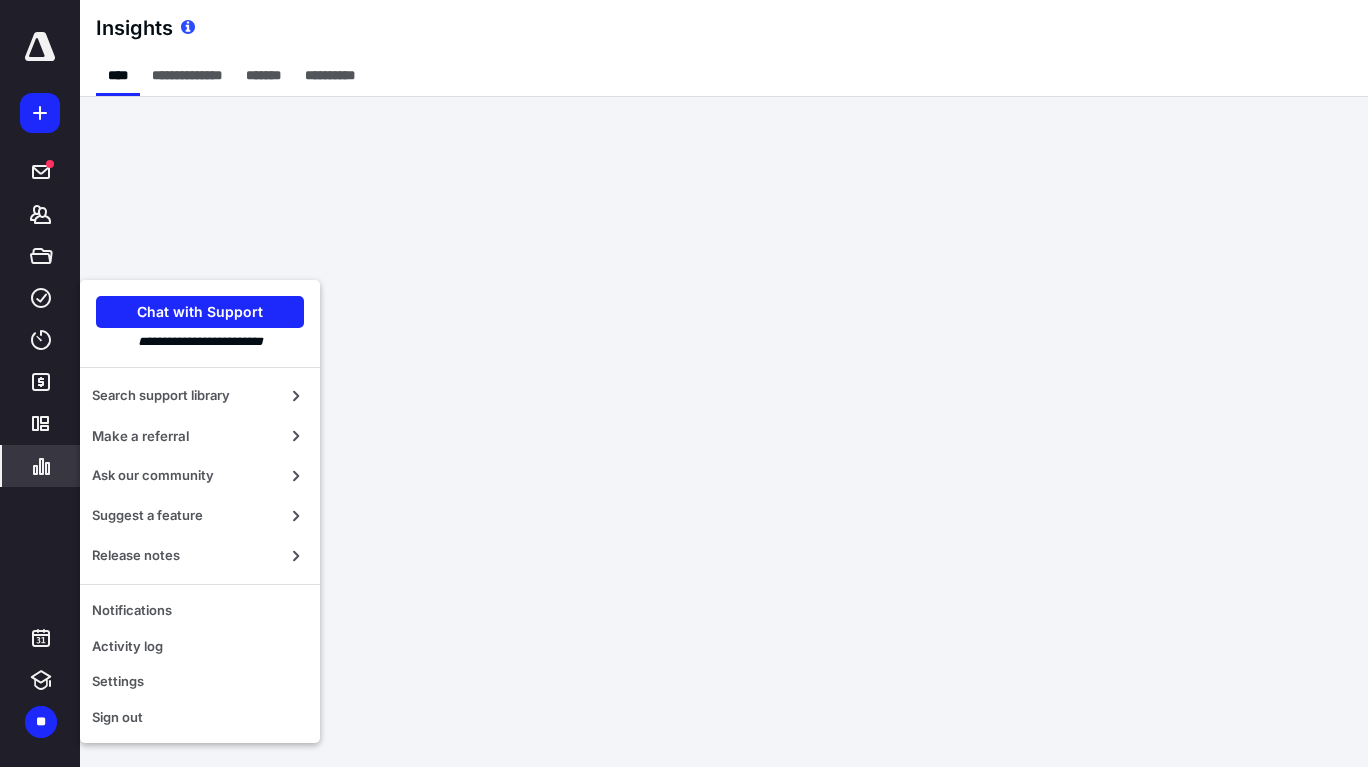 click 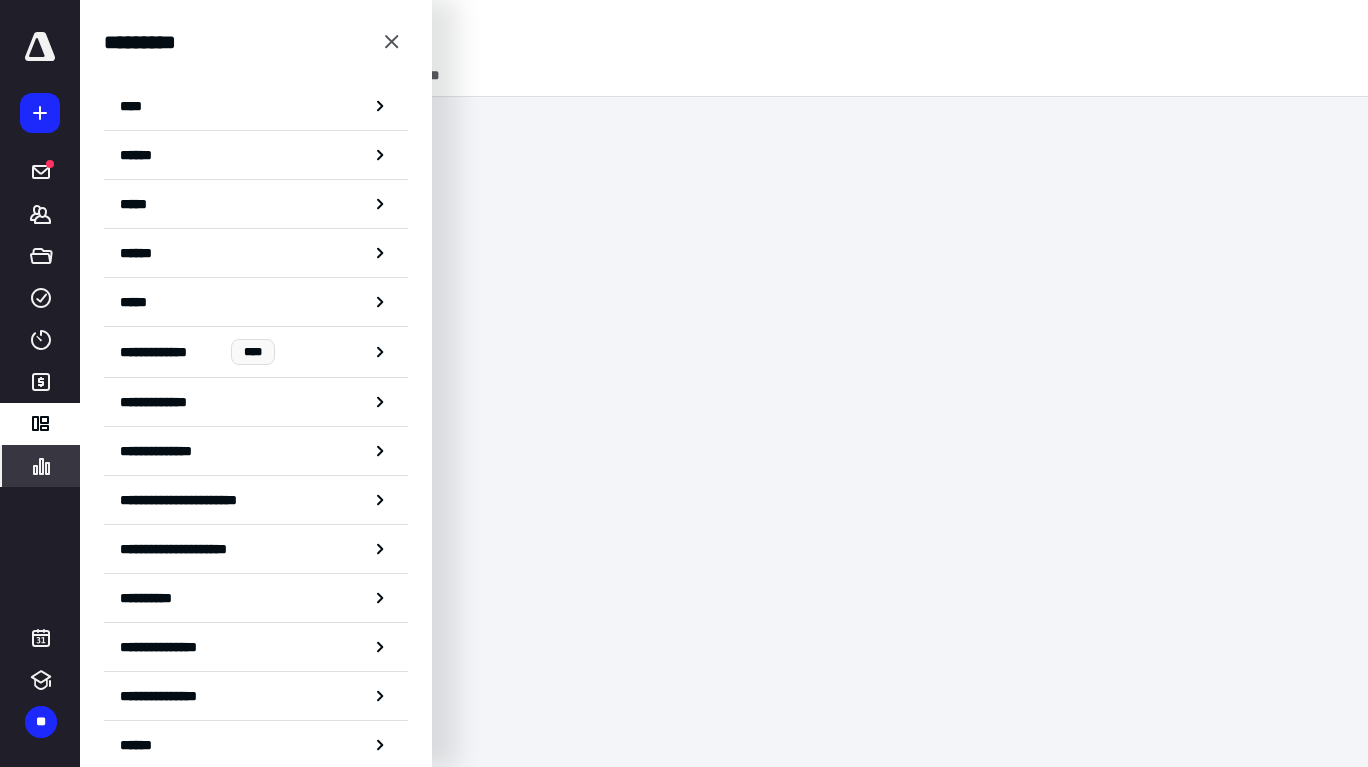click on "**********" at bounding box center (256, 598) 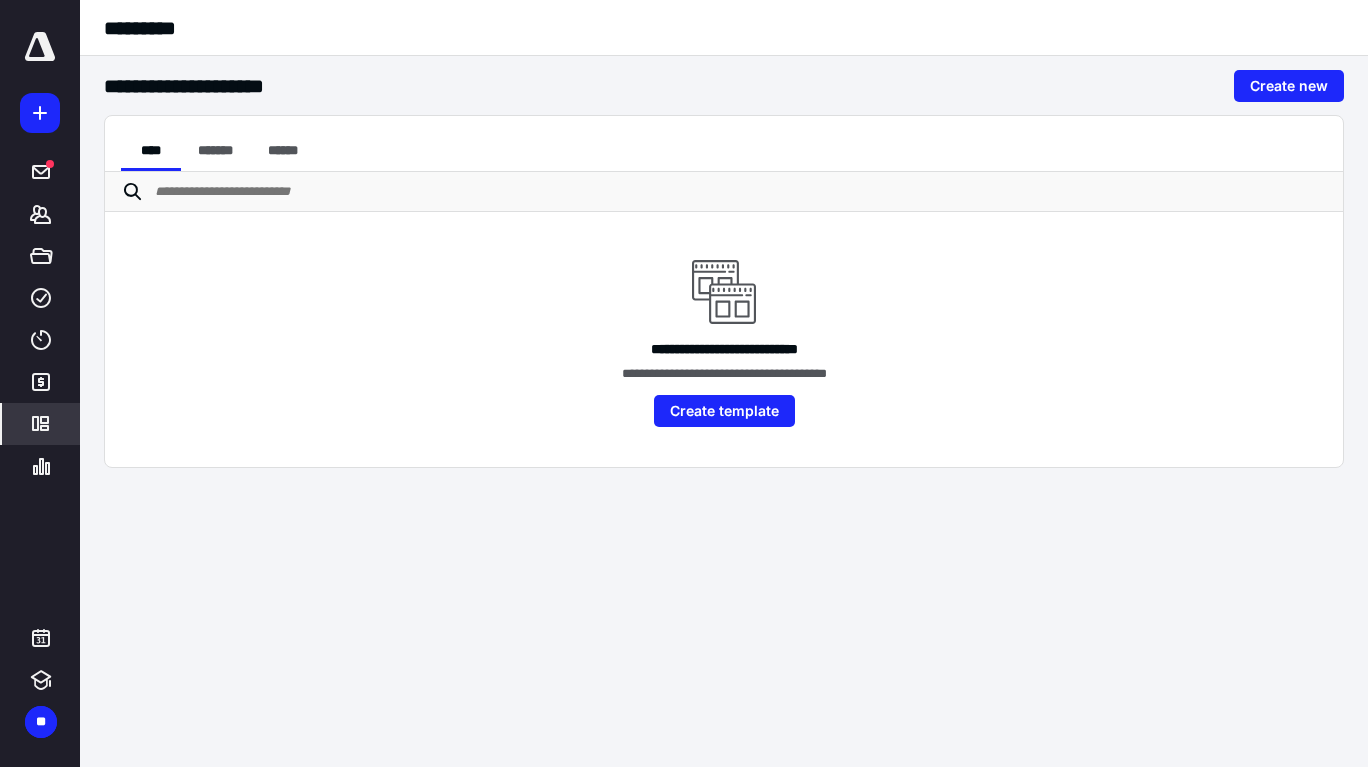 click on "Create template" at bounding box center (724, 411) 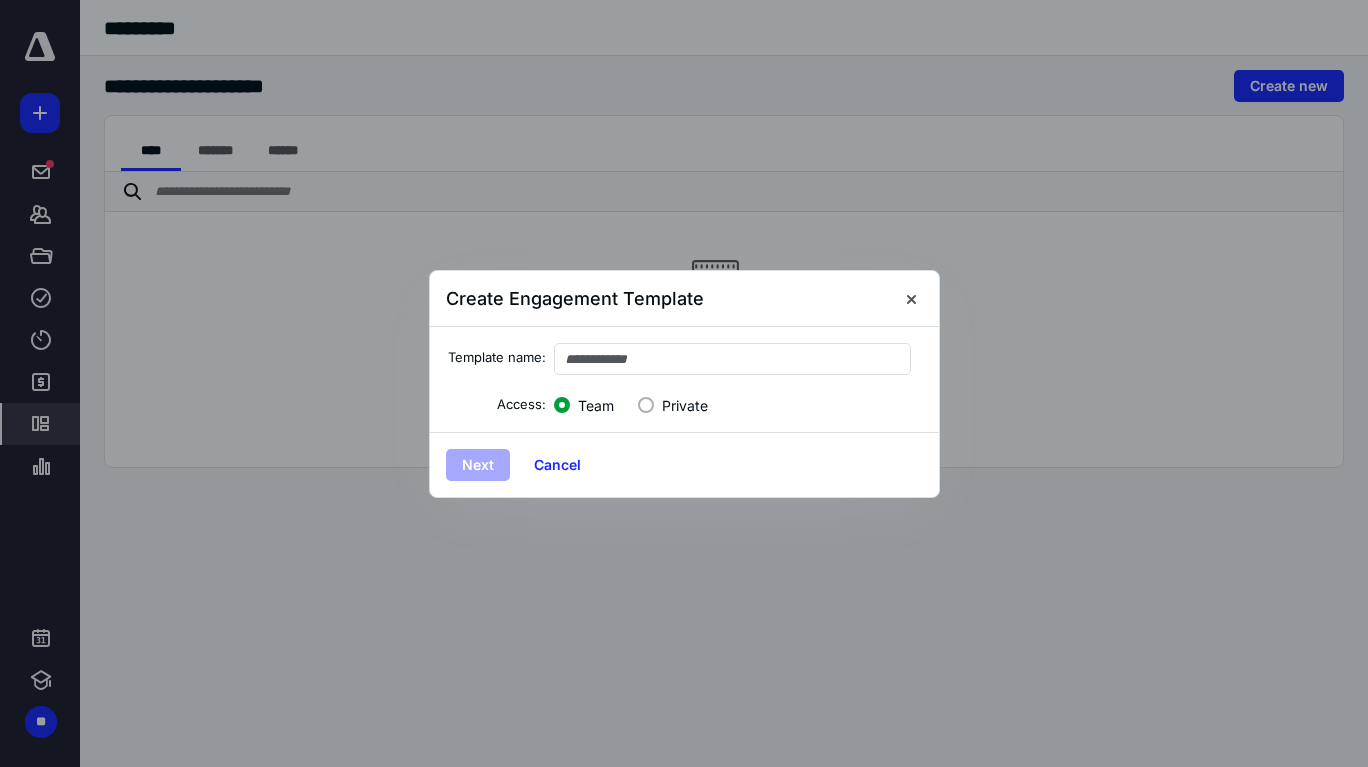click on "Cancel" at bounding box center [557, 465] 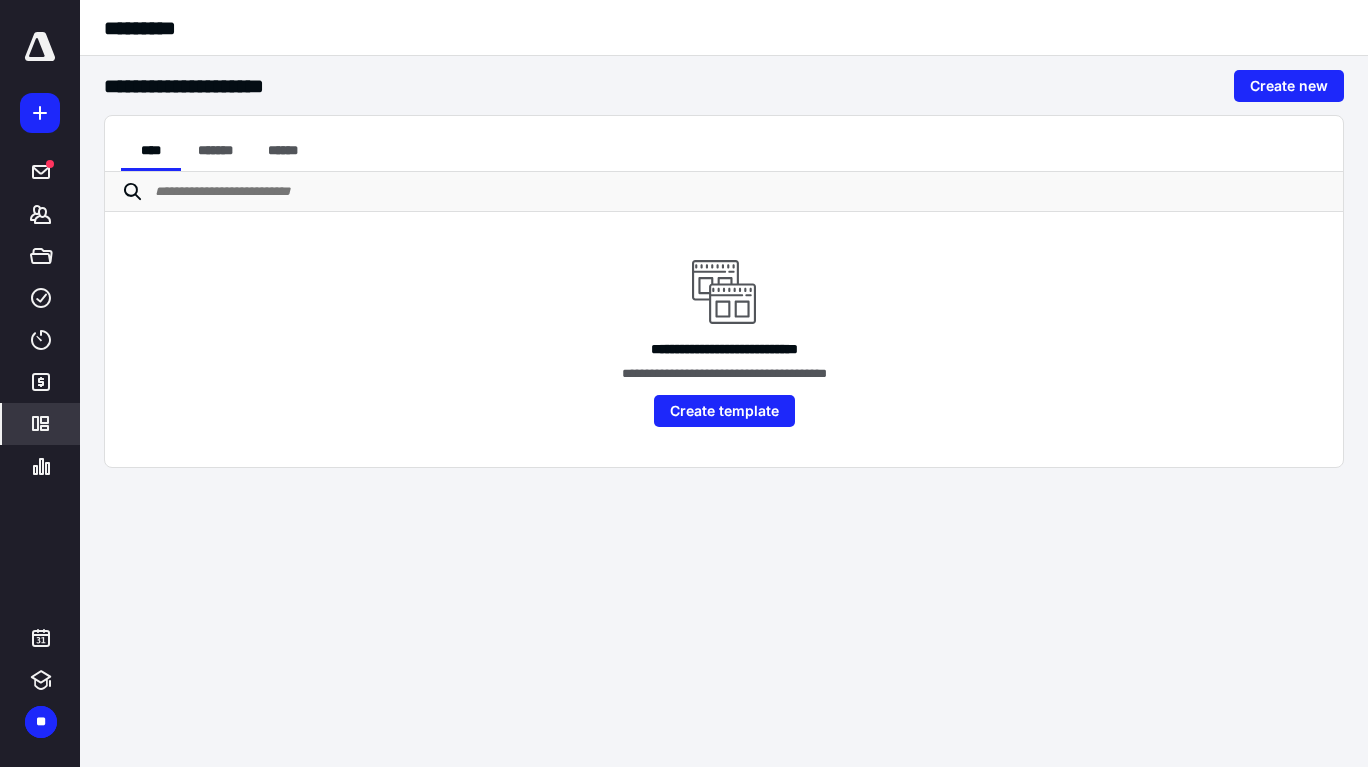 click 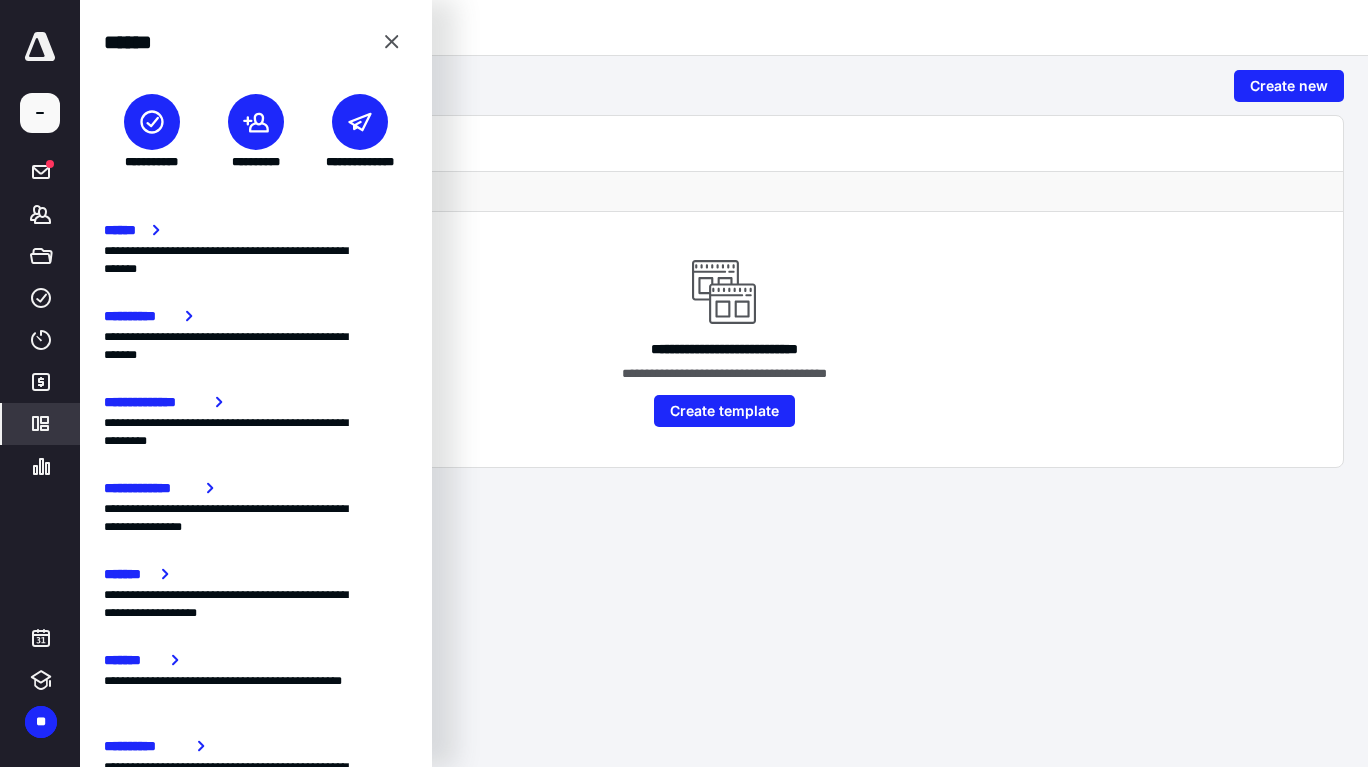 scroll, scrollTop: 0, scrollLeft: 0, axis: both 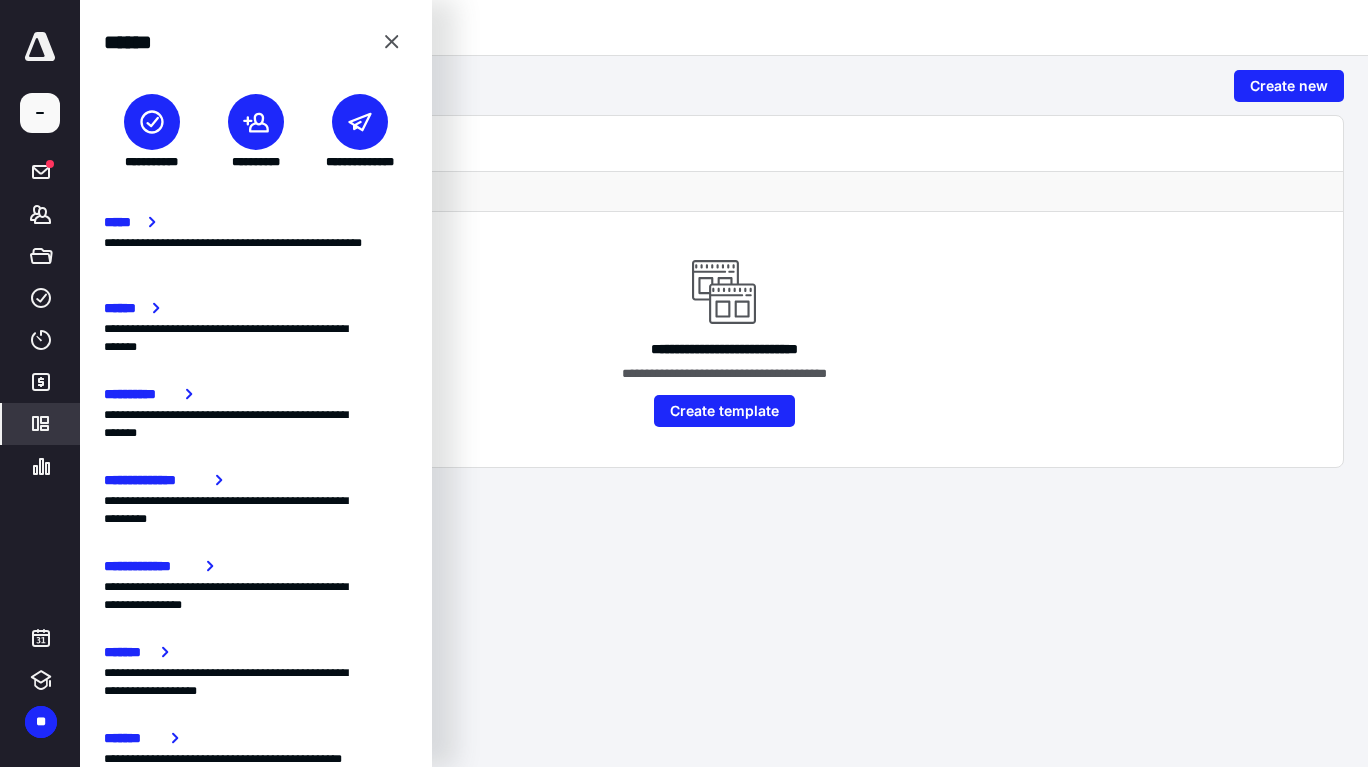 click on "**********" at bounding box center (684, 383) 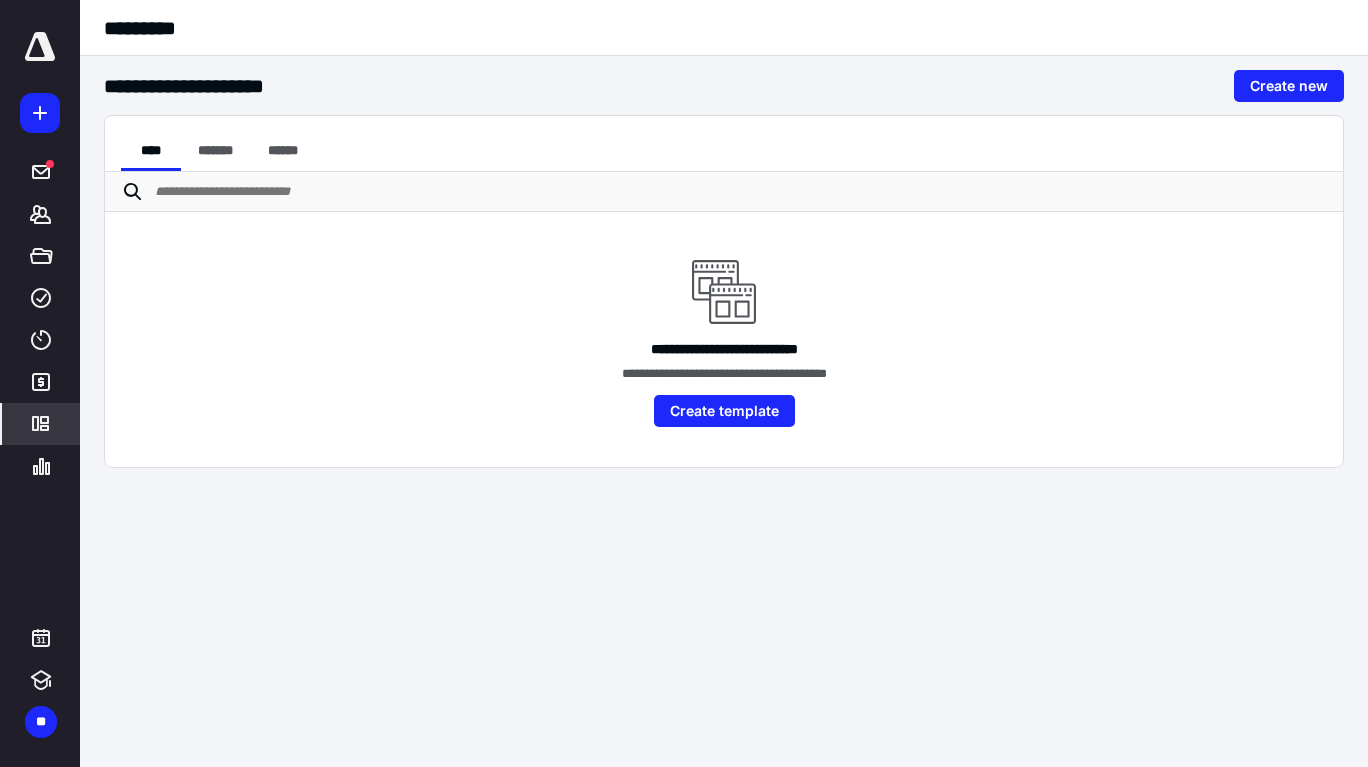click 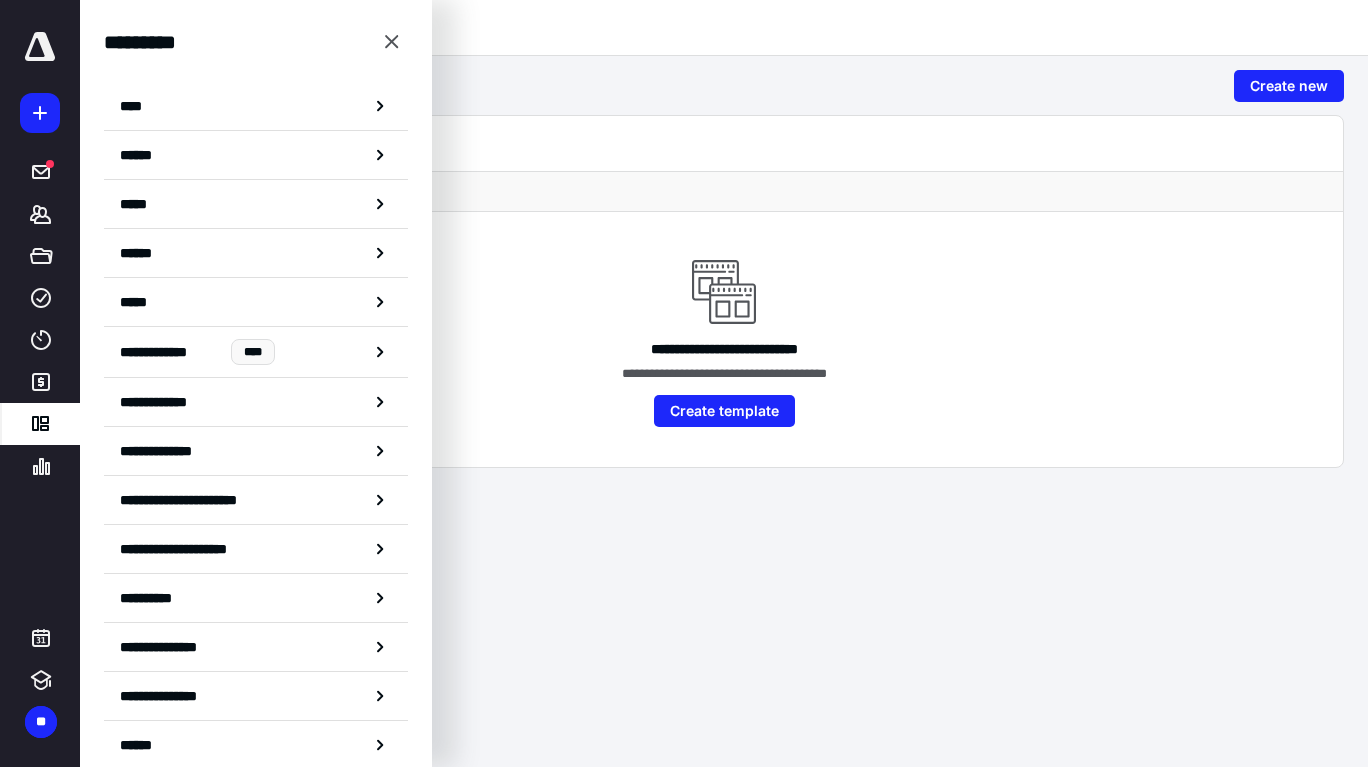 click on "******" at bounding box center (256, 253) 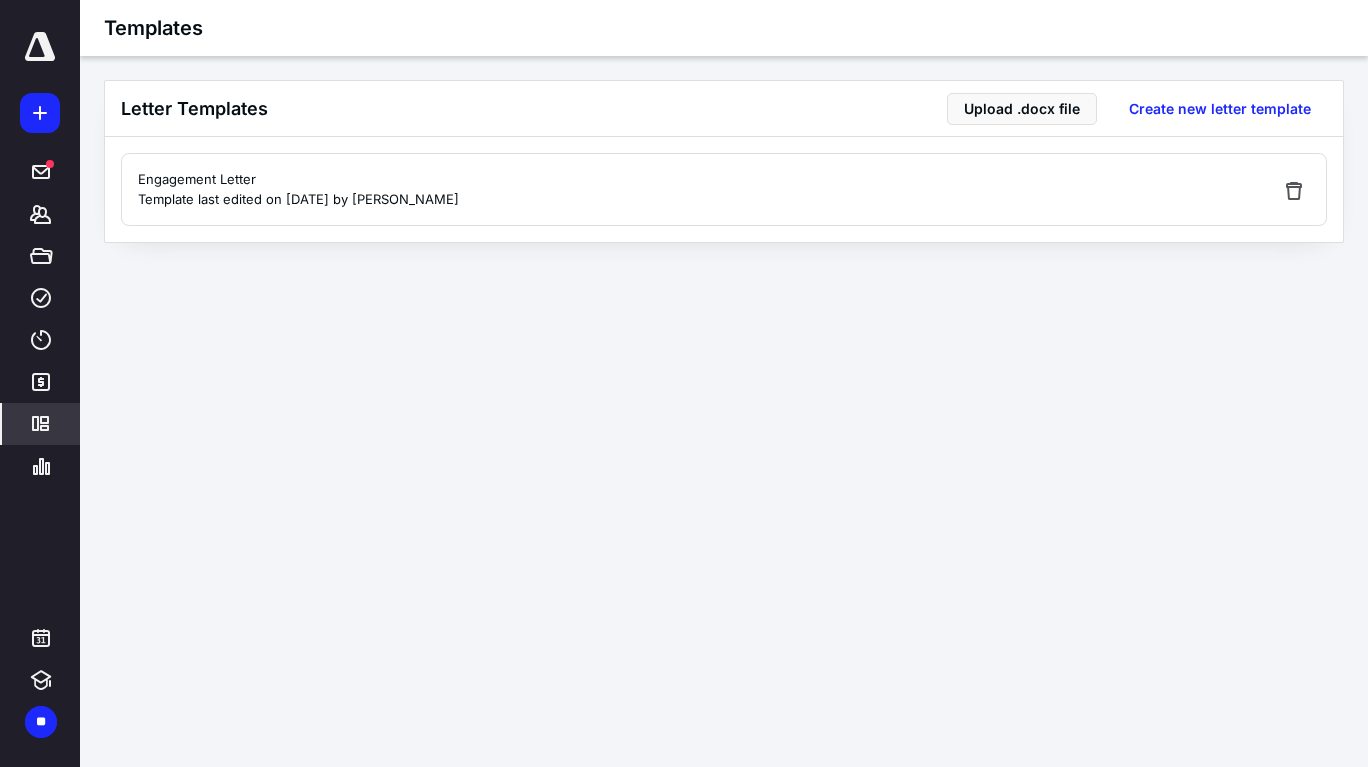 click on "Engagement Letter Template last edited on 7/1/2025 by Brian Champ" at bounding box center [298, 189] 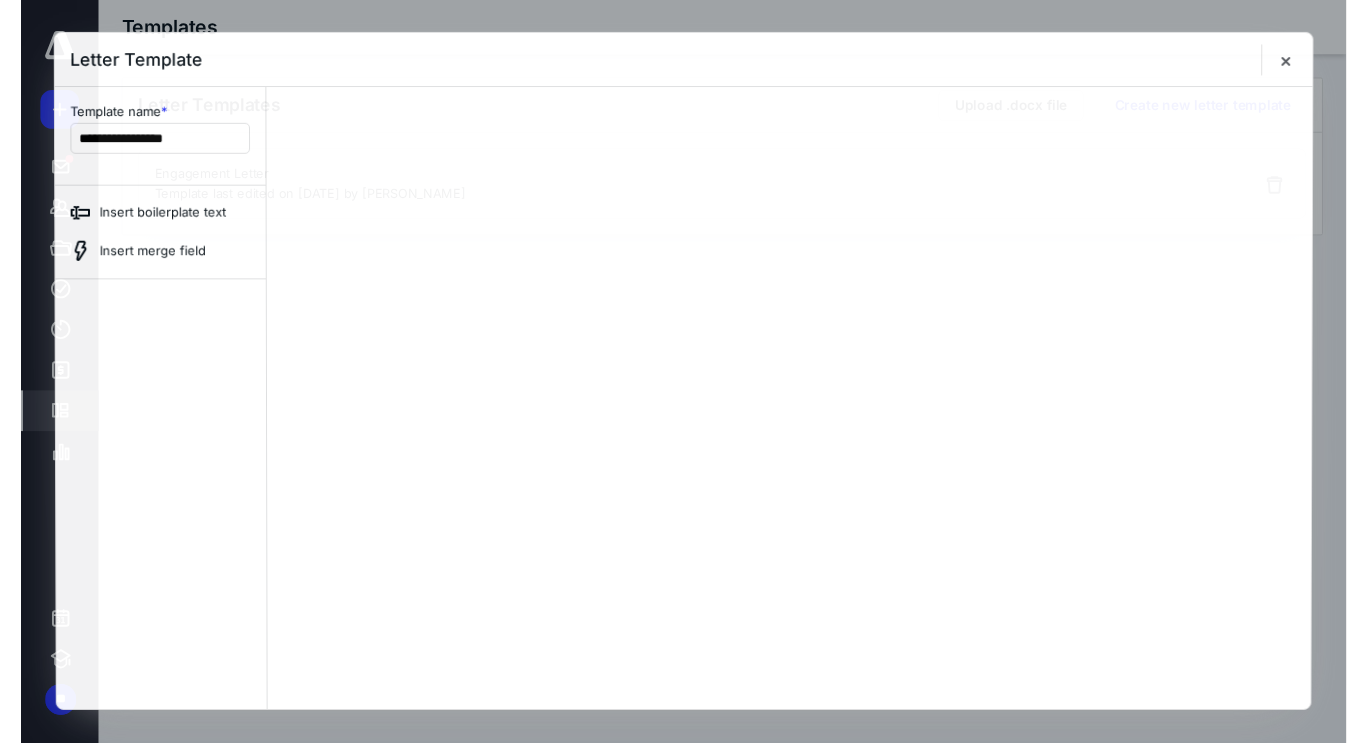 scroll, scrollTop: 0, scrollLeft: 0, axis: both 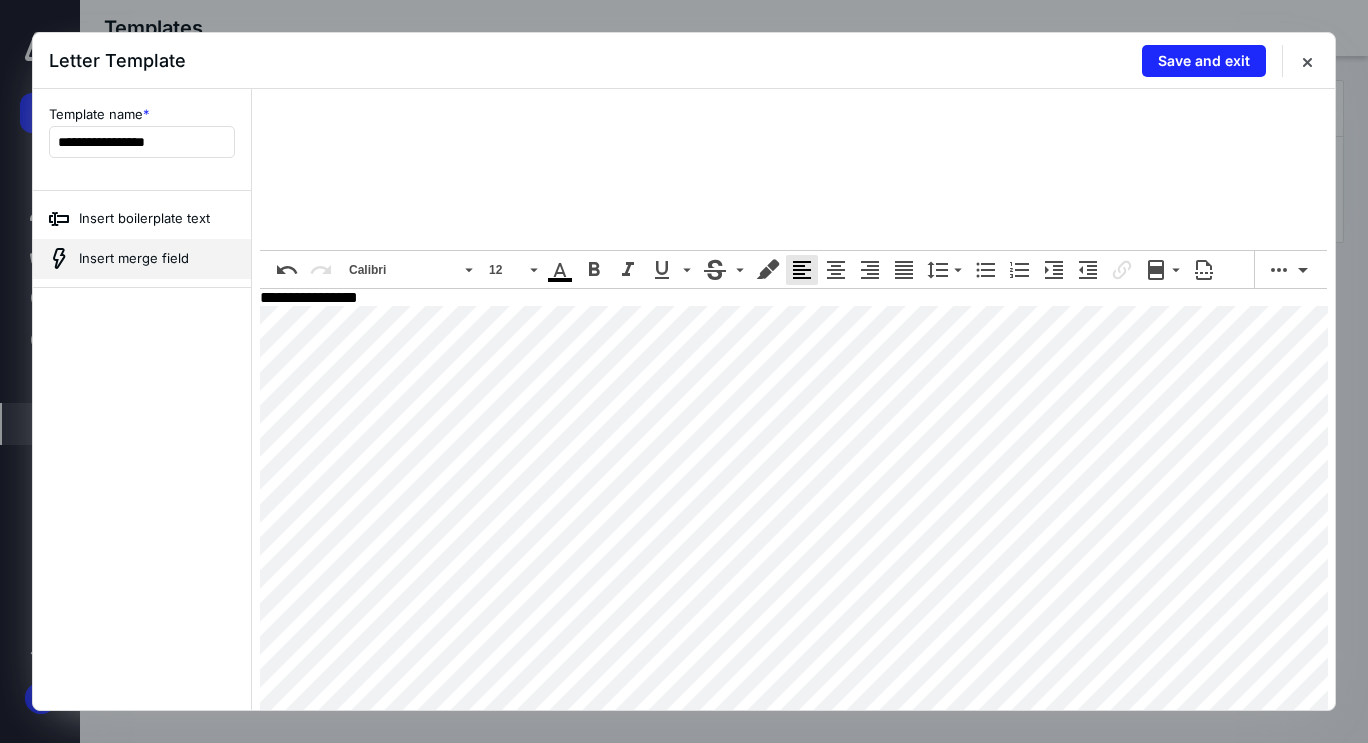 click on "Insert merge field" at bounding box center (142, 259) 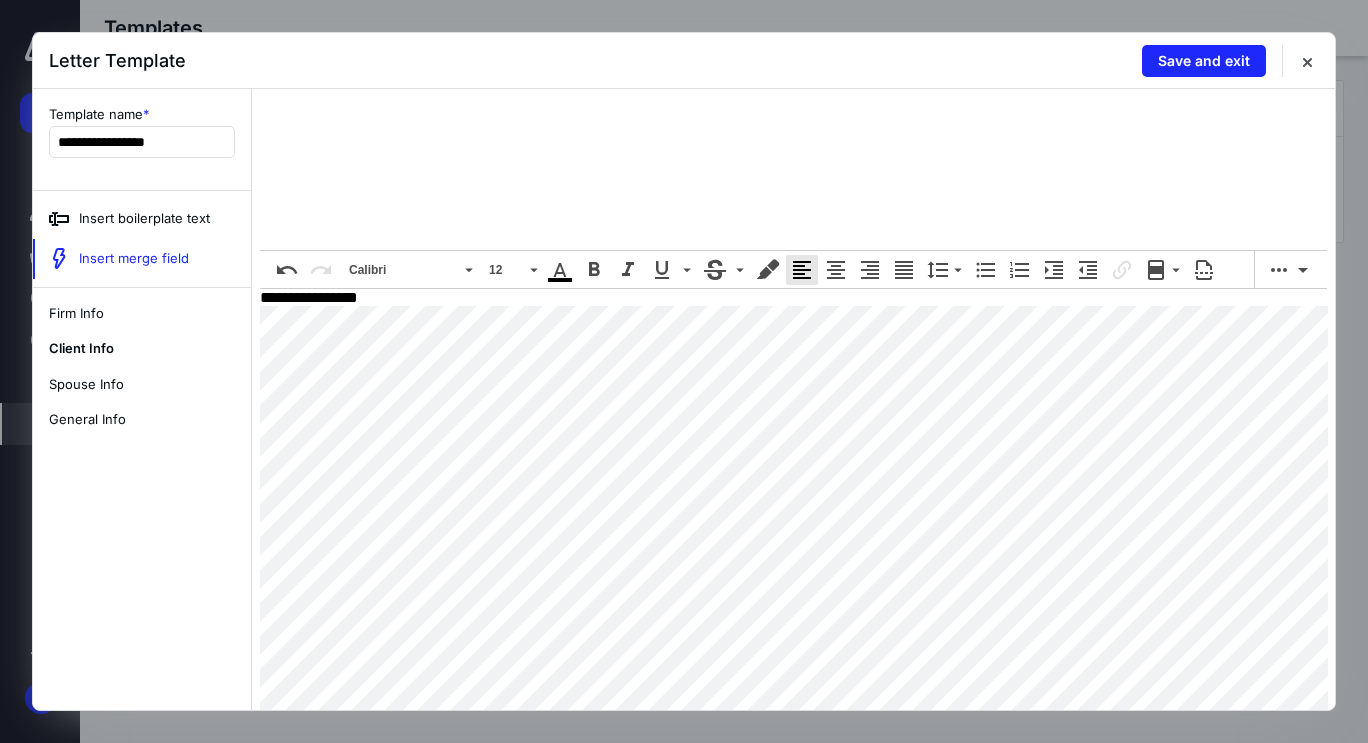 click on "Client Info" at bounding box center [142, 349] 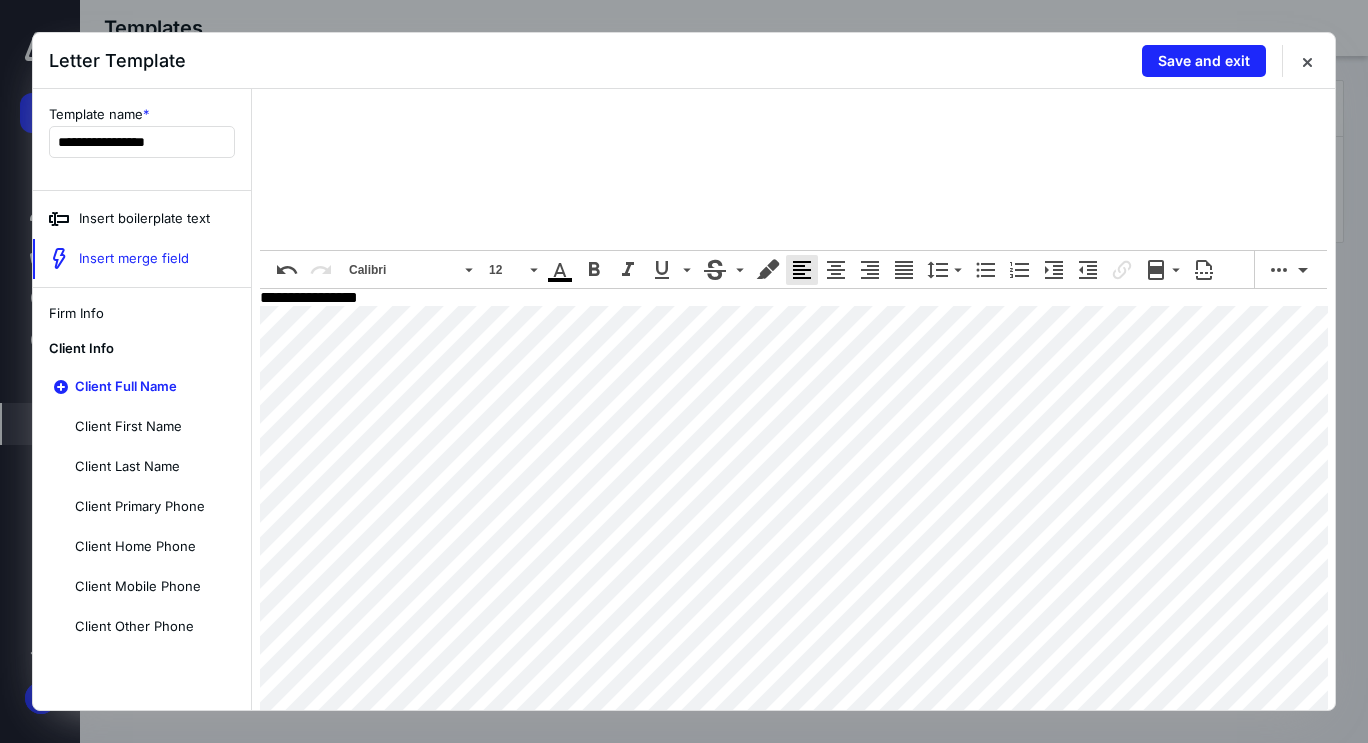 click on "Client Full Name" at bounding box center (154, 387) 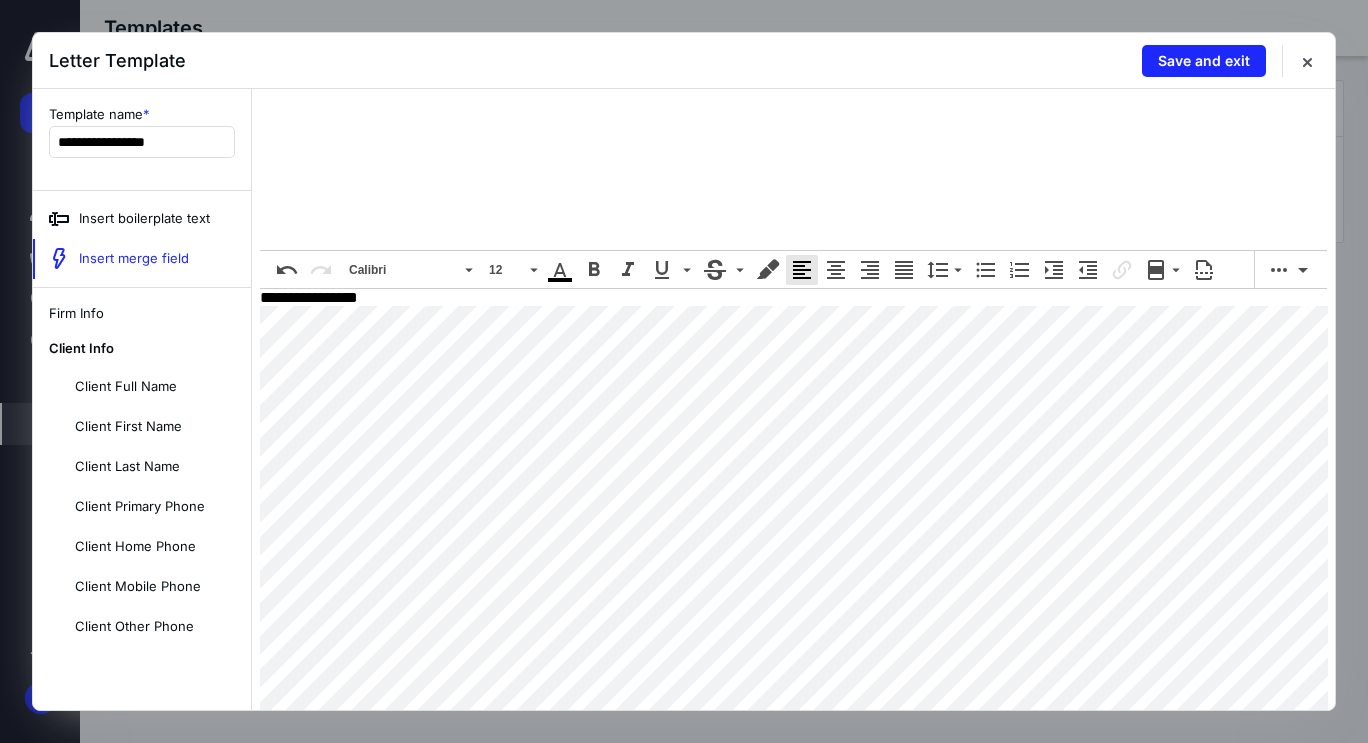 click on "Client Info" at bounding box center (142, 349) 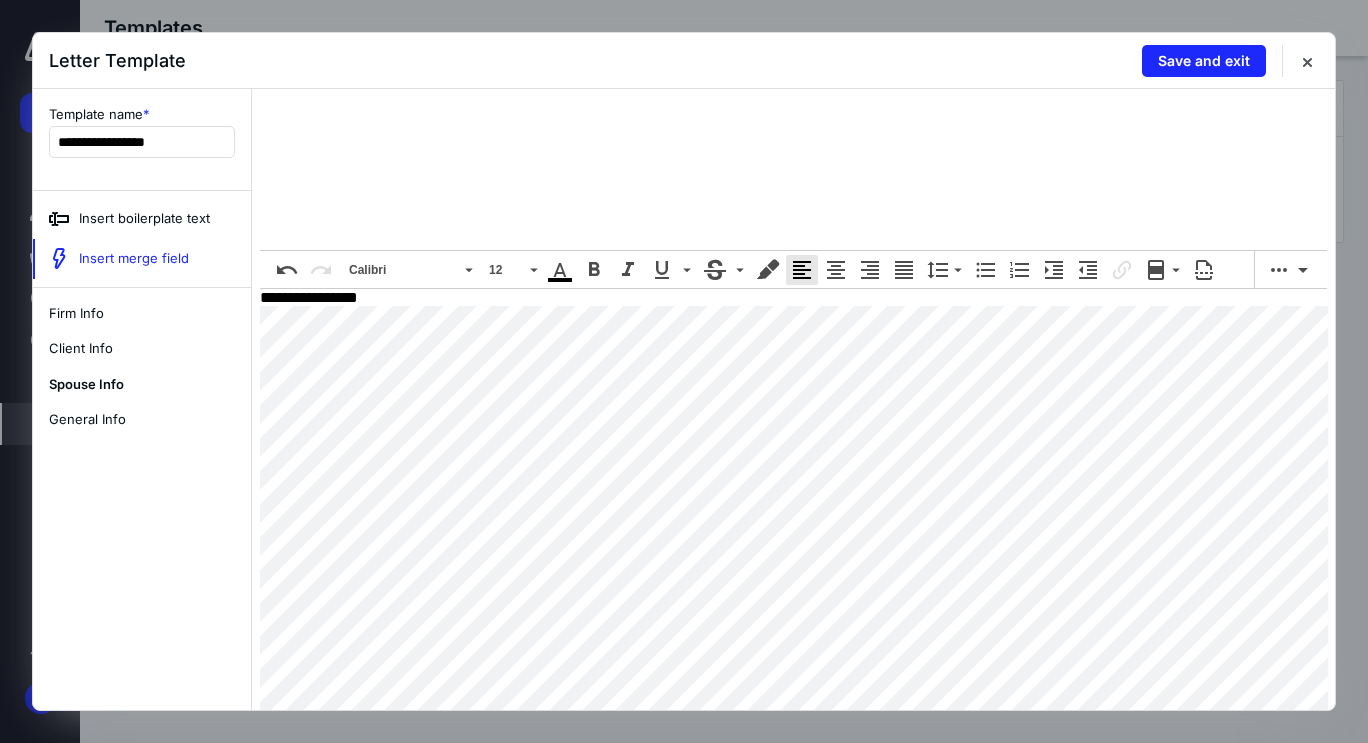 click on "Spouse Info" at bounding box center (142, 385) 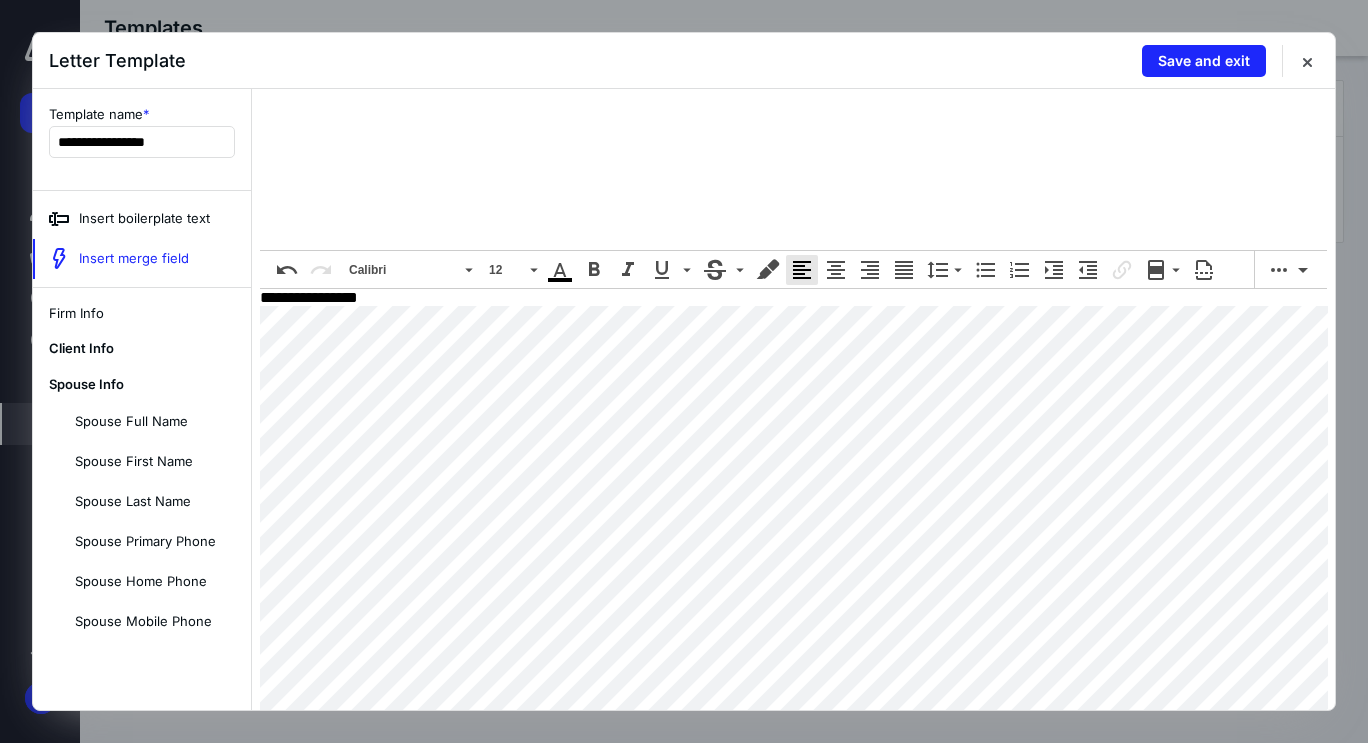 click on "Client Info" at bounding box center [142, 349] 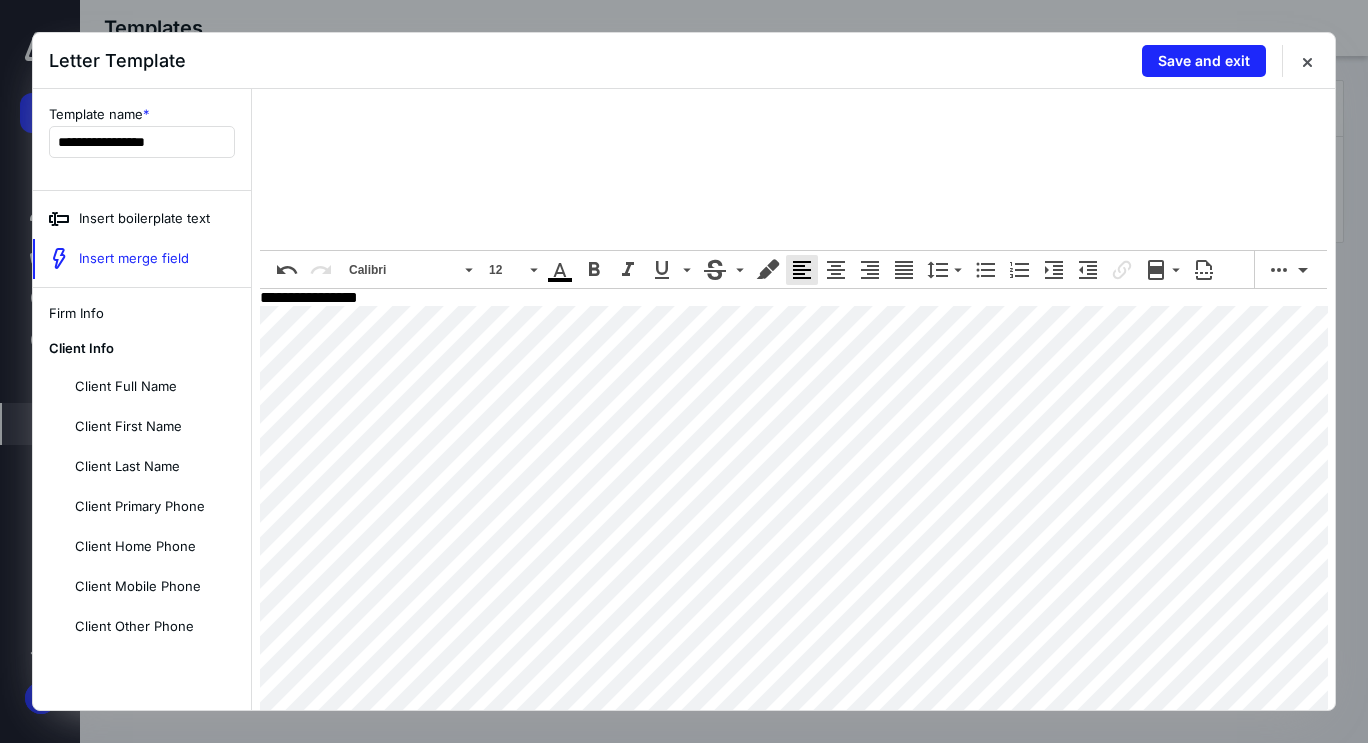 click on "Client Info" at bounding box center [142, 349] 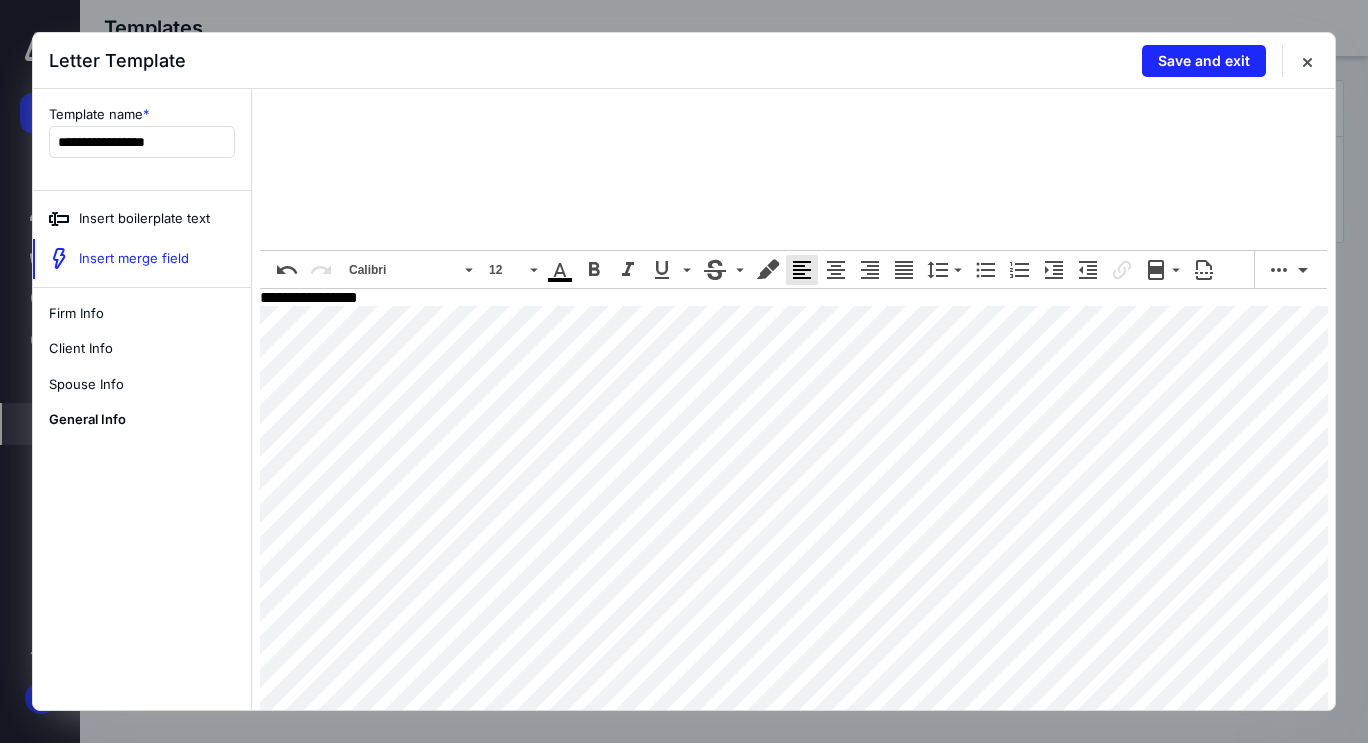 click on "General Info" at bounding box center (142, 420) 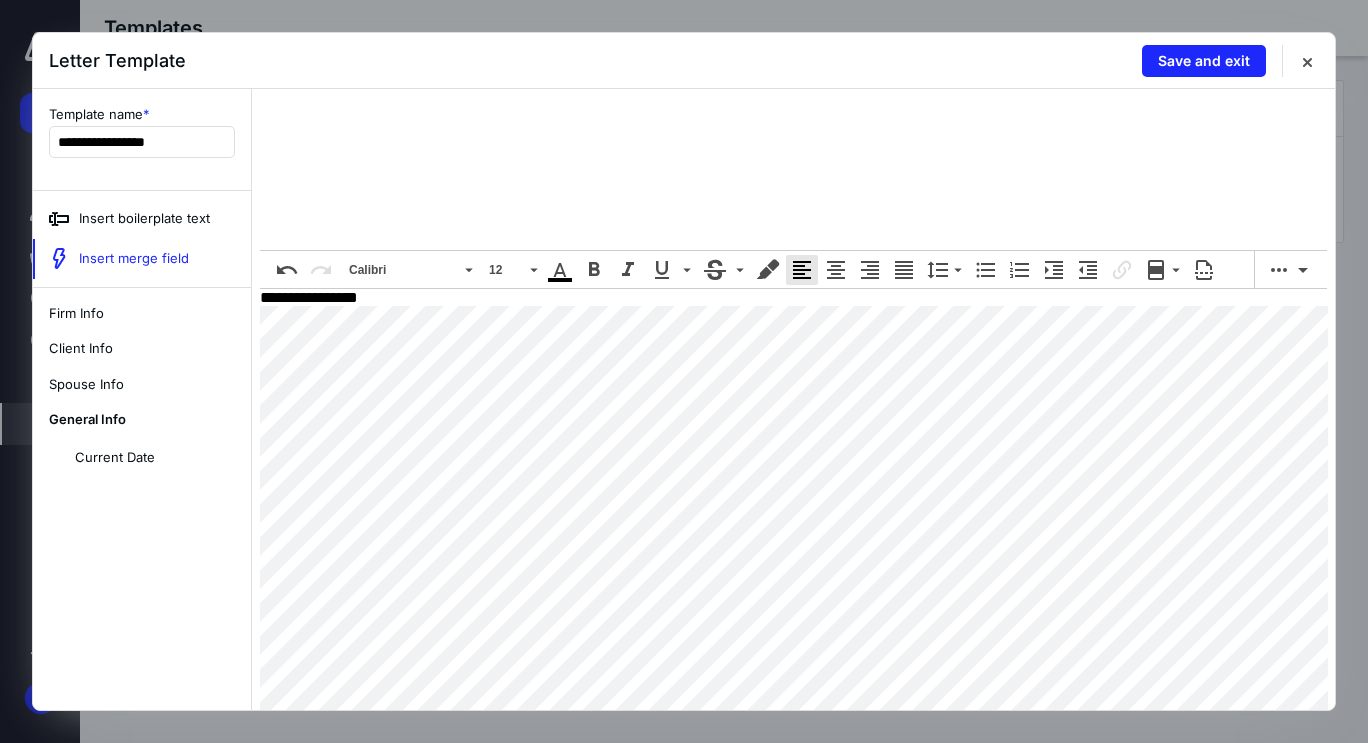 click on "General Info" at bounding box center [142, 420] 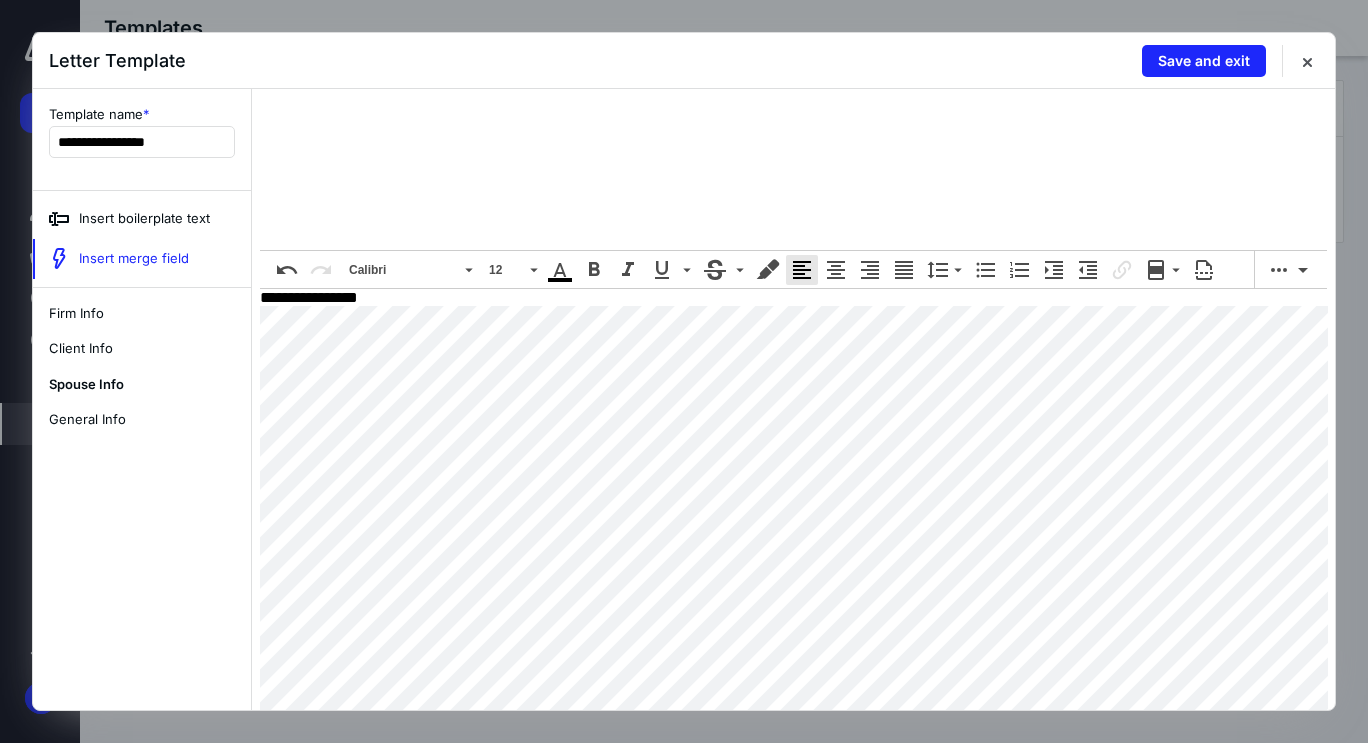 click on "Spouse Info" at bounding box center (142, 385) 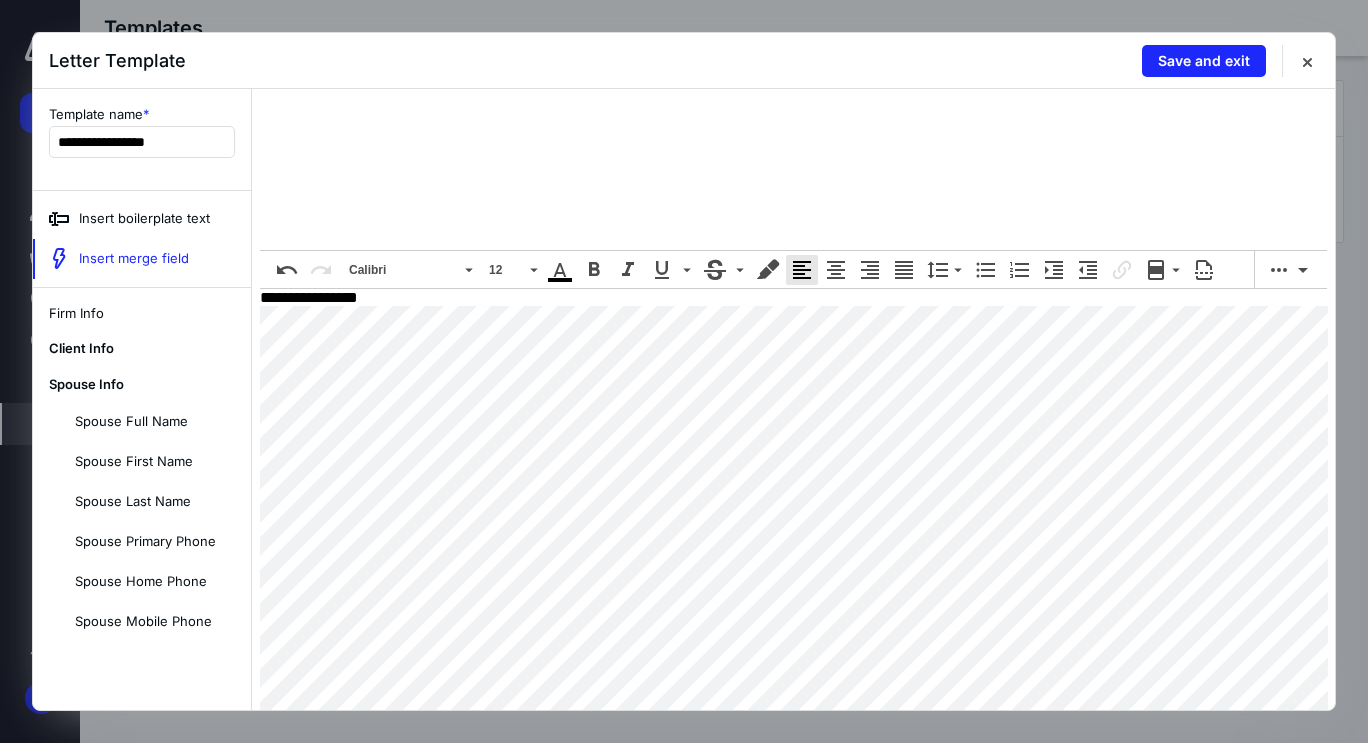 click on "Client Info" at bounding box center [142, 349] 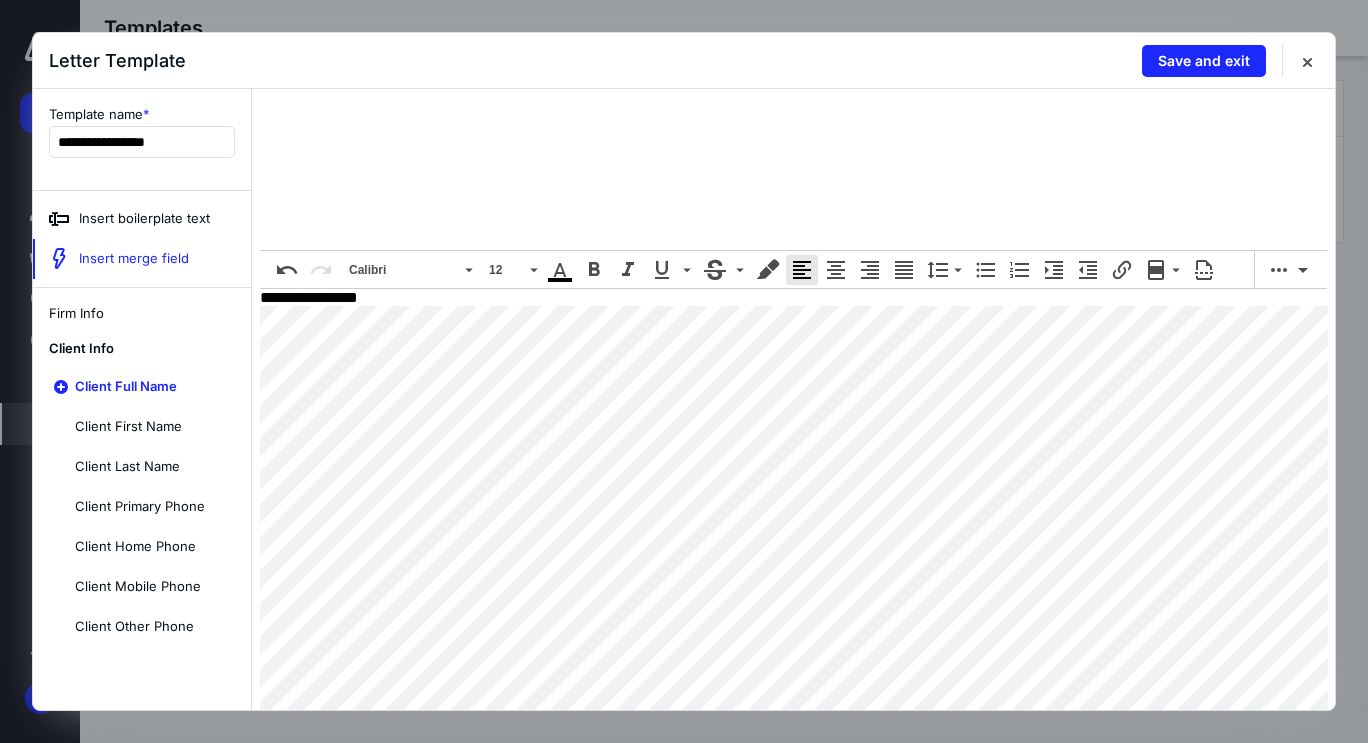 click on "Client Full Name" at bounding box center (154, 387) 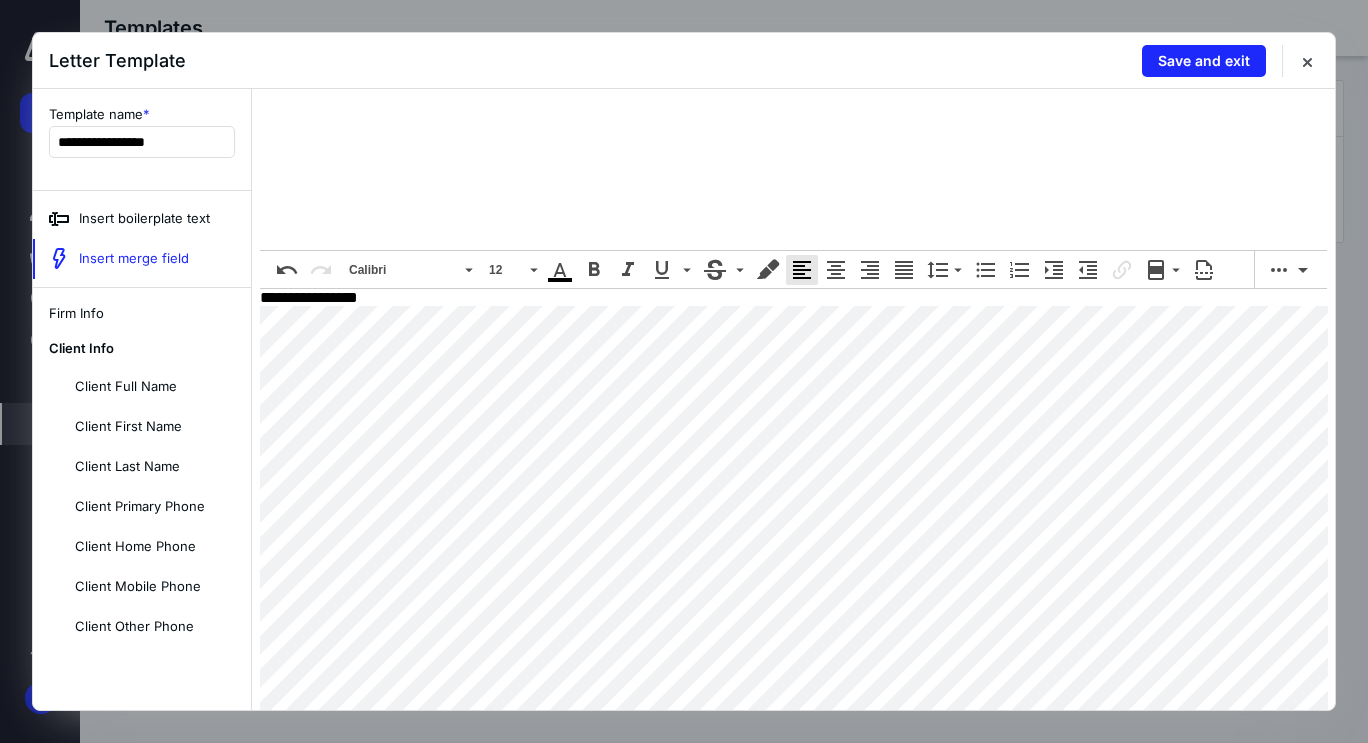 scroll, scrollTop: 35, scrollLeft: 0, axis: vertical 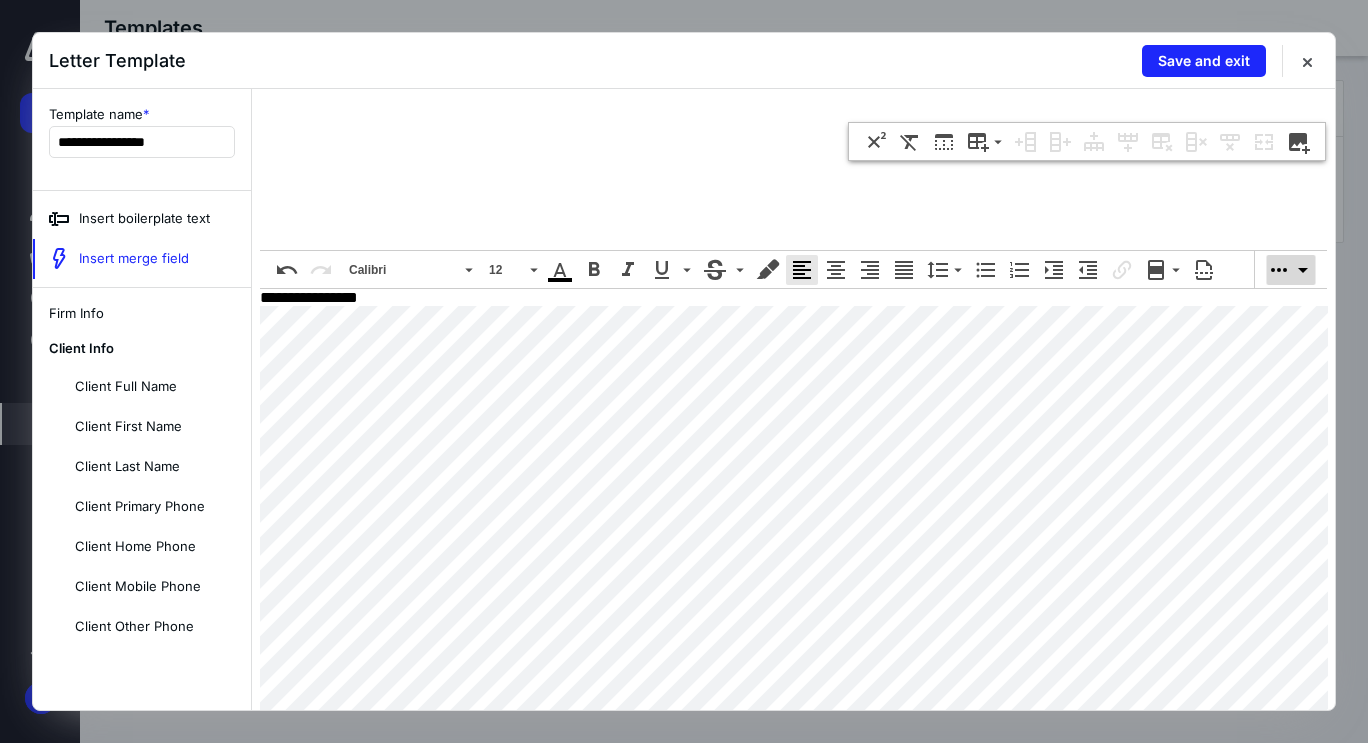 click 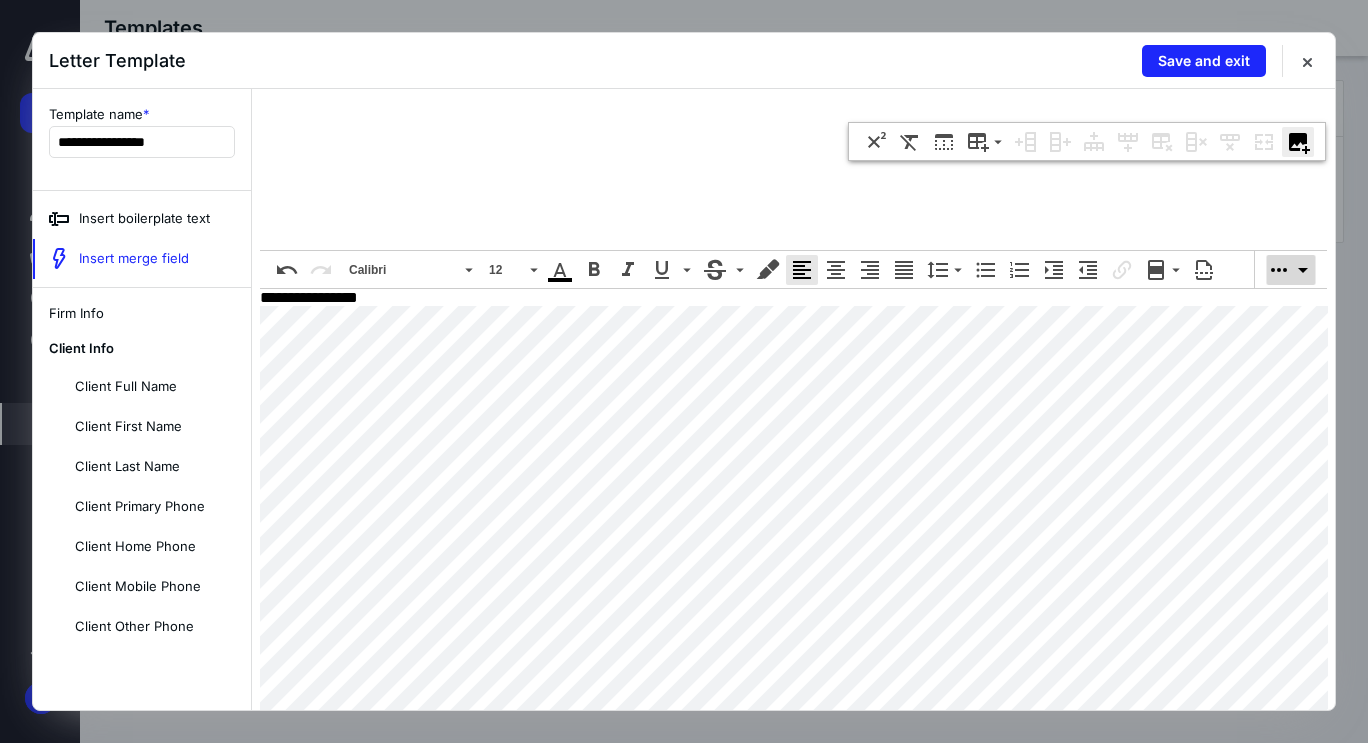 scroll, scrollTop: 1, scrollLeft: 0, axis: vertical 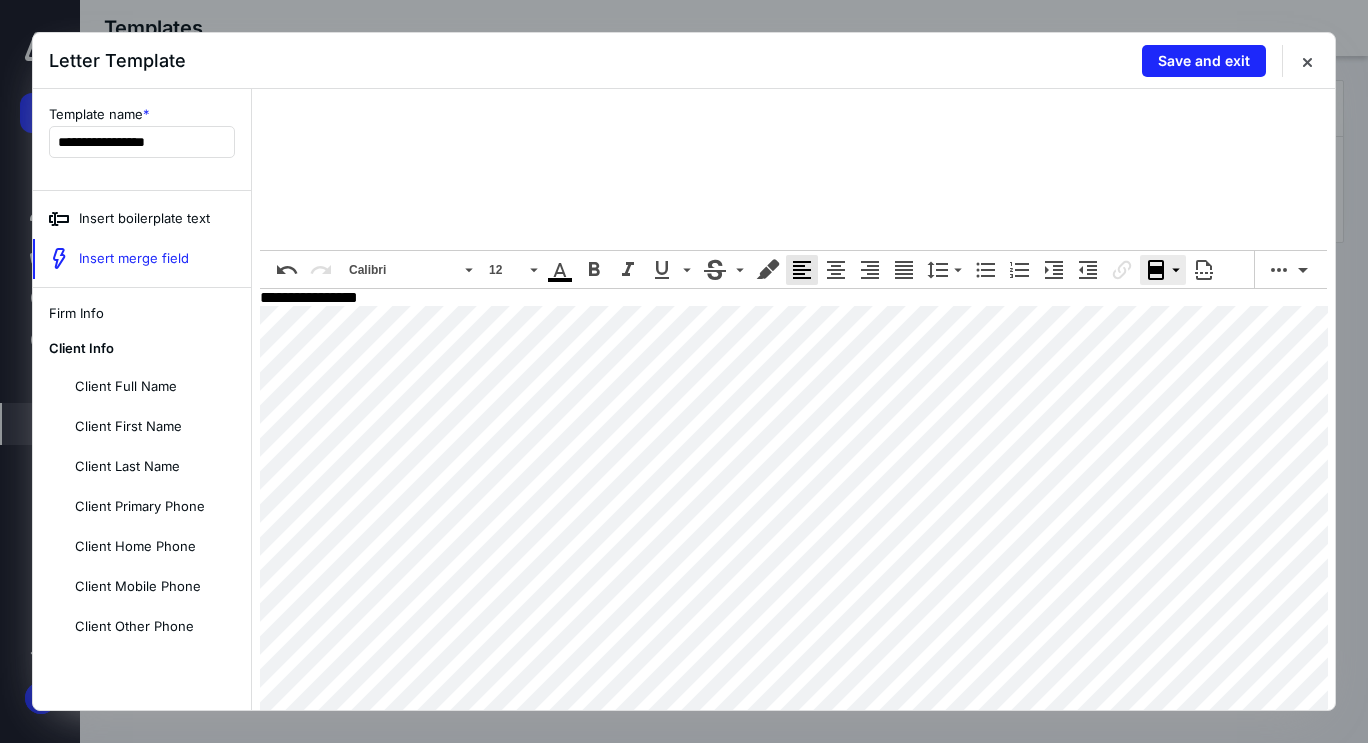 click 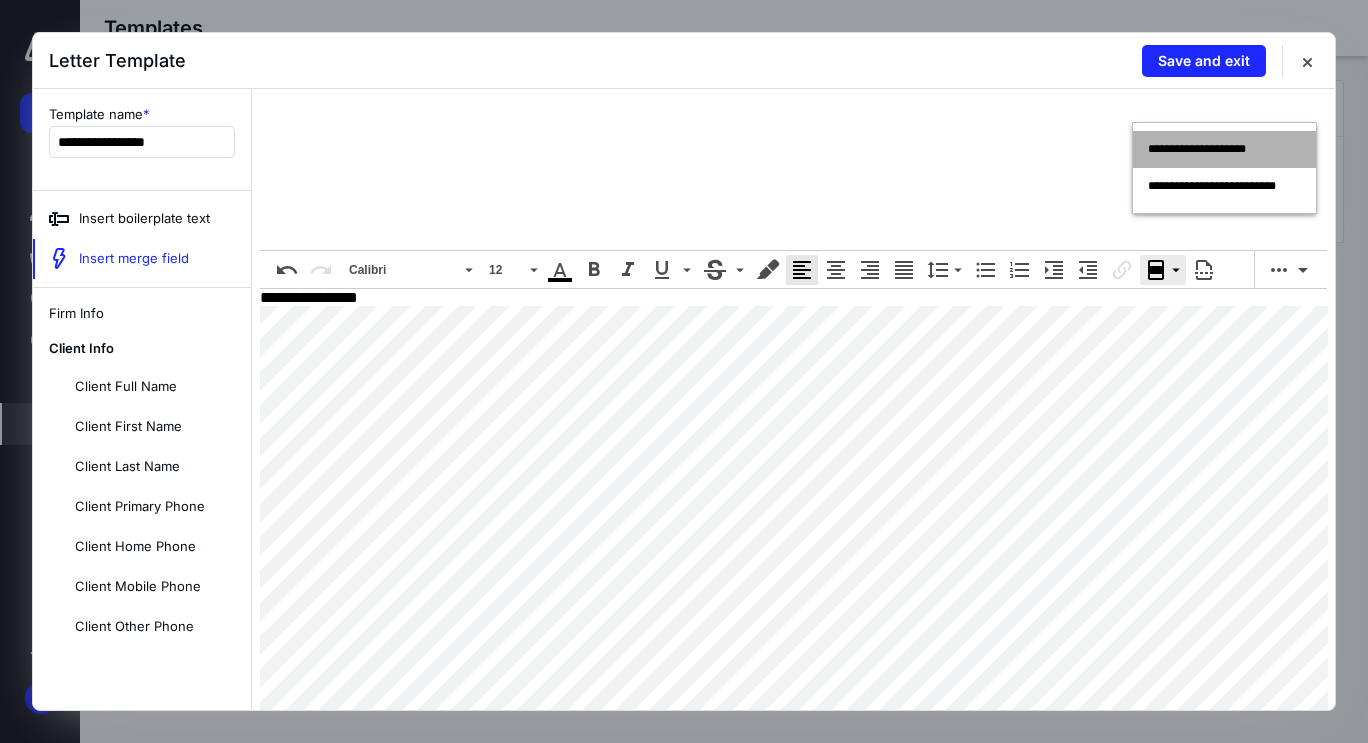 click on "**********" at bounding box center (1199, 149) 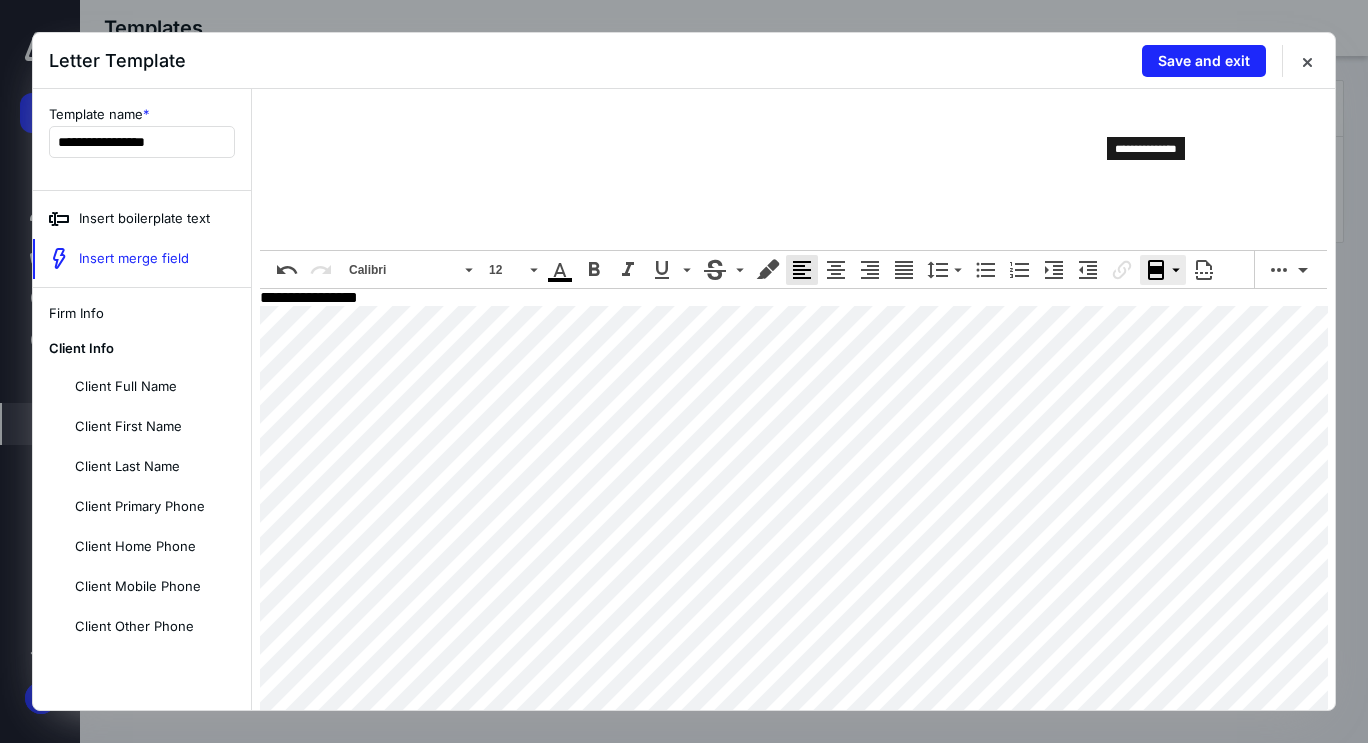 click 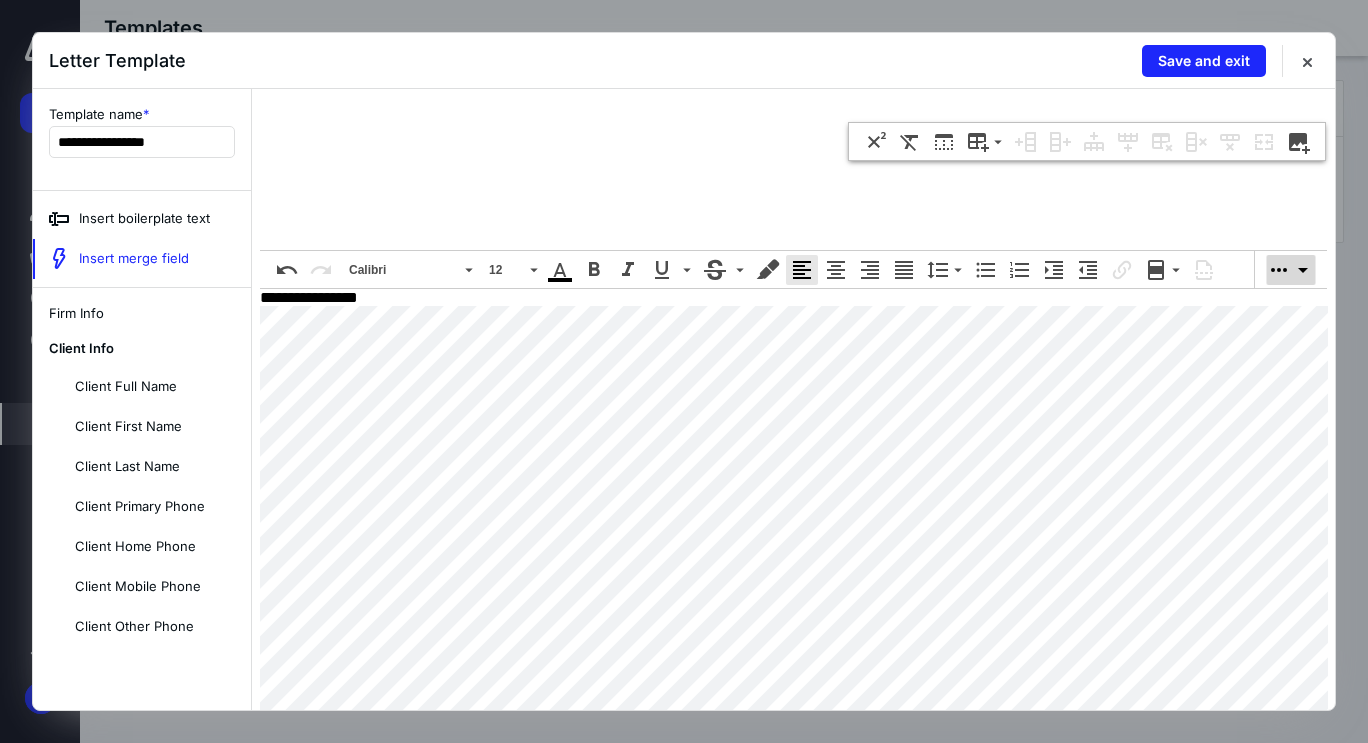 click 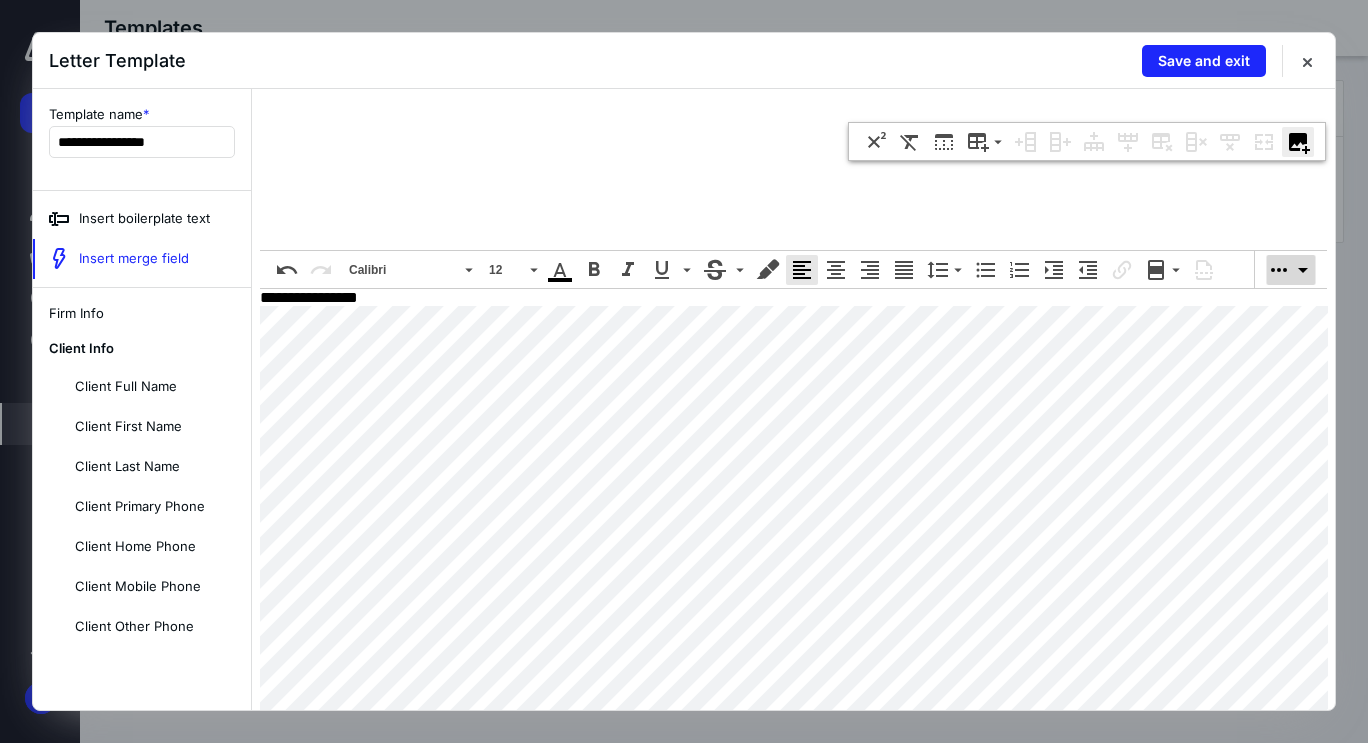 click 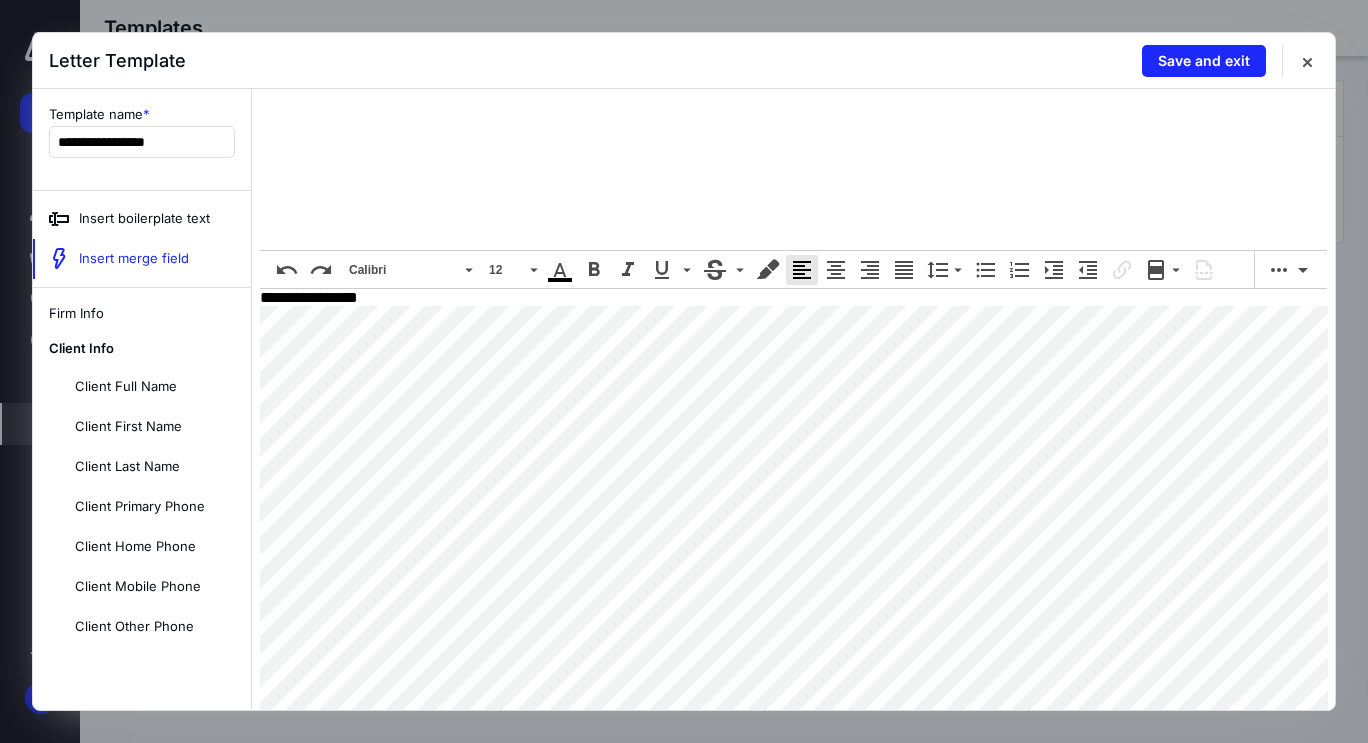 drag, startPoint x: 482, startPoint y: 139, endPoint x: 436, endPoint y: 139, distance: 46 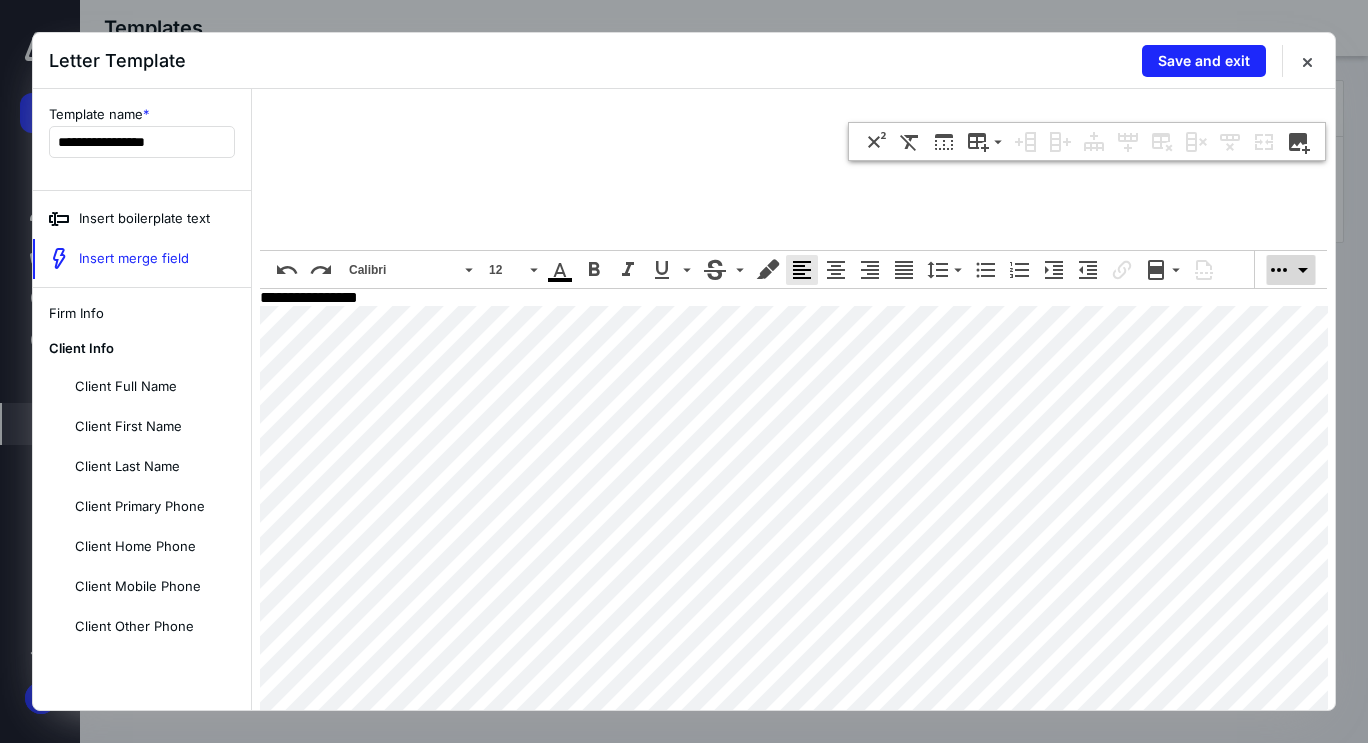 click 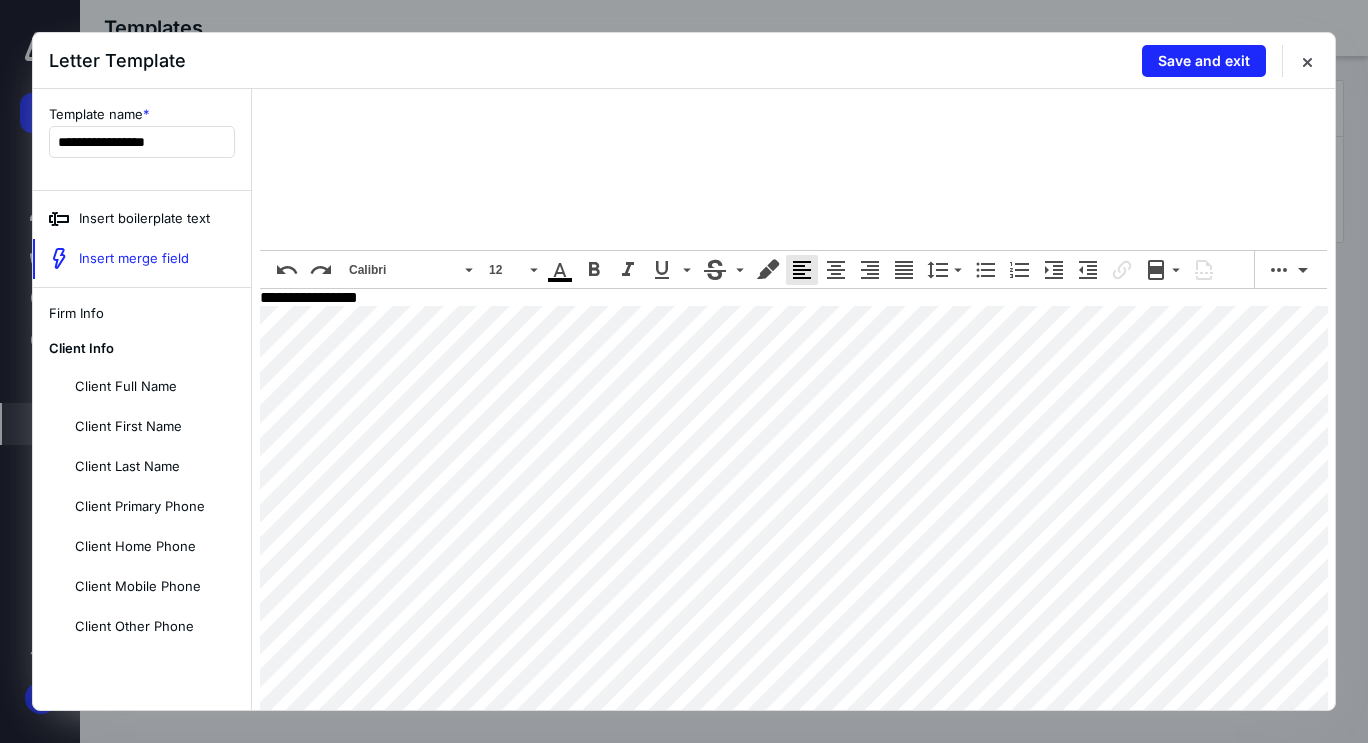 drag, startPoint x: 481, startPoint y: 136, endPoint x: 517, endPoint y: 136, distance: 36 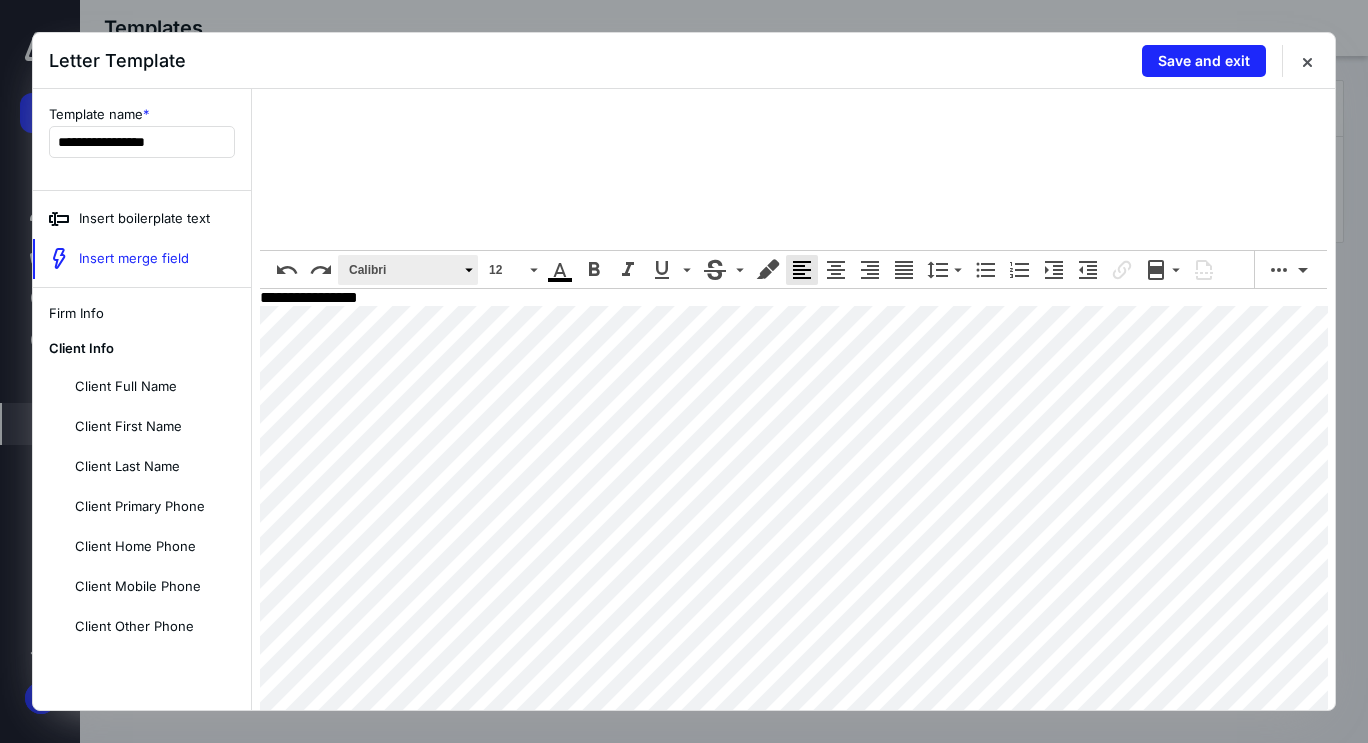 drag, startPoint x: 481, startPoint y: 137, endPoint x: 423, endPoint y: 122, distance: 59.908264 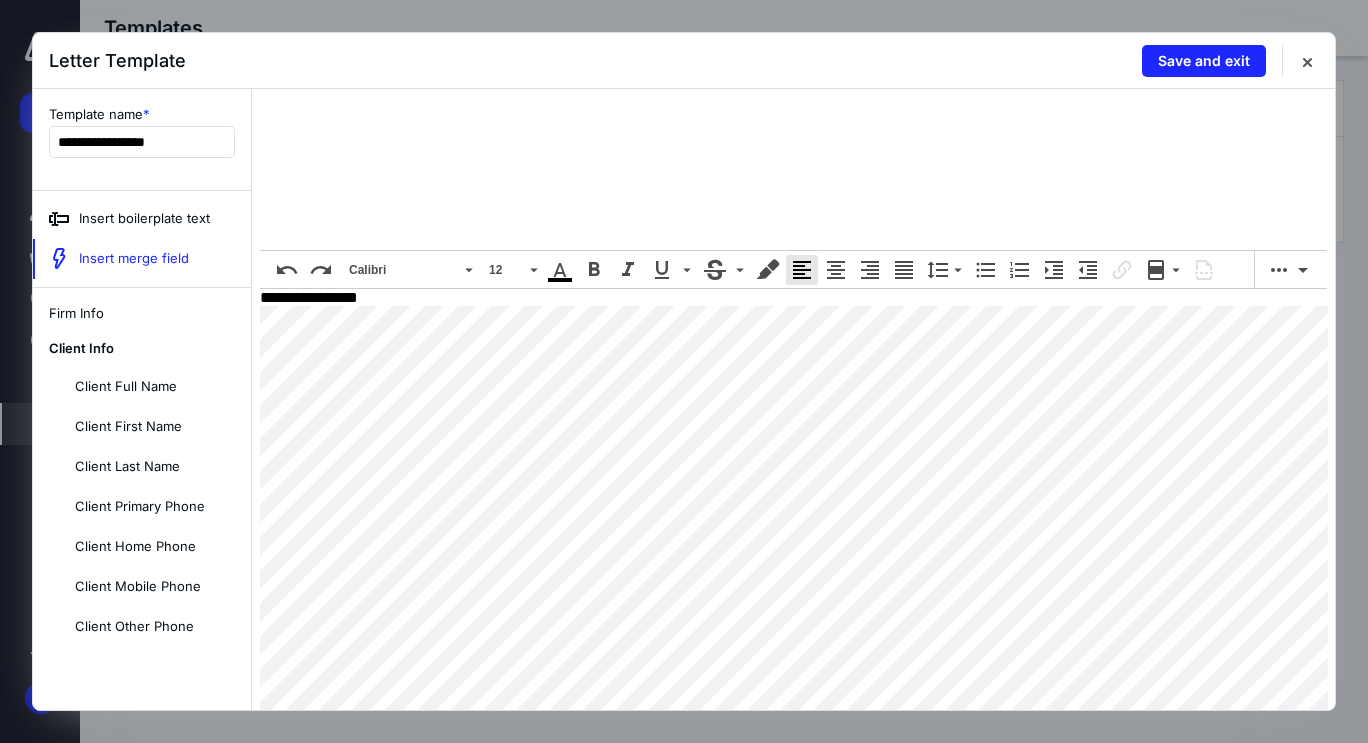 click at bounding box center [307, 306] 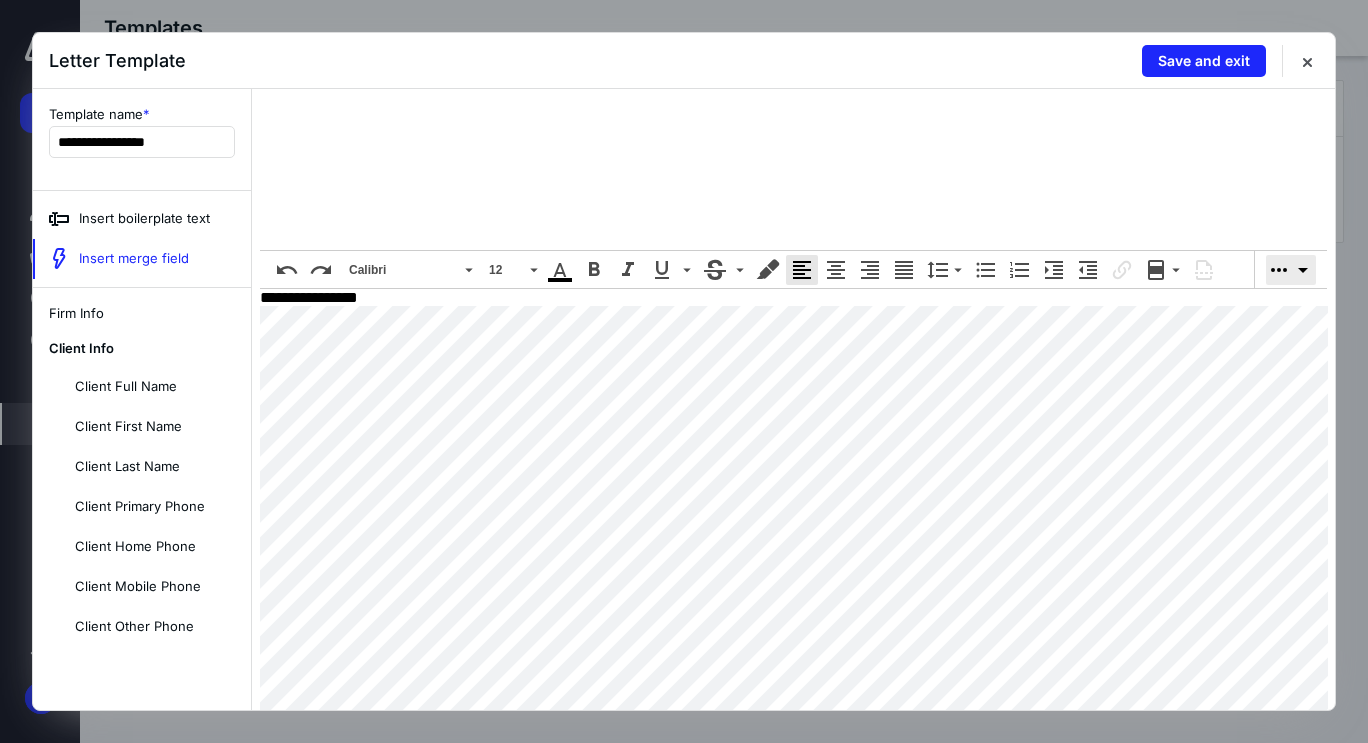click 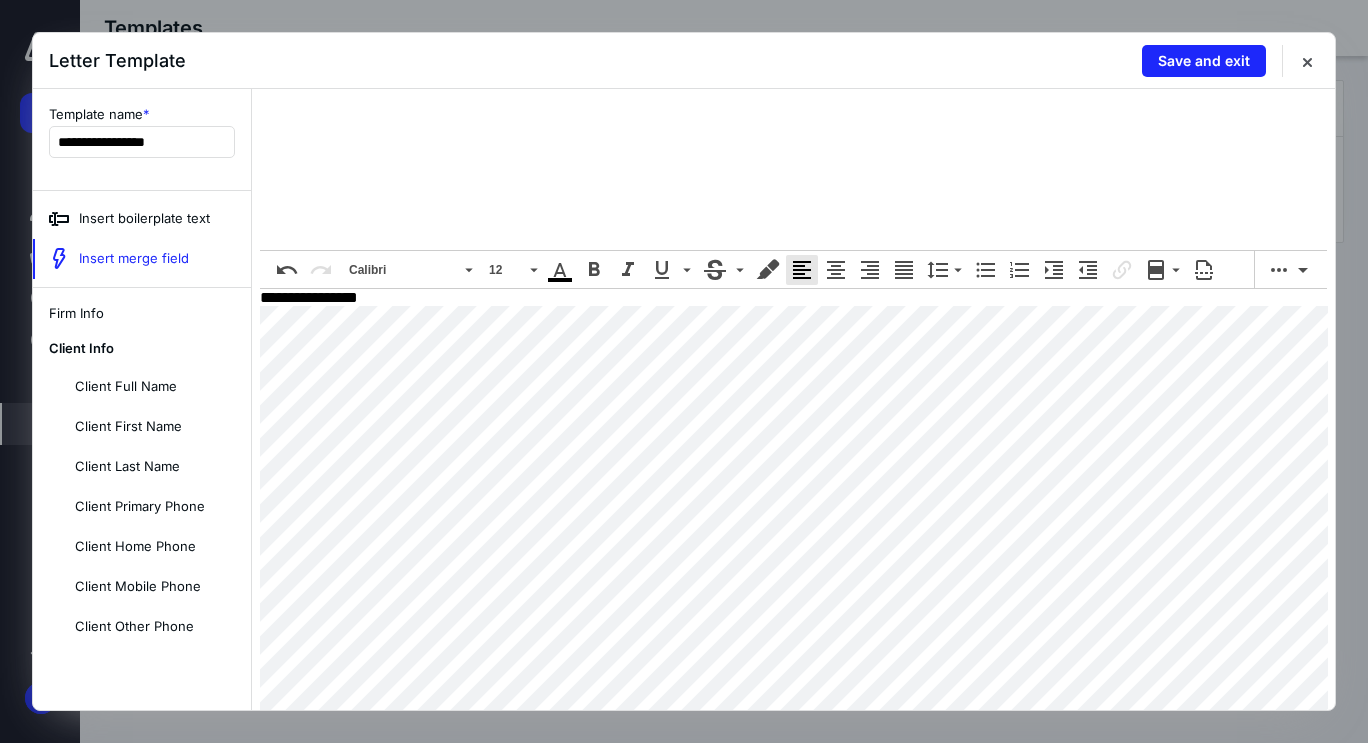 scroll, scrollTop: 71, scrollLeft: 0, axis: vertical 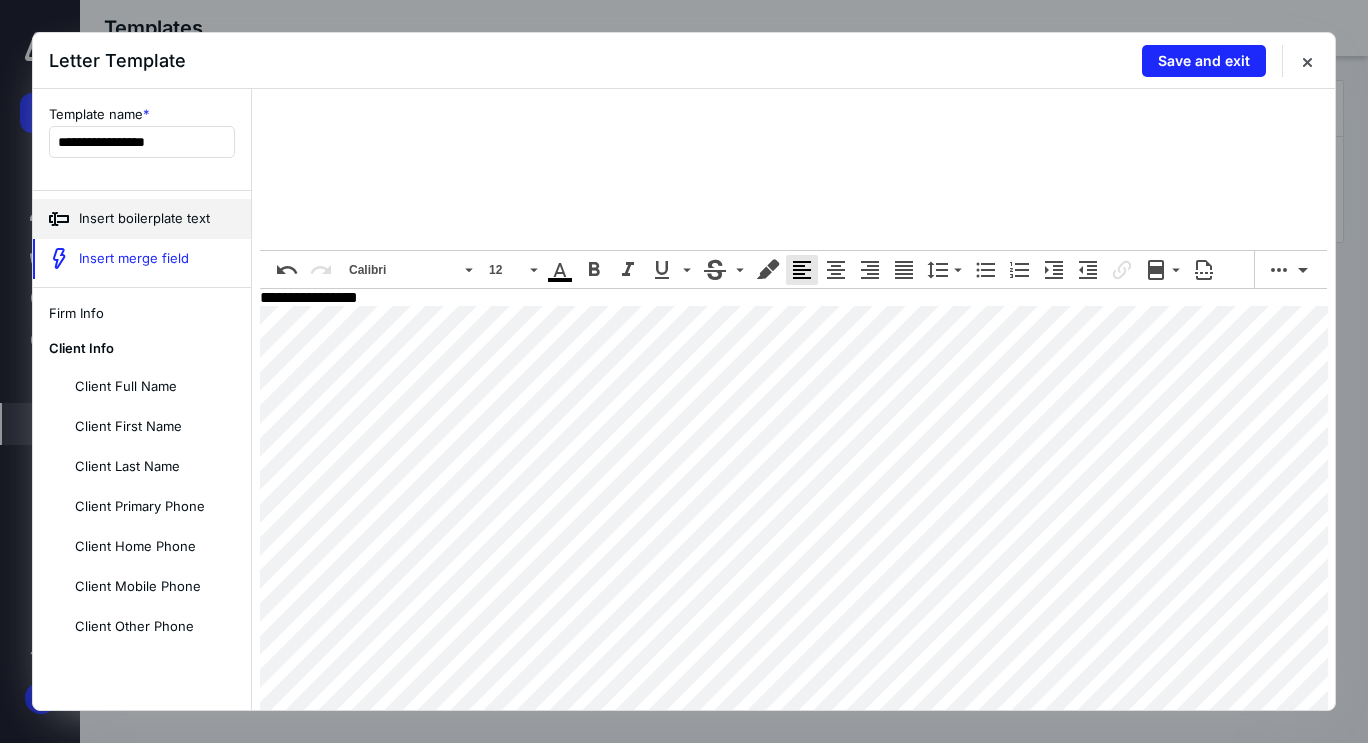 click on "Insert boilerplate text" at bounding box center (142, 219) 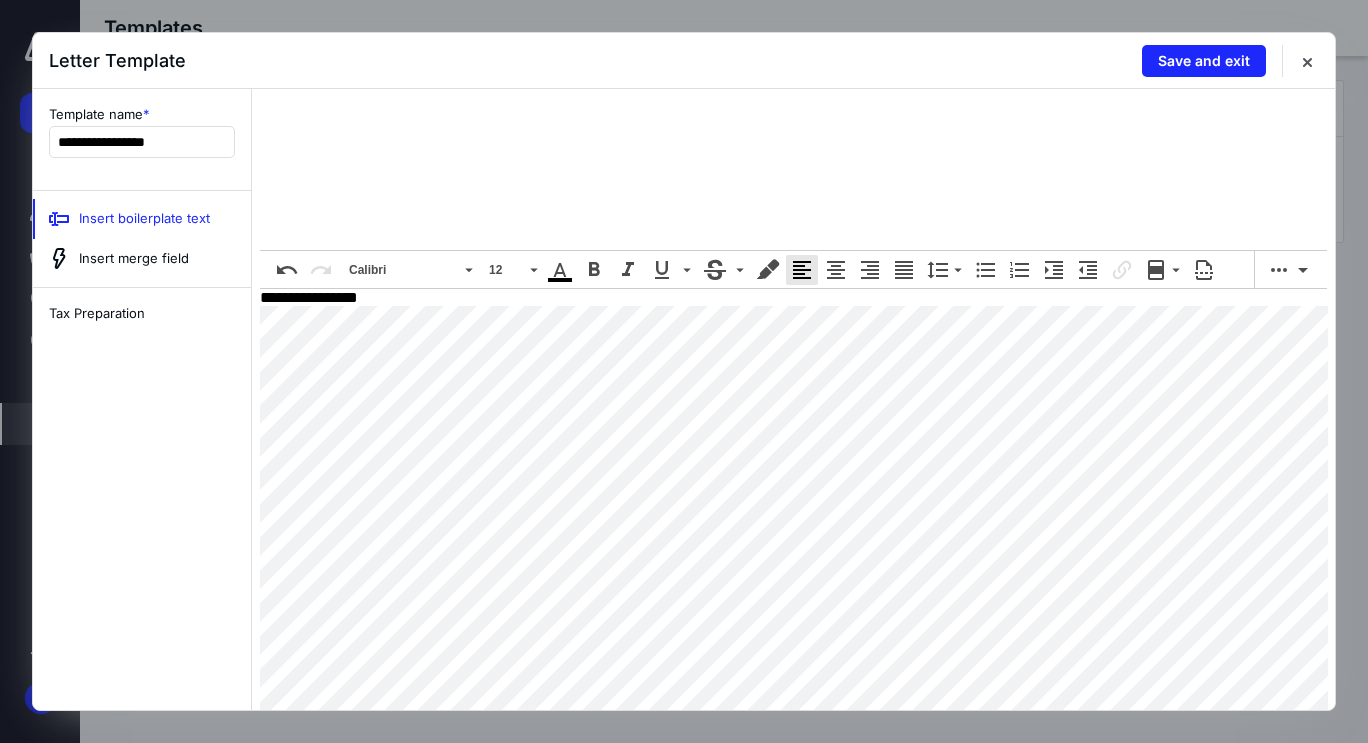 scroll, scrollTop: 5439, scrollLeft: 0, axis: vertical 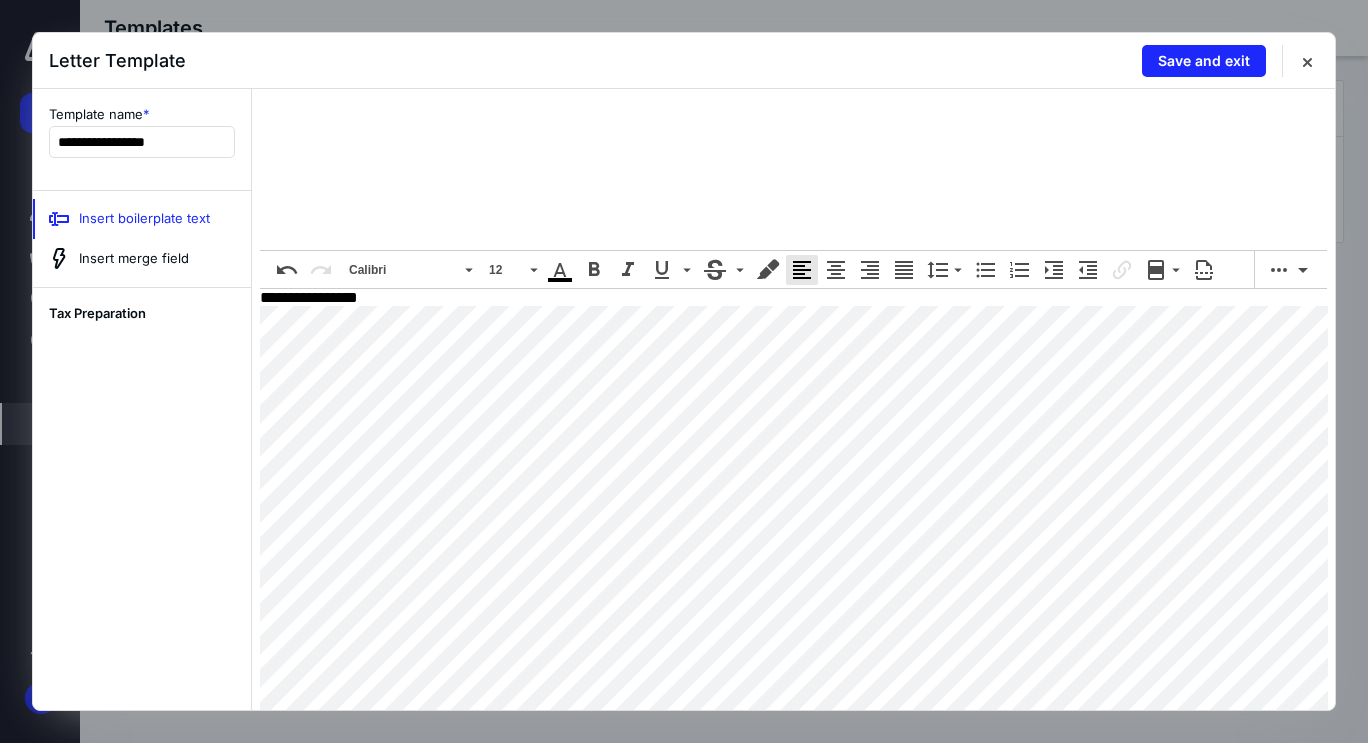 click on "Tax Preparation" at bounding box center [142, 314] 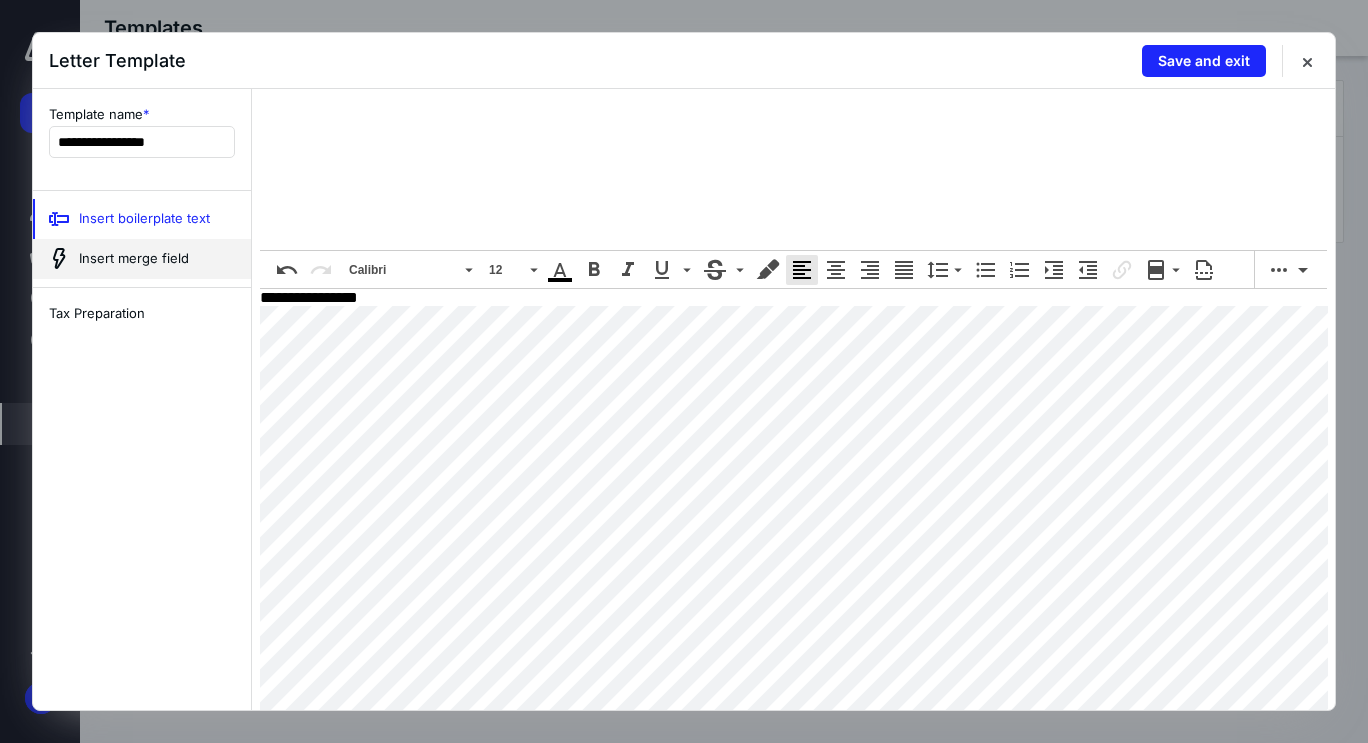click on "Insert merge field" at bounding box center [142, 259] 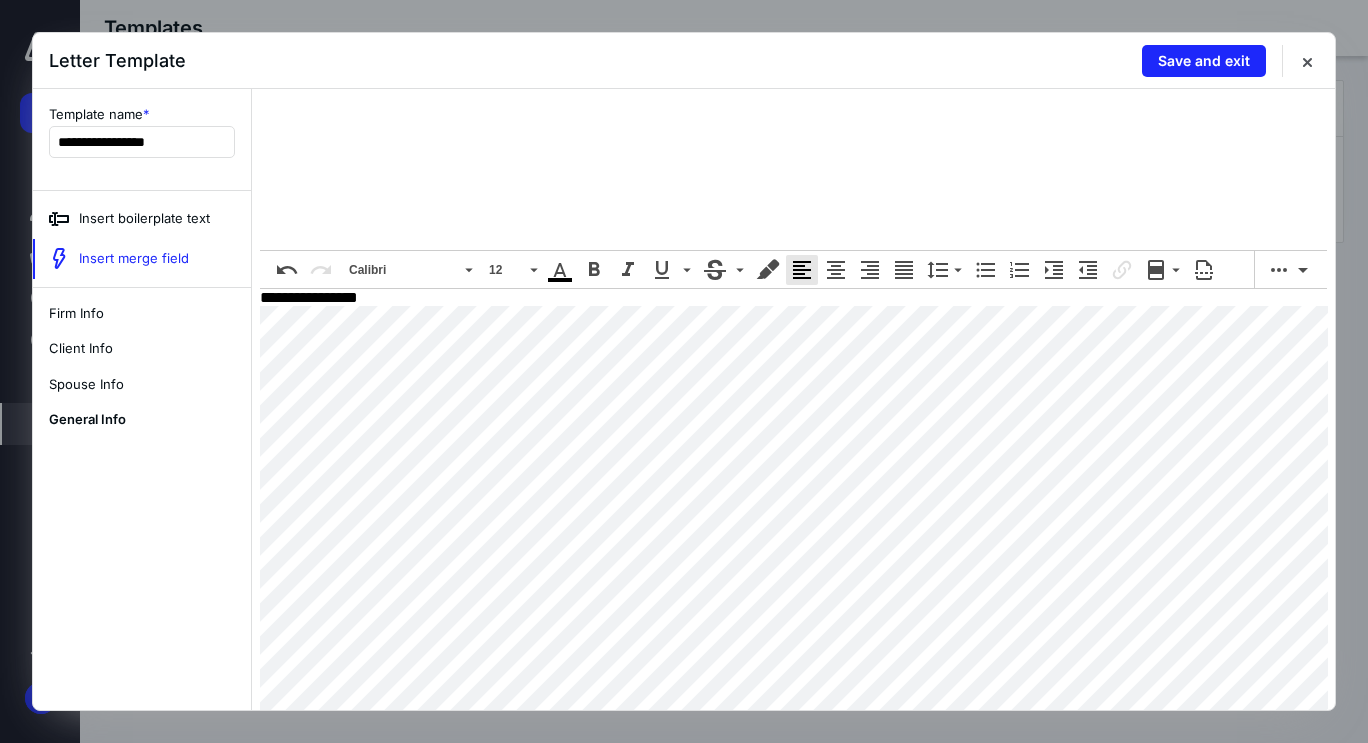 click on "General Info" at bounding box center [142, 420] 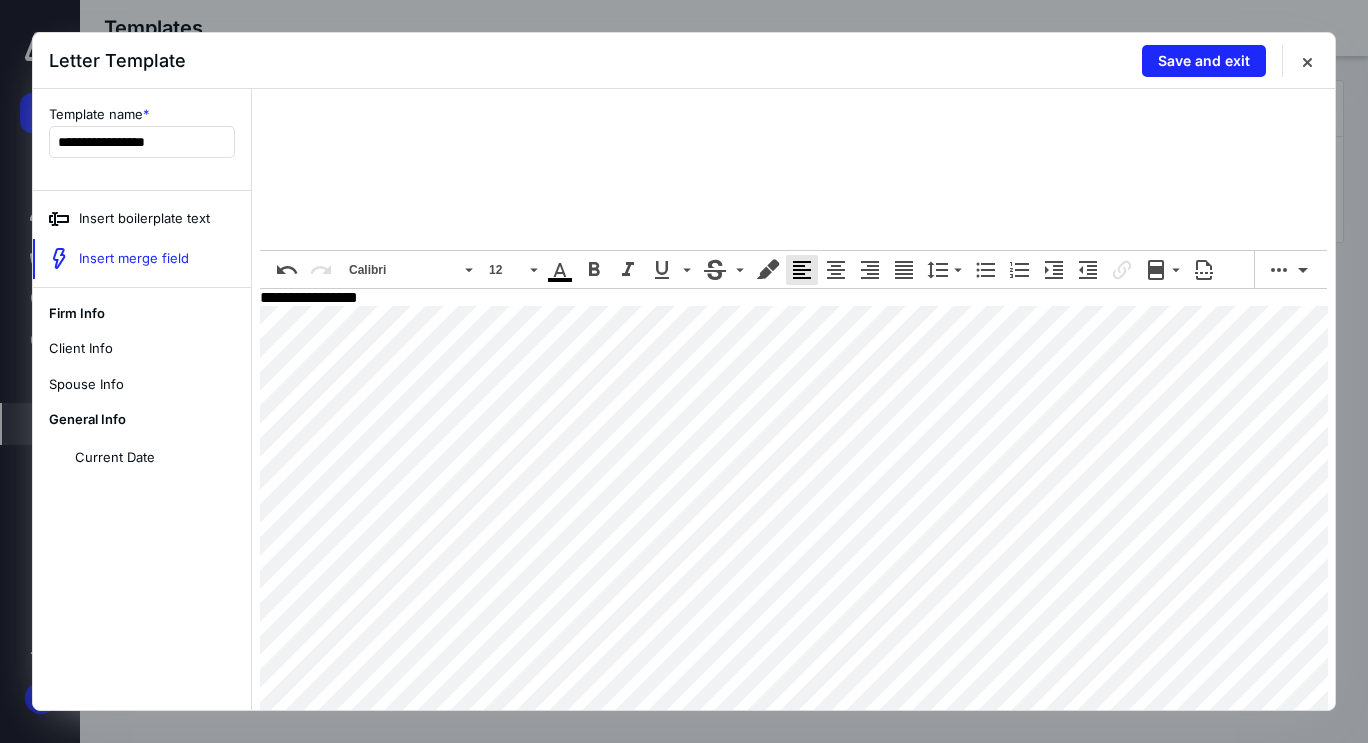click on "Firm Info" at bounding box center [142, 314] 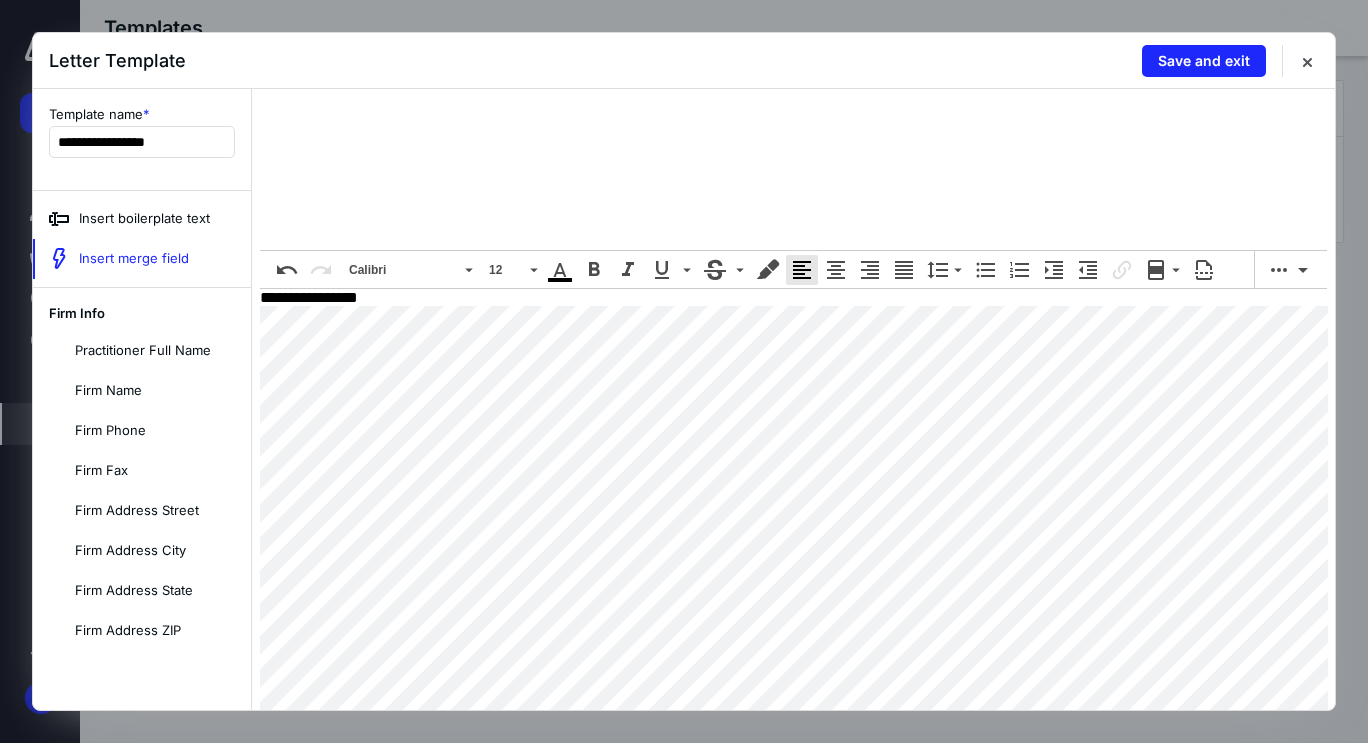 scroll, scrollTop: 135, scrollLeft: 0, axis: vertical 